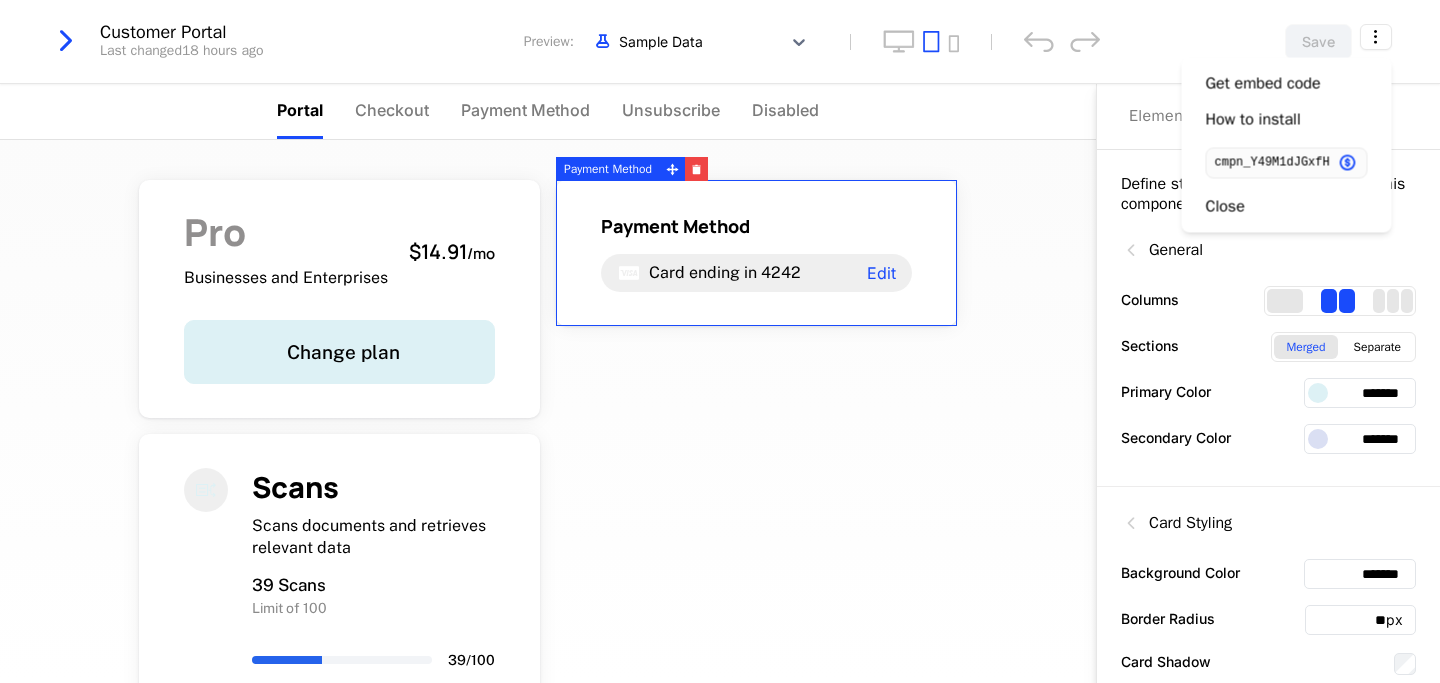 scroll, scrollTop: 0, scrollLeft: 0, axis: both 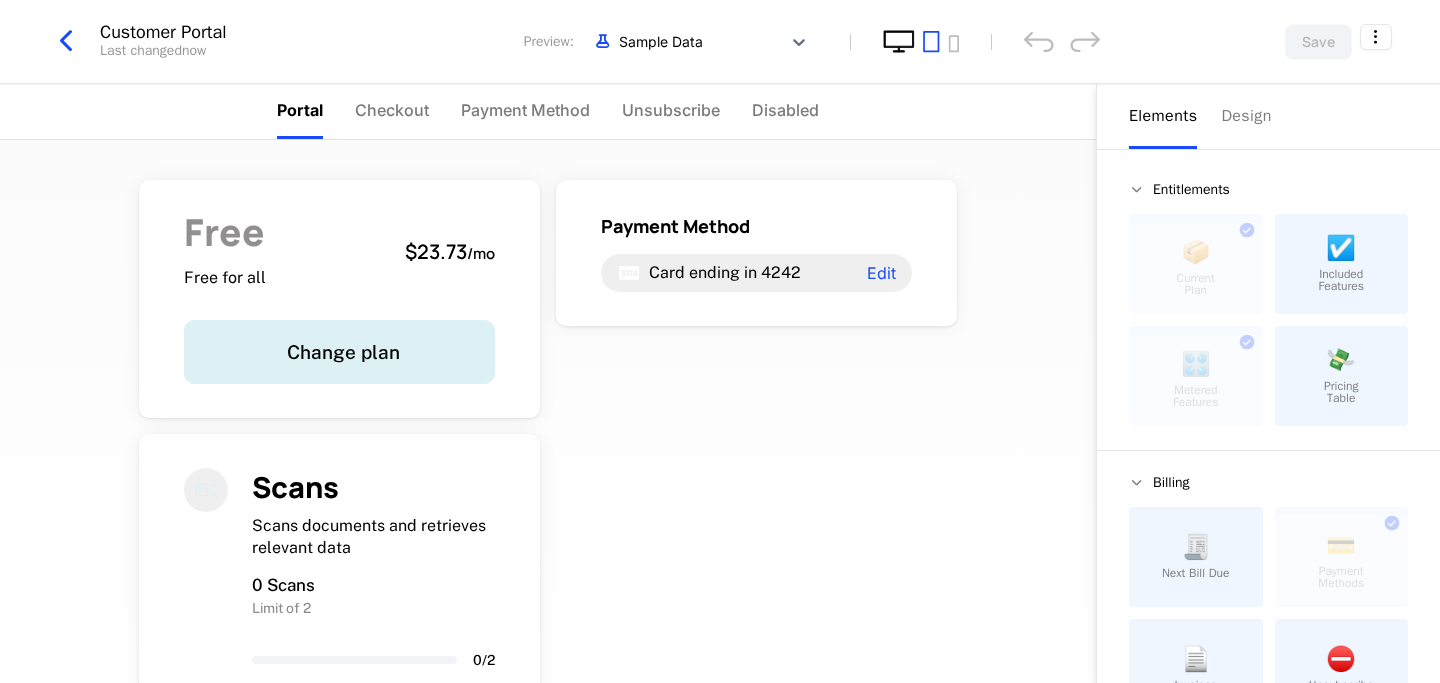 click 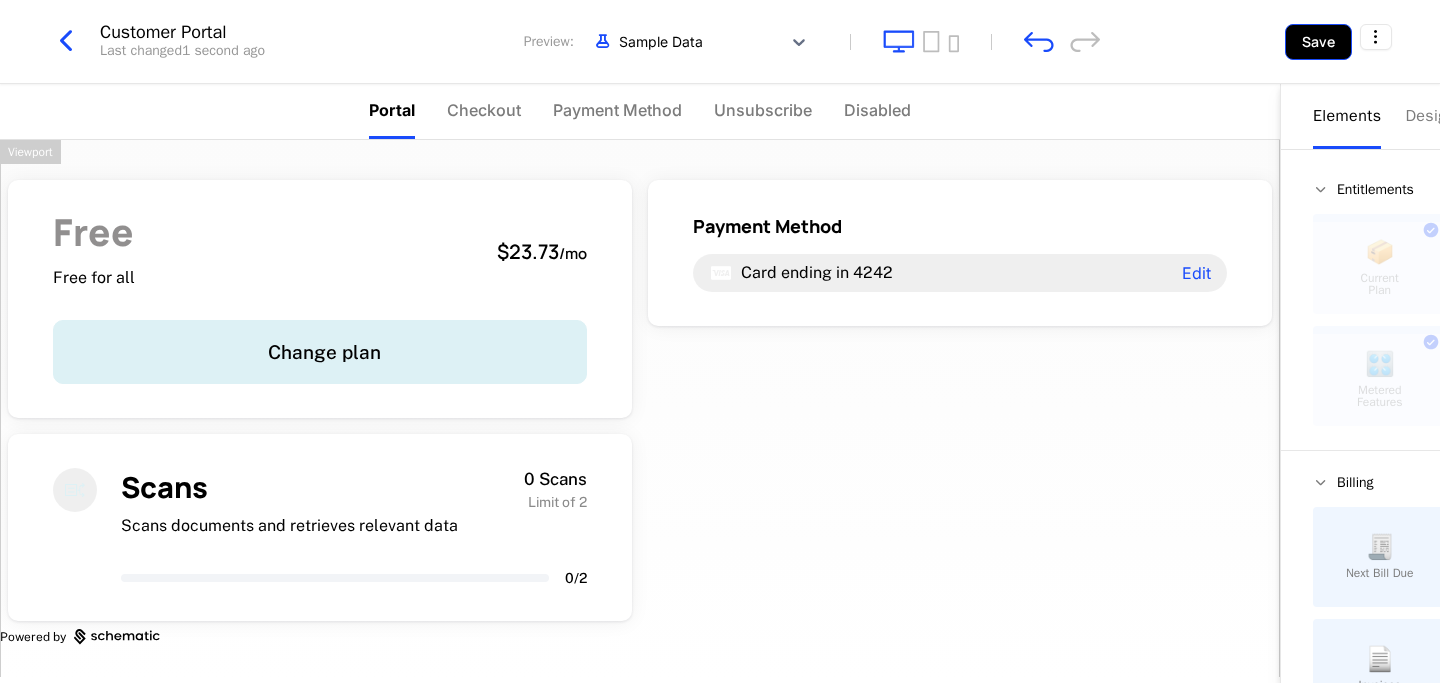 click on "Save" at bounding box center [1318, 42] 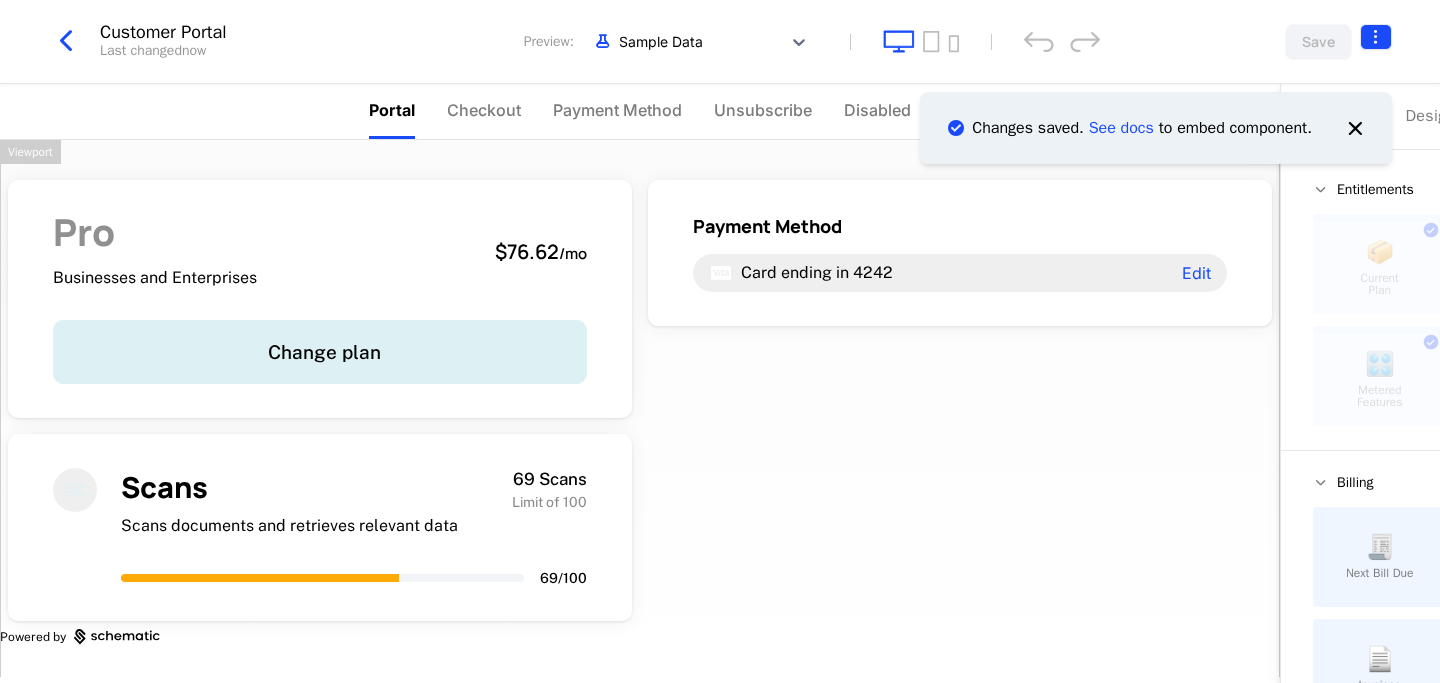 click on "Freelancer Development Dev Features Features Flags Catalog Plans Add Ons Configuration Companies Companies Users Events Components 11 days left Changes saved.   See docs   to embed component. Customer Portal Last changed  now Preview: Sample Data Save Portal Checkout Payment Method Unsubscribe Disabled Pro Businesses and Enterprises $76.62 / mo Change plan Payment Method Card ending in   4242 Edit Scans Scans documents and retrieves relevant data  69   Scans Limit of 100 69 / 100 Powered by   Elements Design Entitlements 📦 Current Plan This component can only be used once ☑️ Included Features 🎛️ Metered Features This component can only be used once 💸 Pricing Table Billing 🧾 Next Bill Due 💳 Payment Methods This component can only be used once 📄 Invoices ⛔️ Unsubscribe Basics ✏️ Text 🖱️ Button Viewport
Best Viewed on Desktop You're currently viewing this on a  mobile device . For the best experience,   we recommend using a desktop or larger screens Got it" at bounding box center (720, 341) 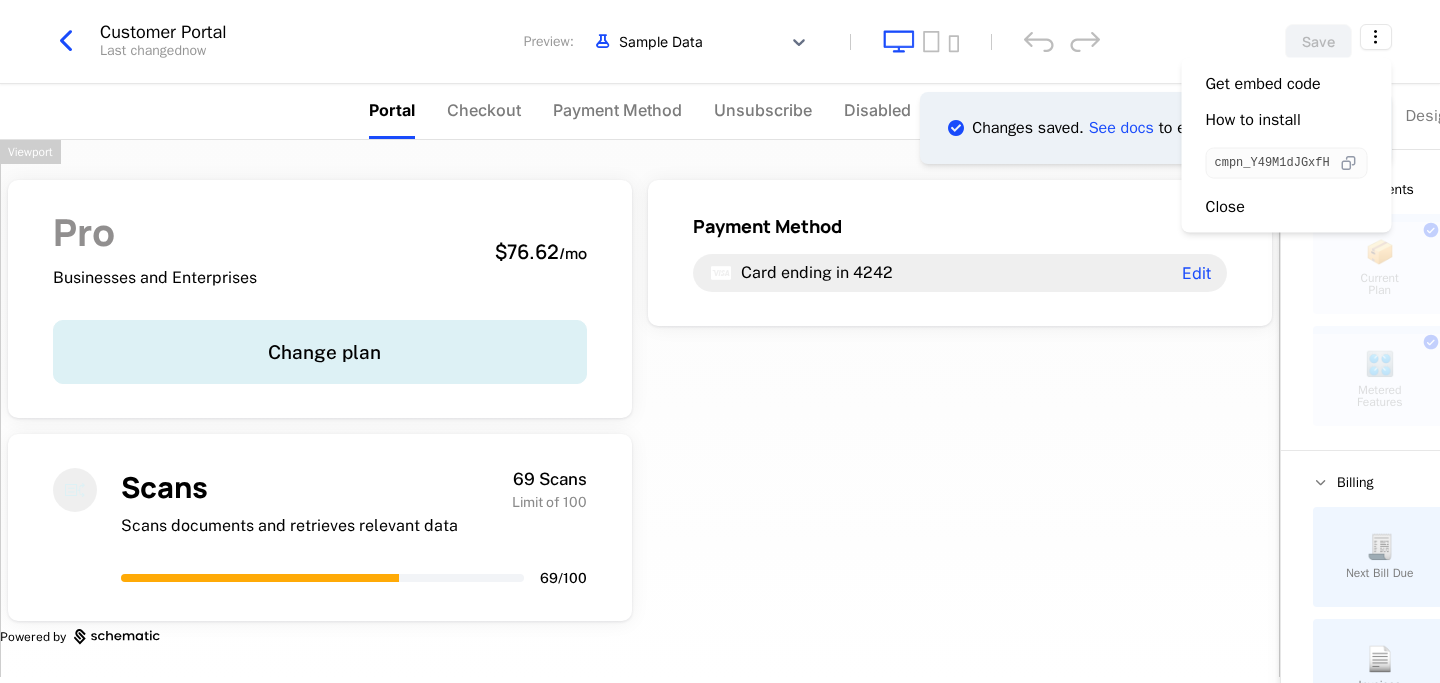 click at bounding box center [1348, 163] 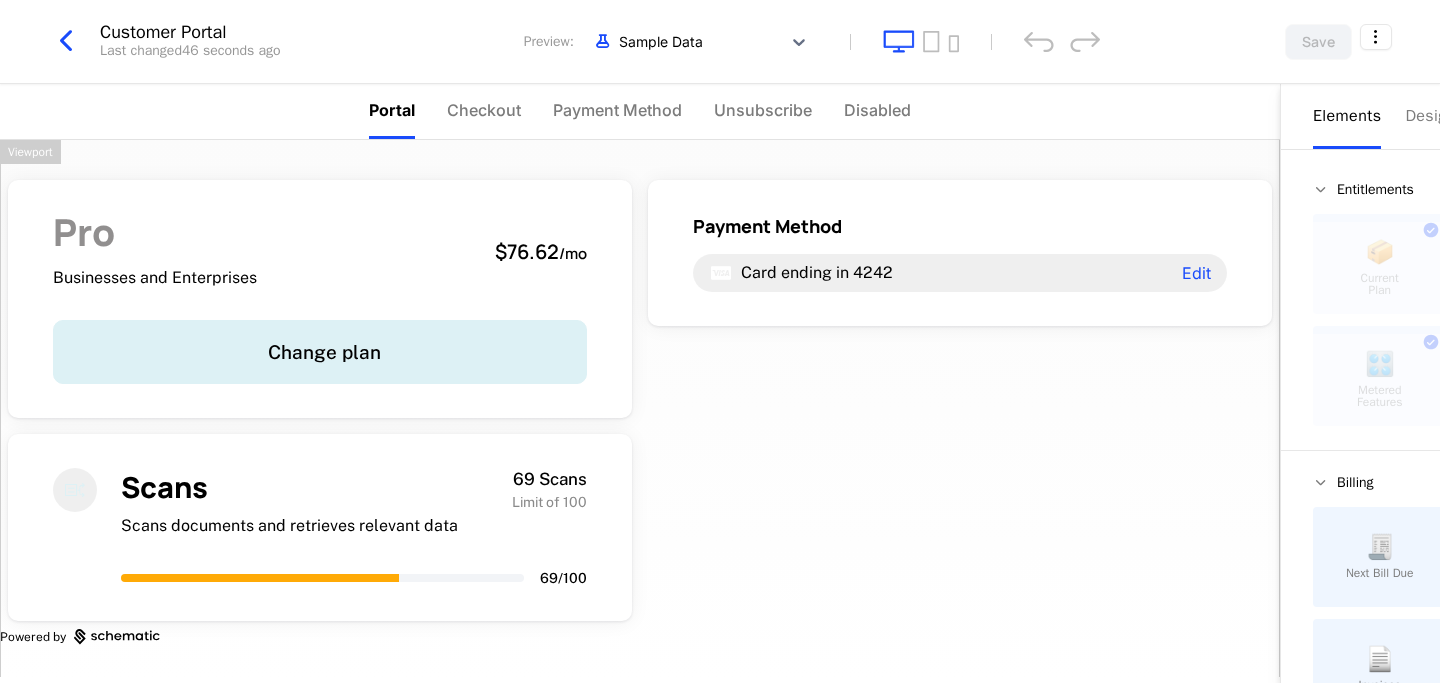 click on "Pro Businesses and Enterprises $76.62 / mo Change plan Payment Method Card ending in   4242 Edit Scans Scans documents and retrieves relevant data  69   Scans Limit of 100 69 / 100 Powered by" at bounding box center (640, 408) 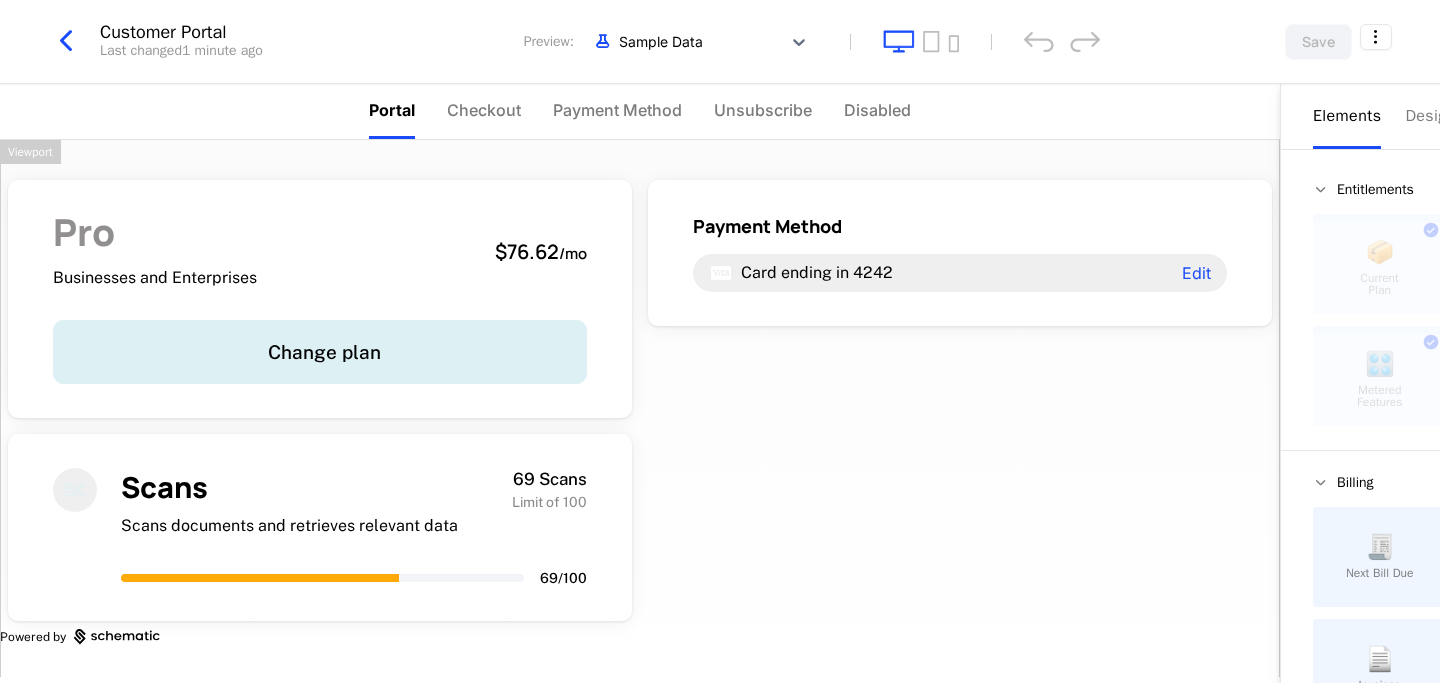 click on "Pro Businesses and Enterprises $76.62 / mo Change plan Payment Method Card ending in   4242 Edit Scans Scans documents and retrieves relevant data  69   Scans Limit of 100 69 / 100 Powered by" at bounding box center [640, 408] 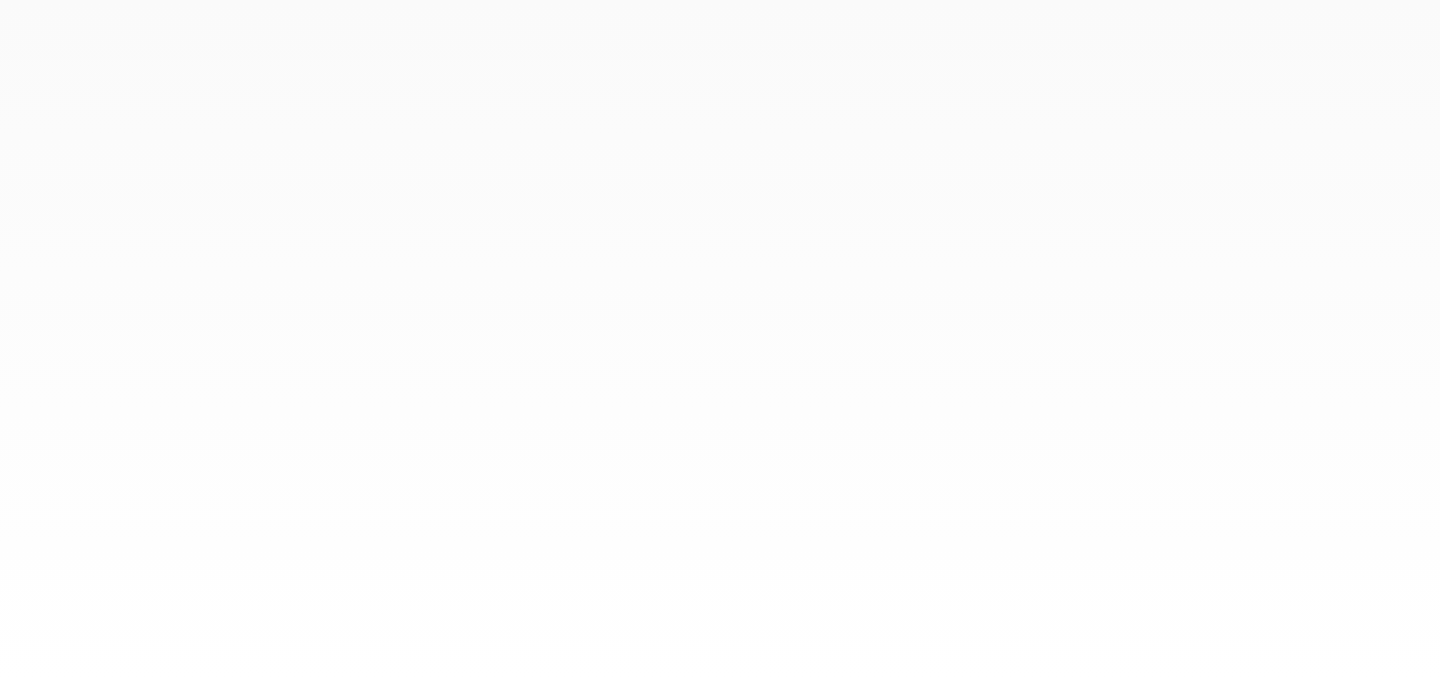 scroll, scrollTop: 0, scrollLeft: 0, axis: both 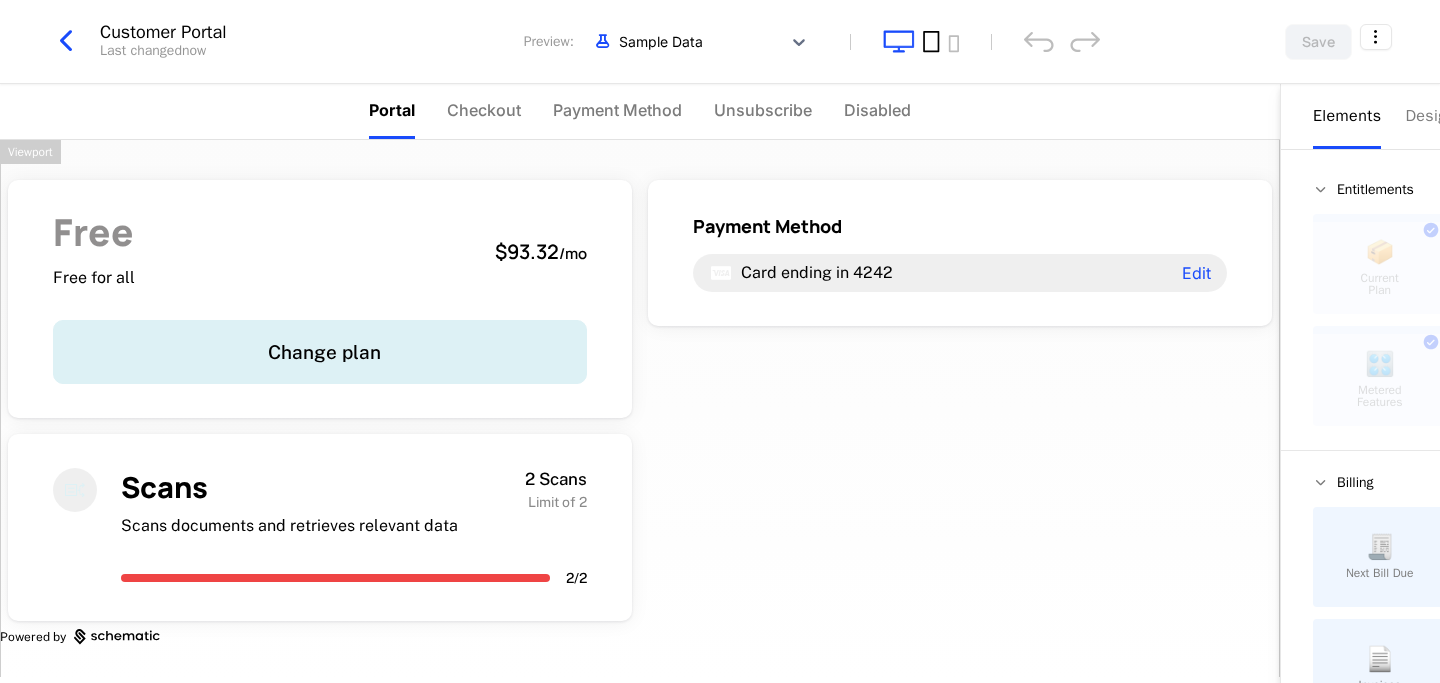 click 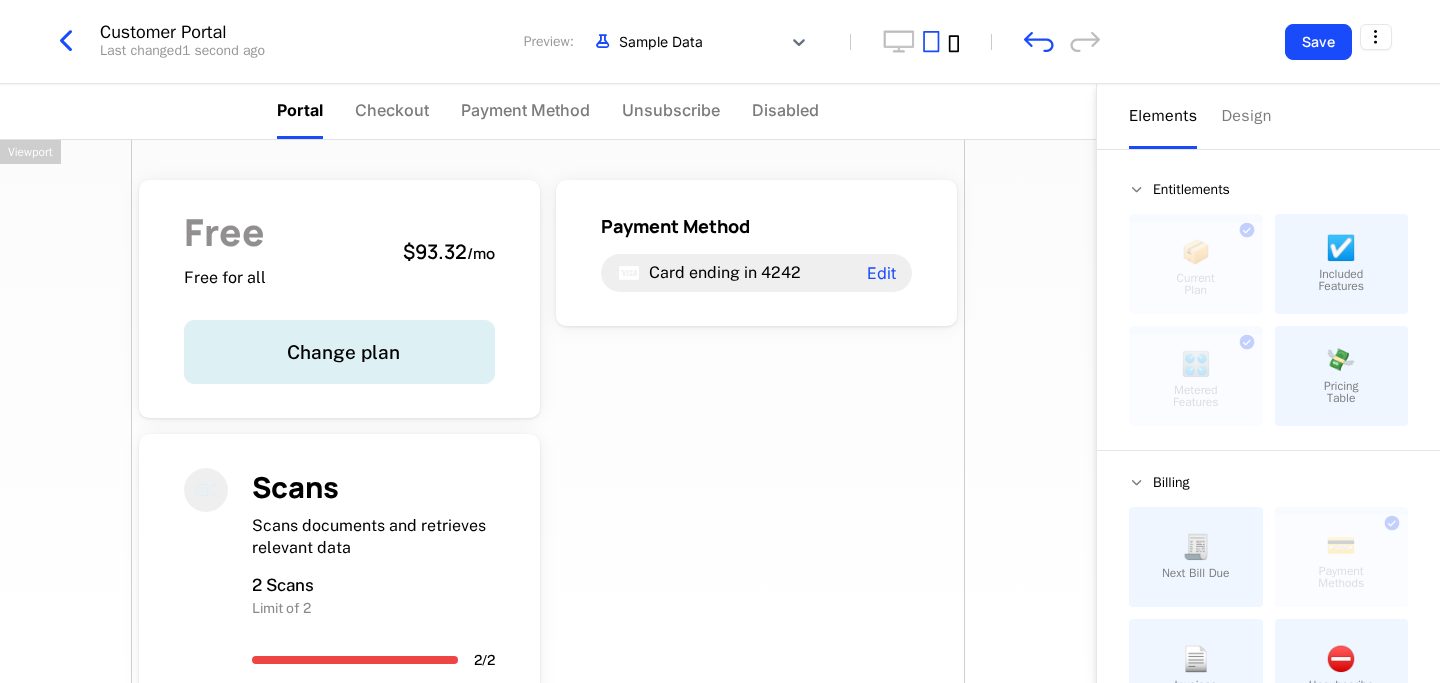 click 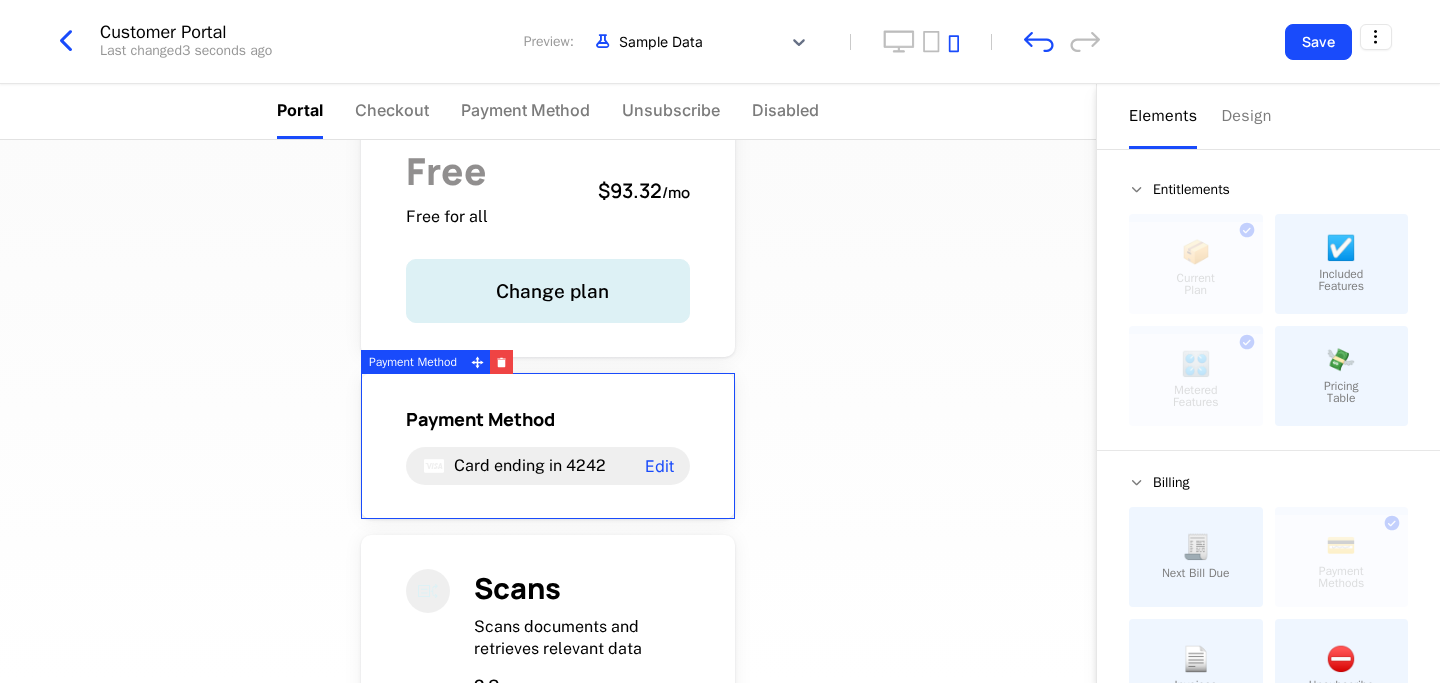 scroll, scrollTop: 0, scrollLeft: 0, axis: both 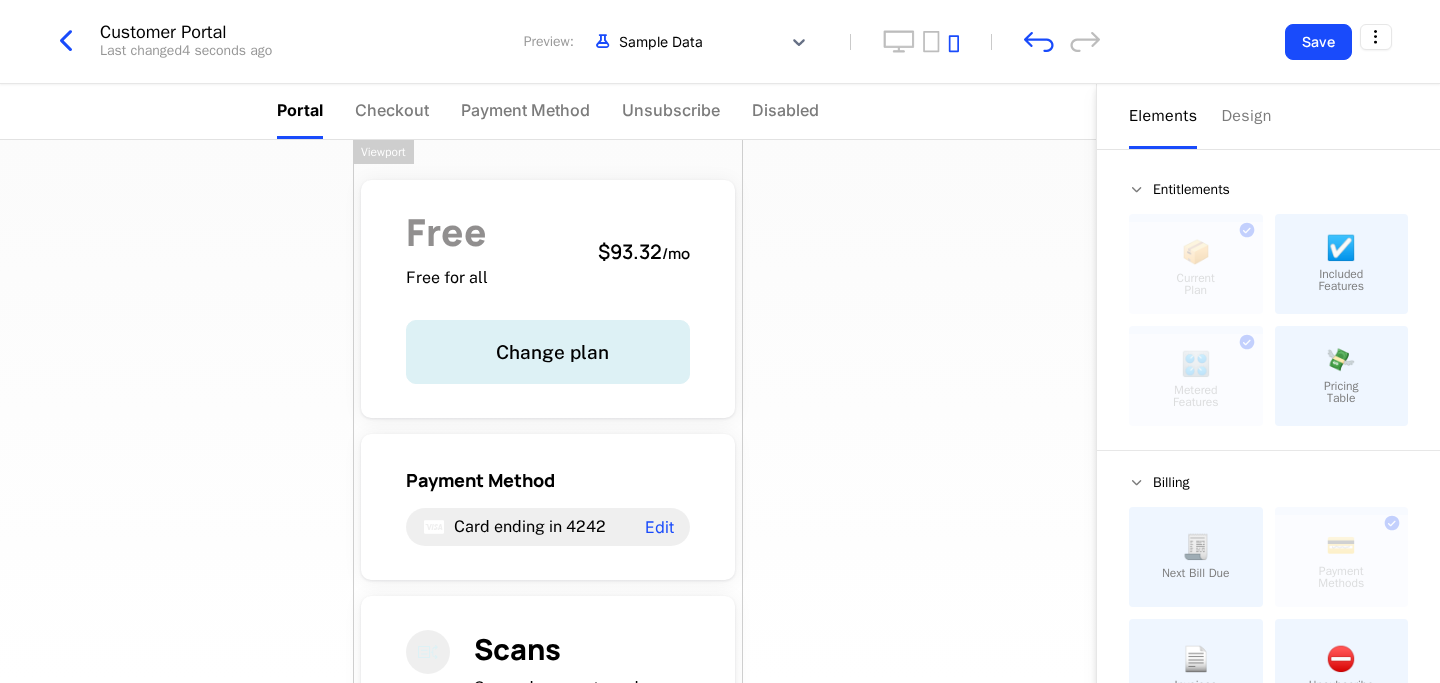 click on "Customer Portal Last changed  4 seconds ago Preview: Sample Data" at bounding box center (574, 42) 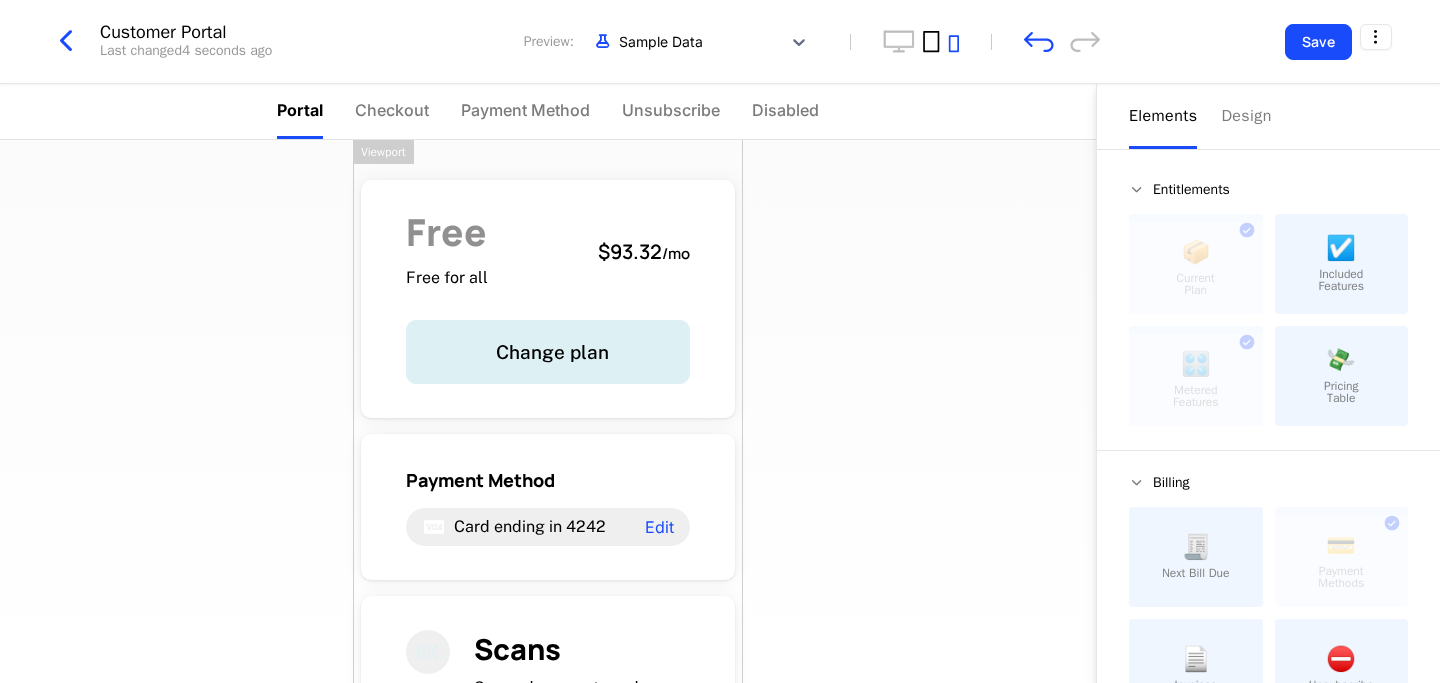 click 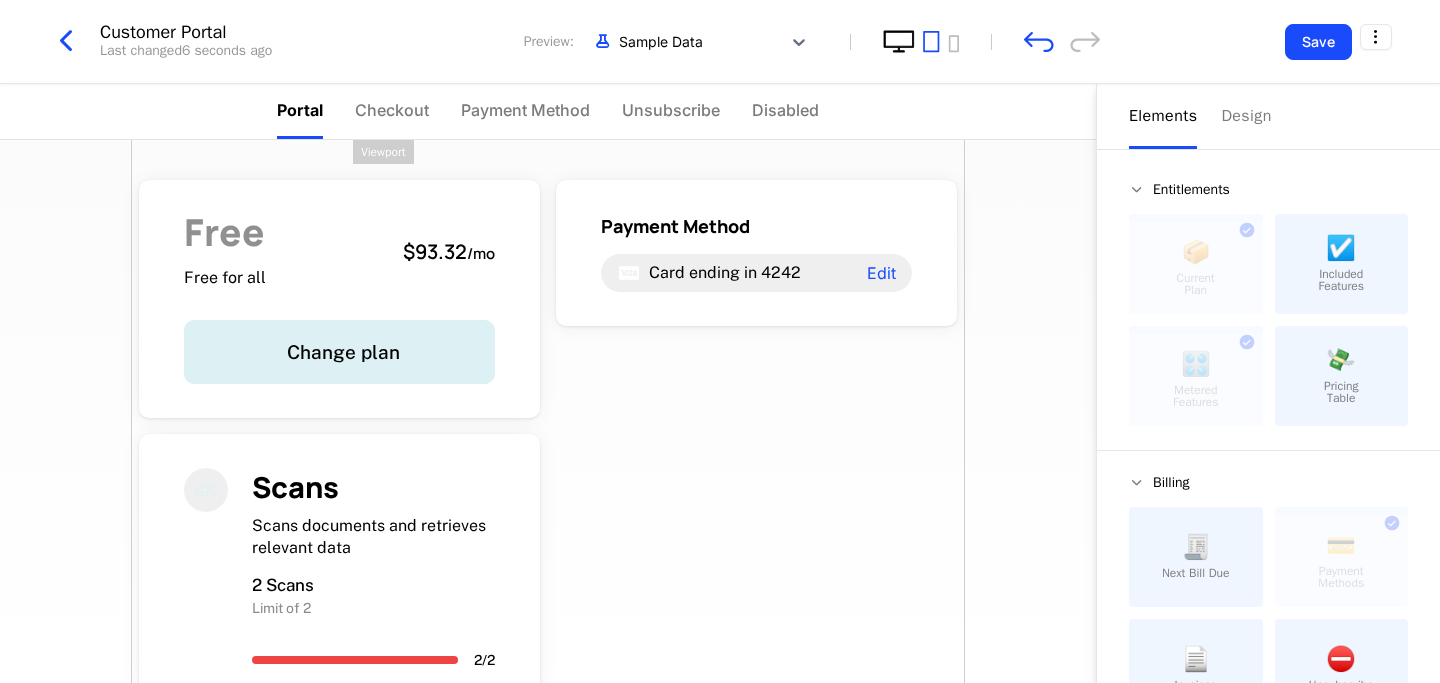 click 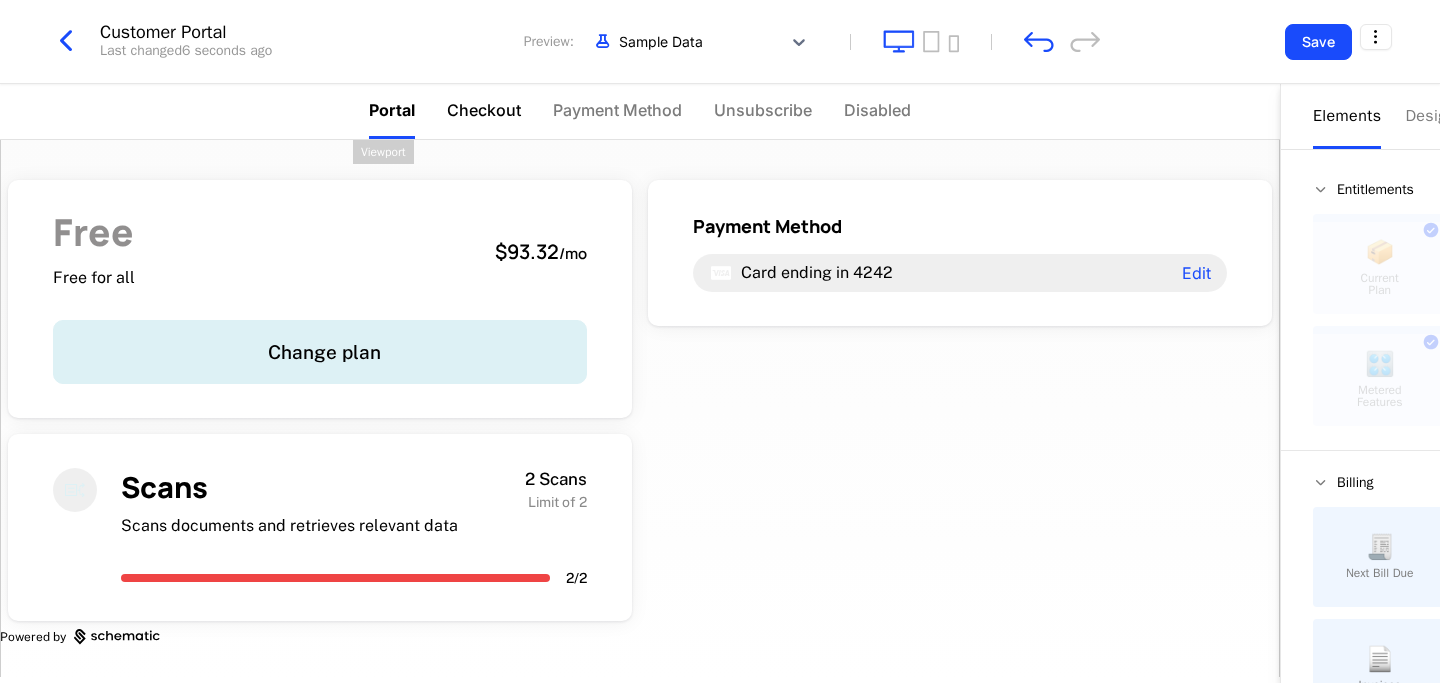 click on "Checkout" at bounding box center (484, 110) 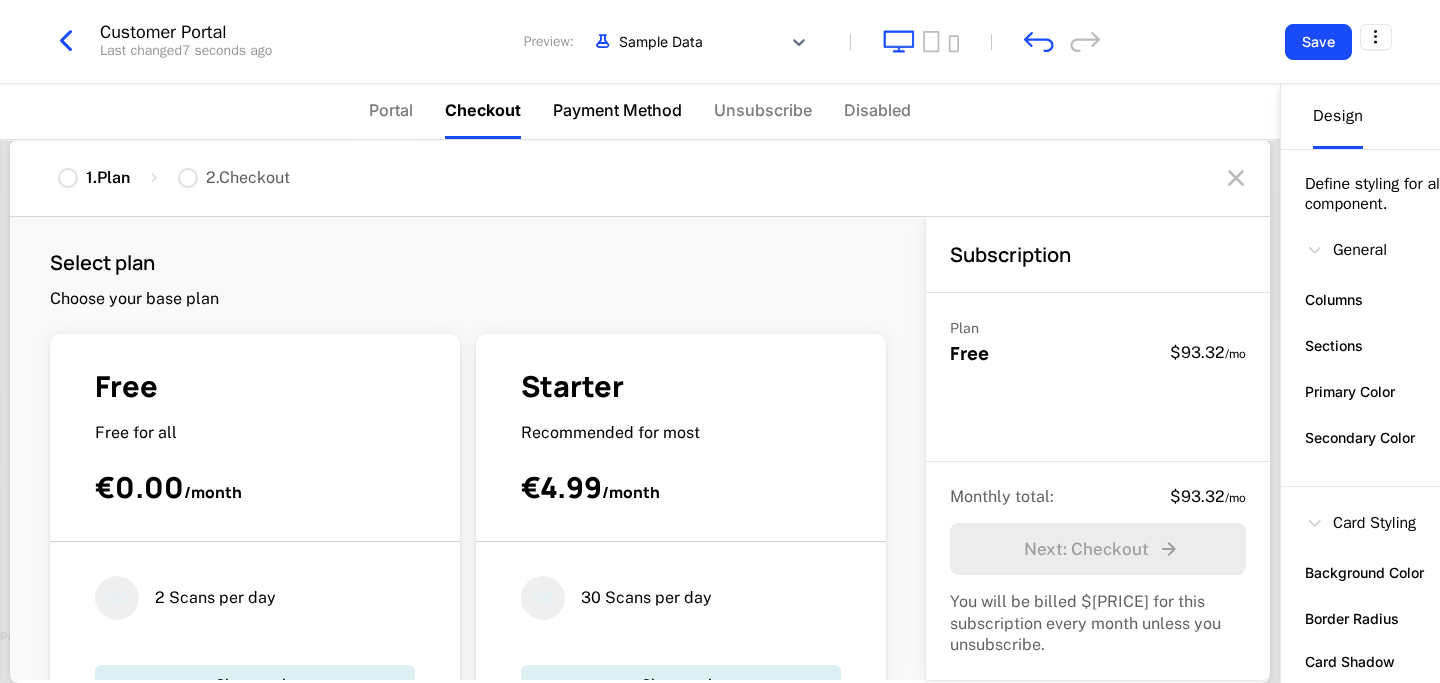 click on "Payment Method" at bounding box center (617, 110) 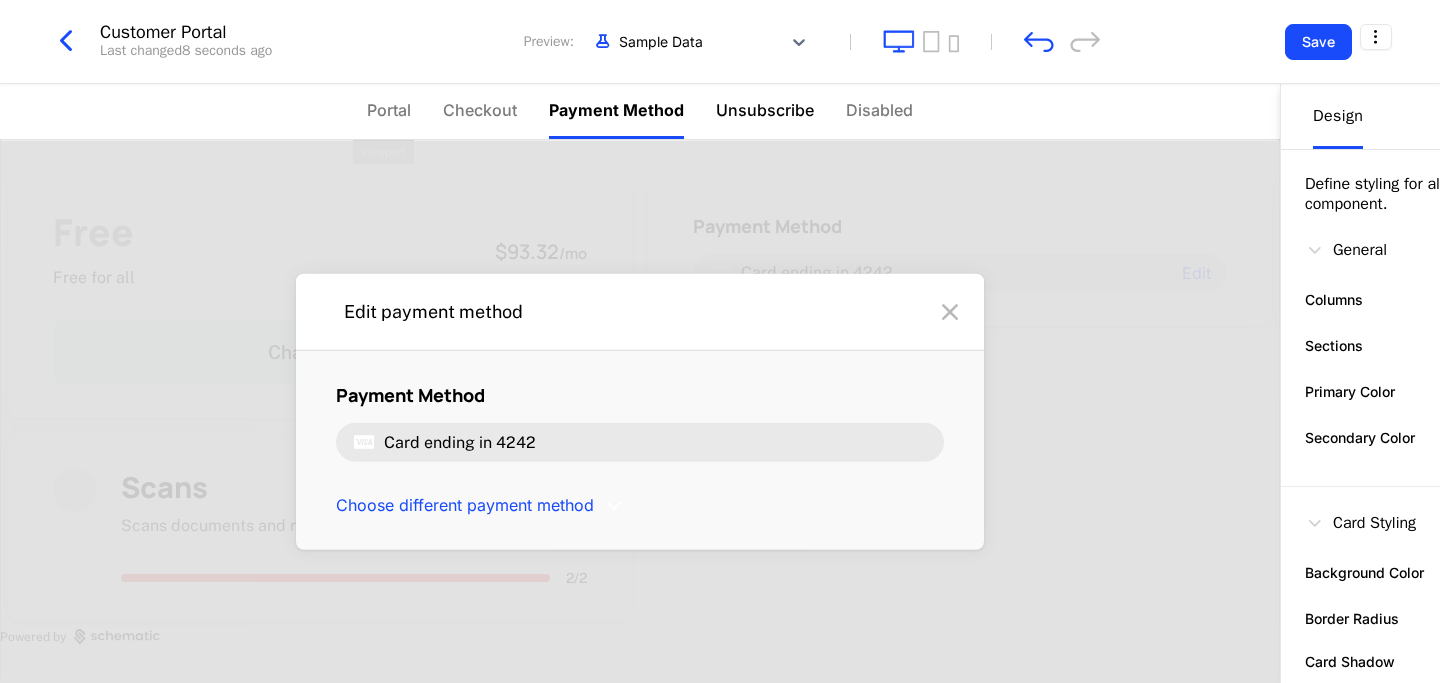 click on "Unsubscribe" at bounding box center (765, 110) 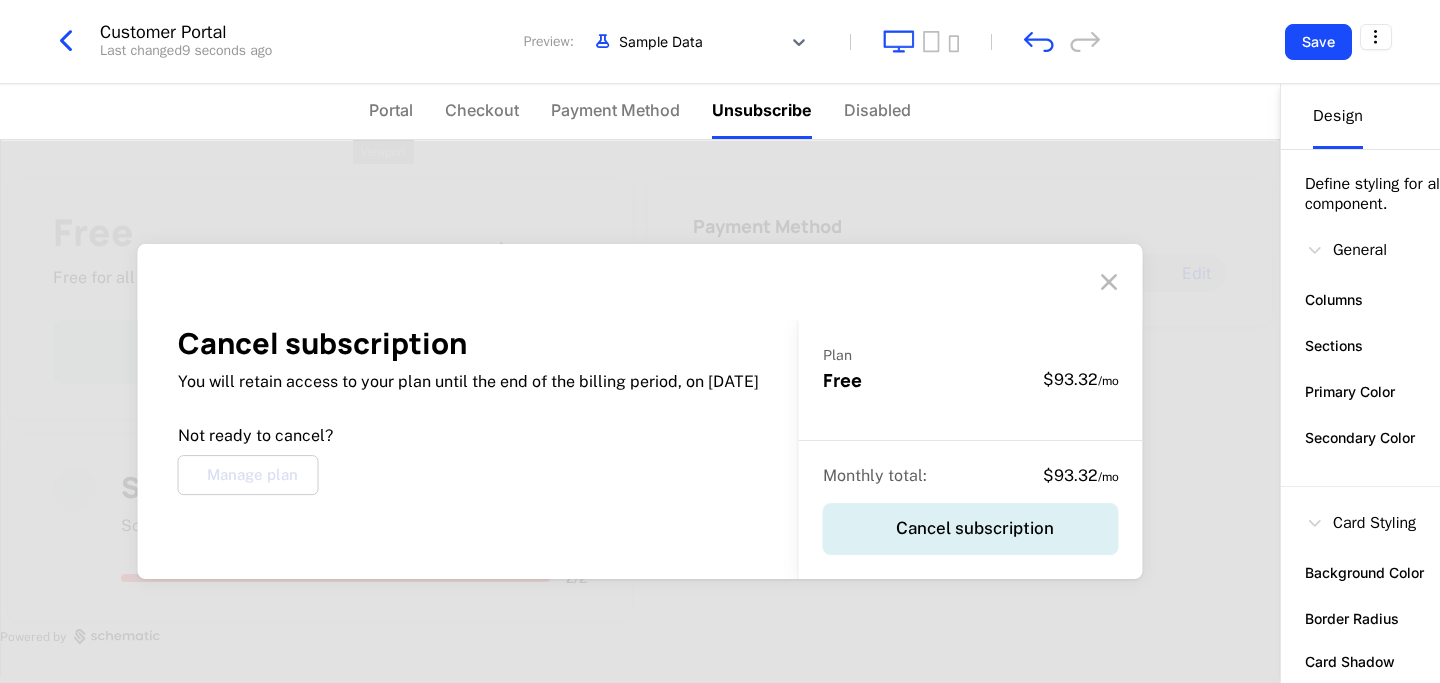 click on "Portal Checkout Payment Method Unsubscribe Disabled" at bounding box center (640, 111) 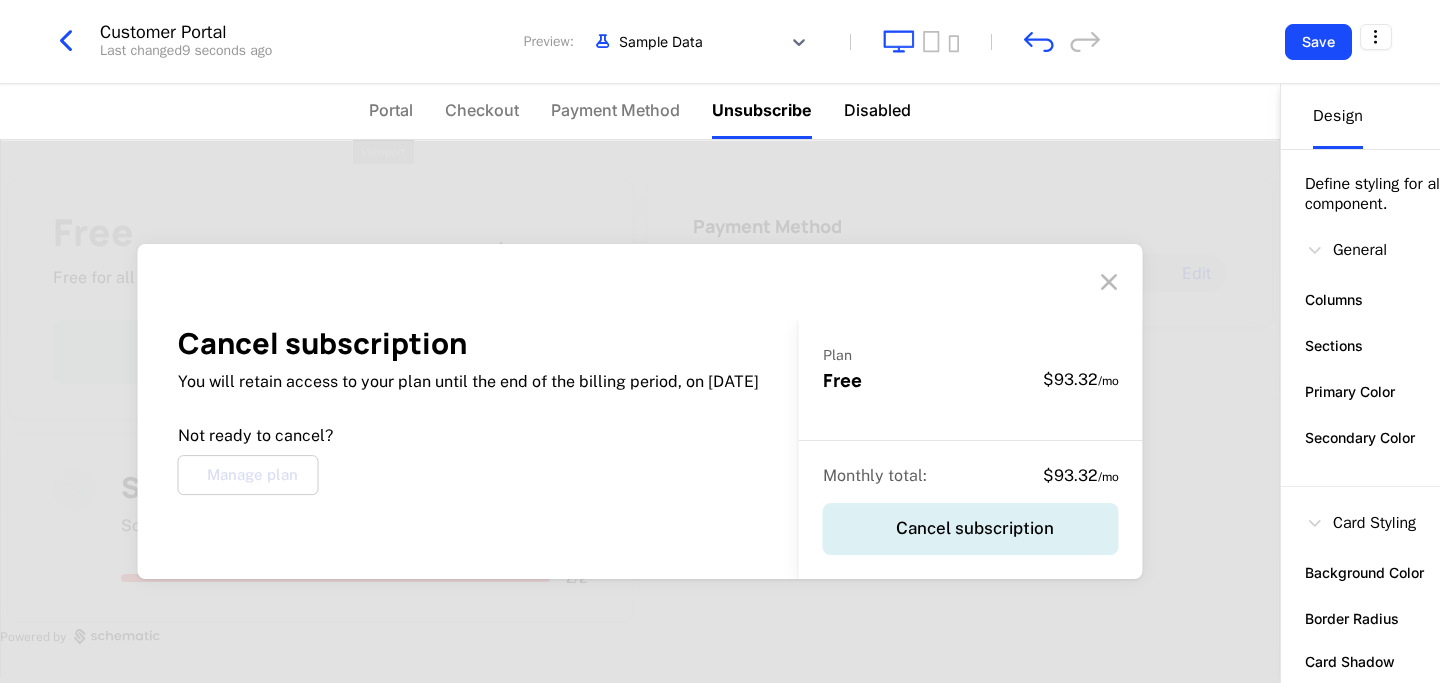 click on "Disabled" at bounding box center (877, 110) 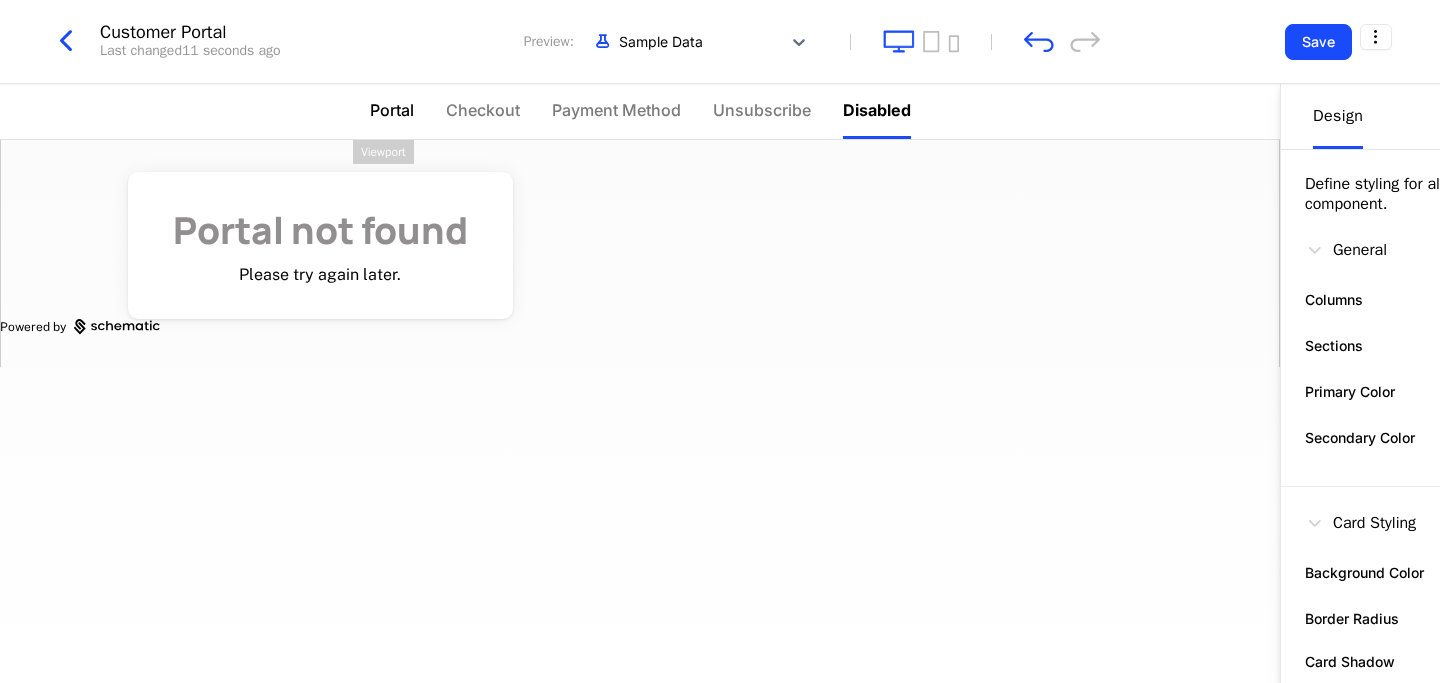 click on "Portal" at bounding box center (392, 110) 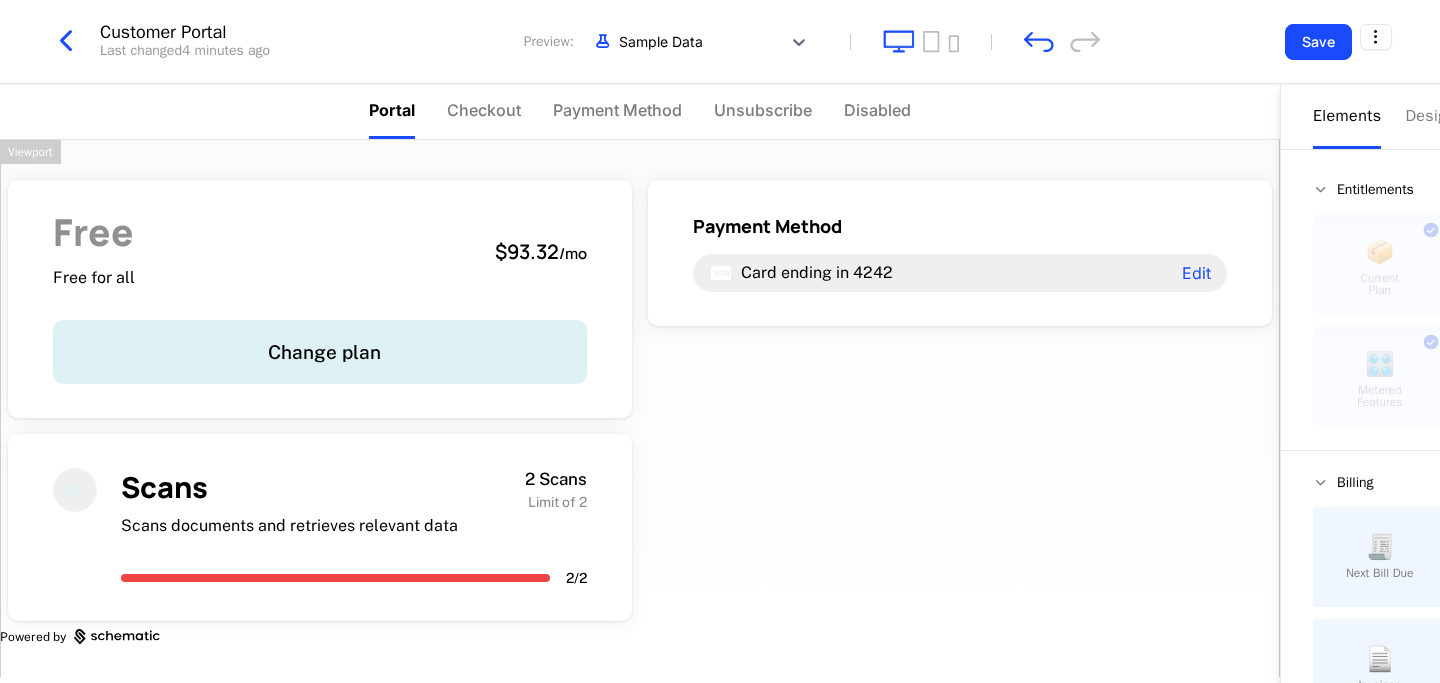 click on "Free Free for all $[PRICE] / mo Change plan Payment Method Card ending in   XXXX Edit Scans Scans documents and retrieves relevant data  2   Scans Limit of 2 2 / 2 Powered by" at bounding box center (640, 408) 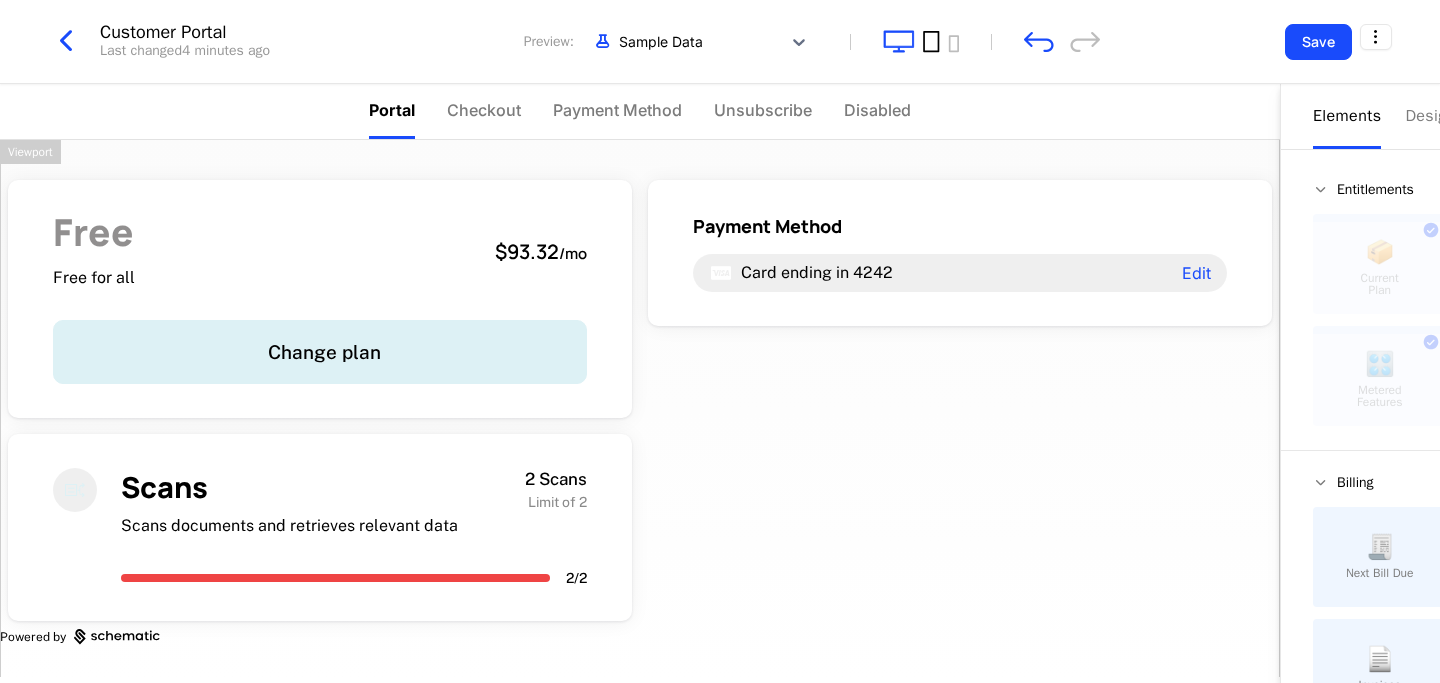 click 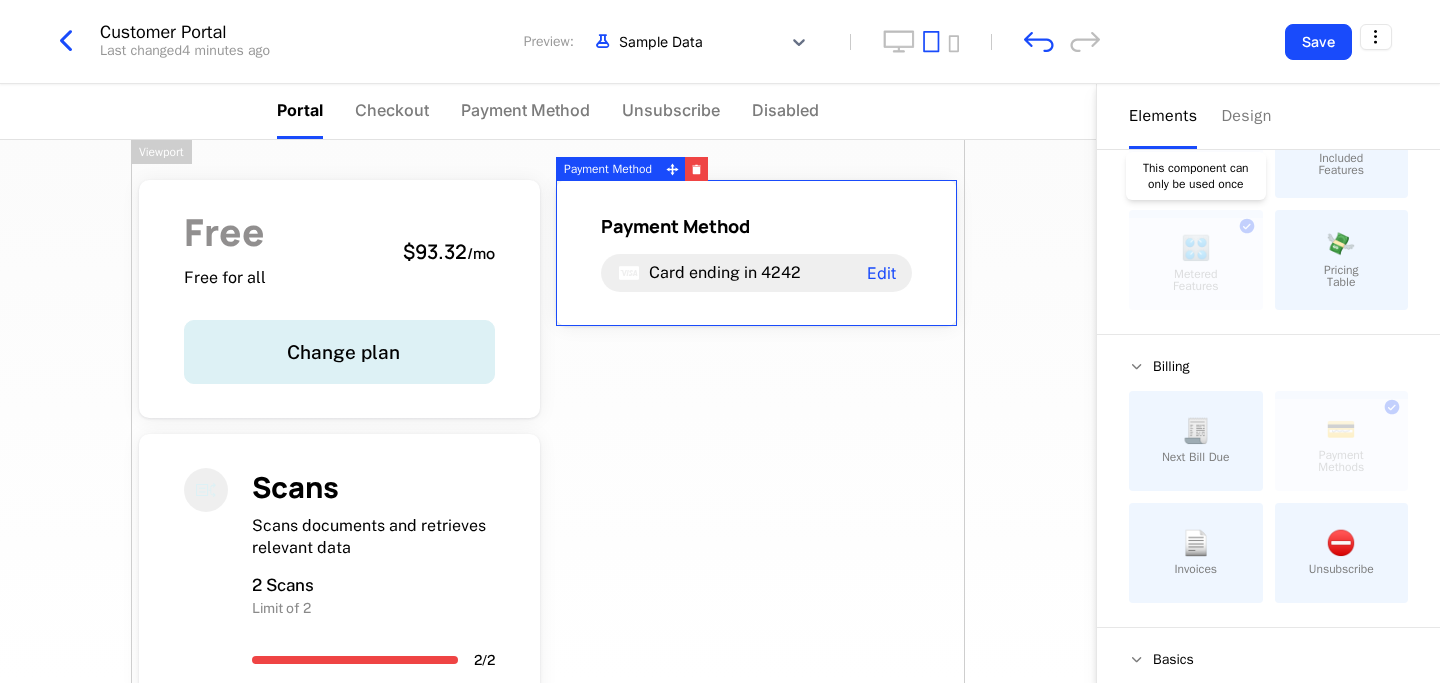 scroll, scrollTop: 145, scrollLeft: 0, axis: vertical 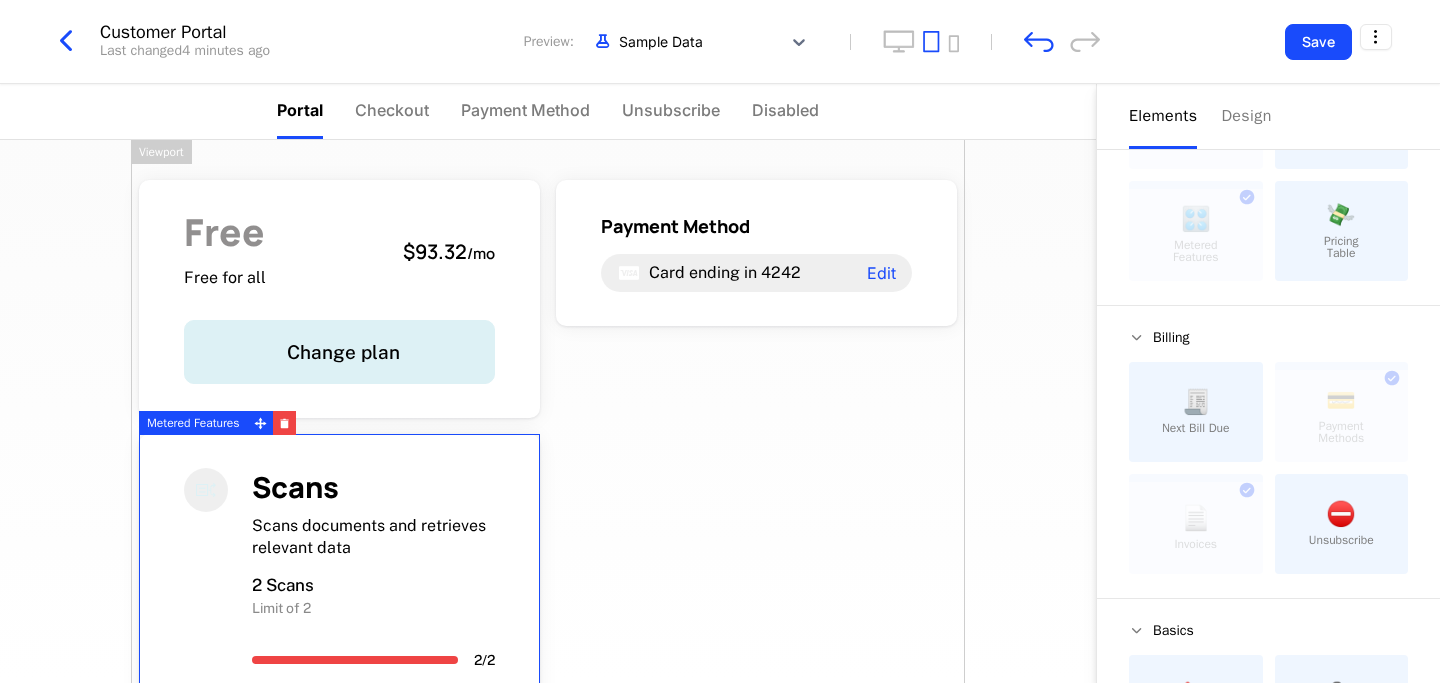 click on "Scans Scans documents and retrieves relevant data  2   Scans Limit of 2 2 / 2" at bounding box center [339, 568] 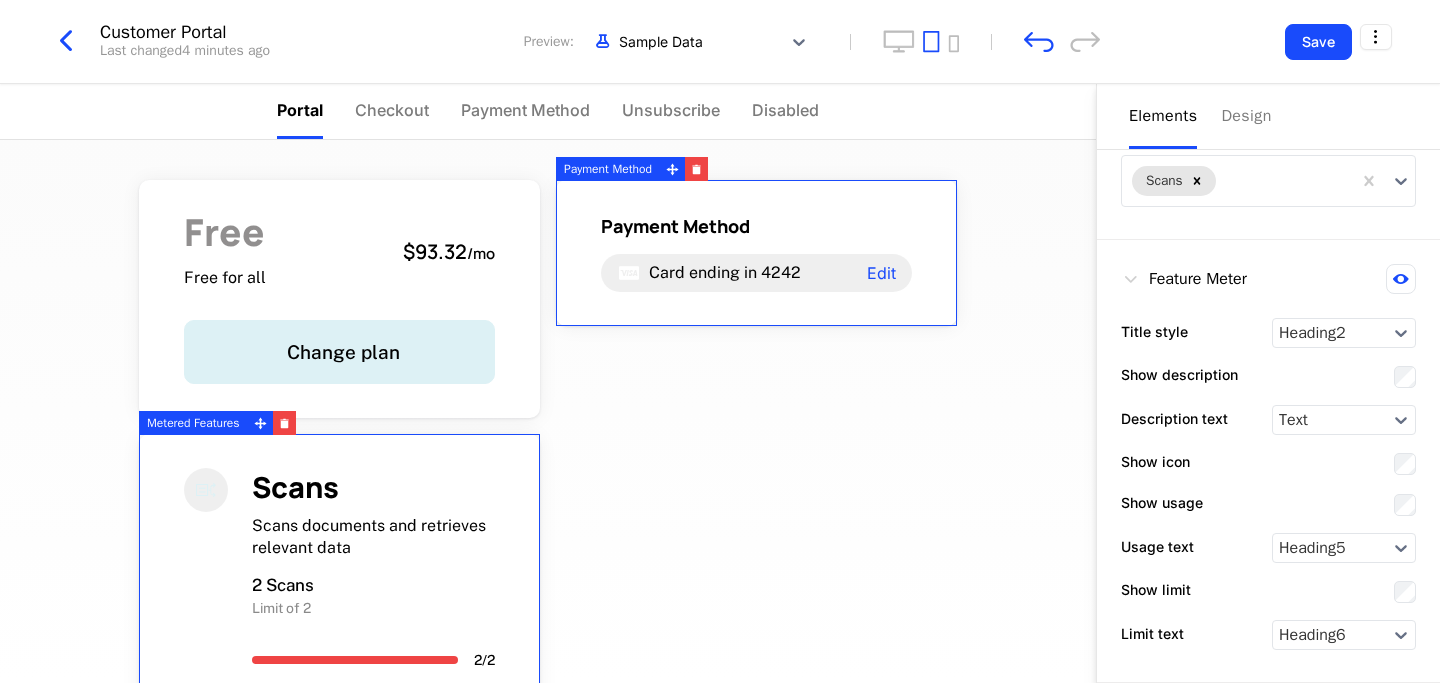 scroll, scrollTop: 0, scrollLeft: 0, axis: both 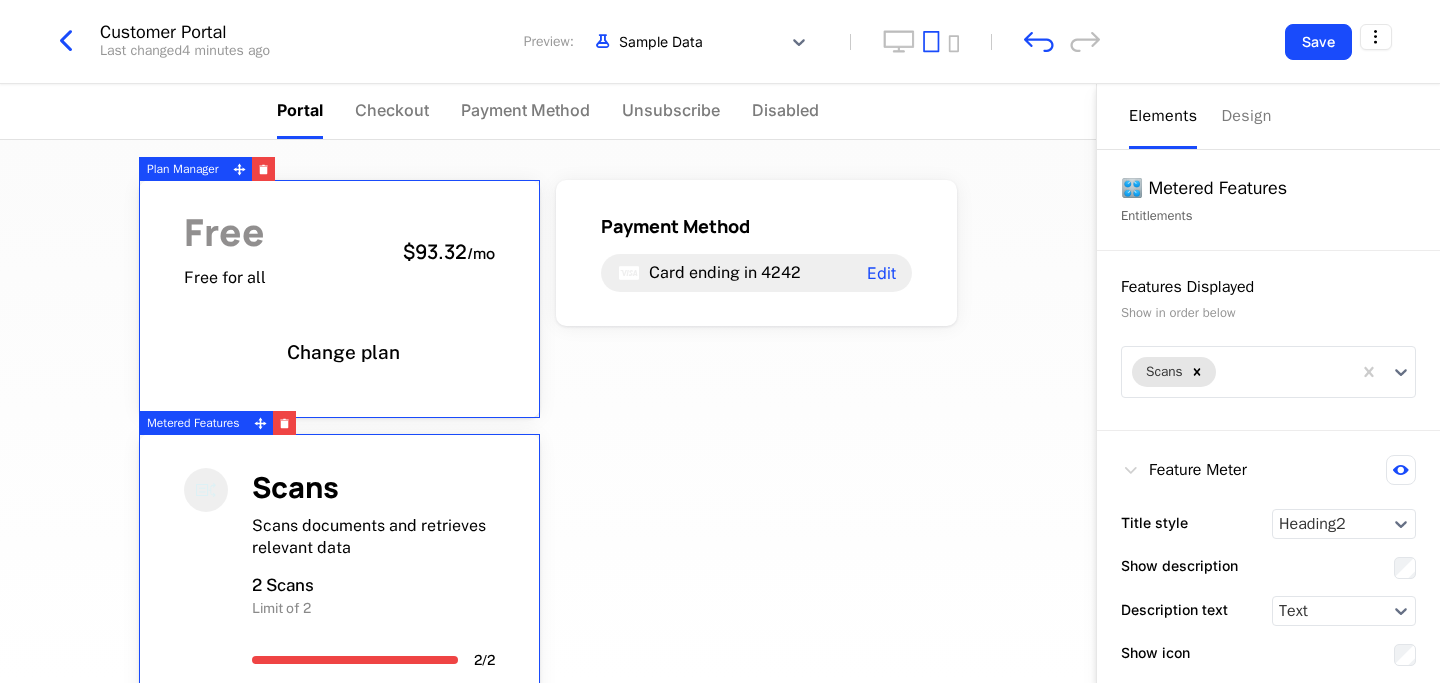 click on "Change plan" at bounding box center (339, 352) 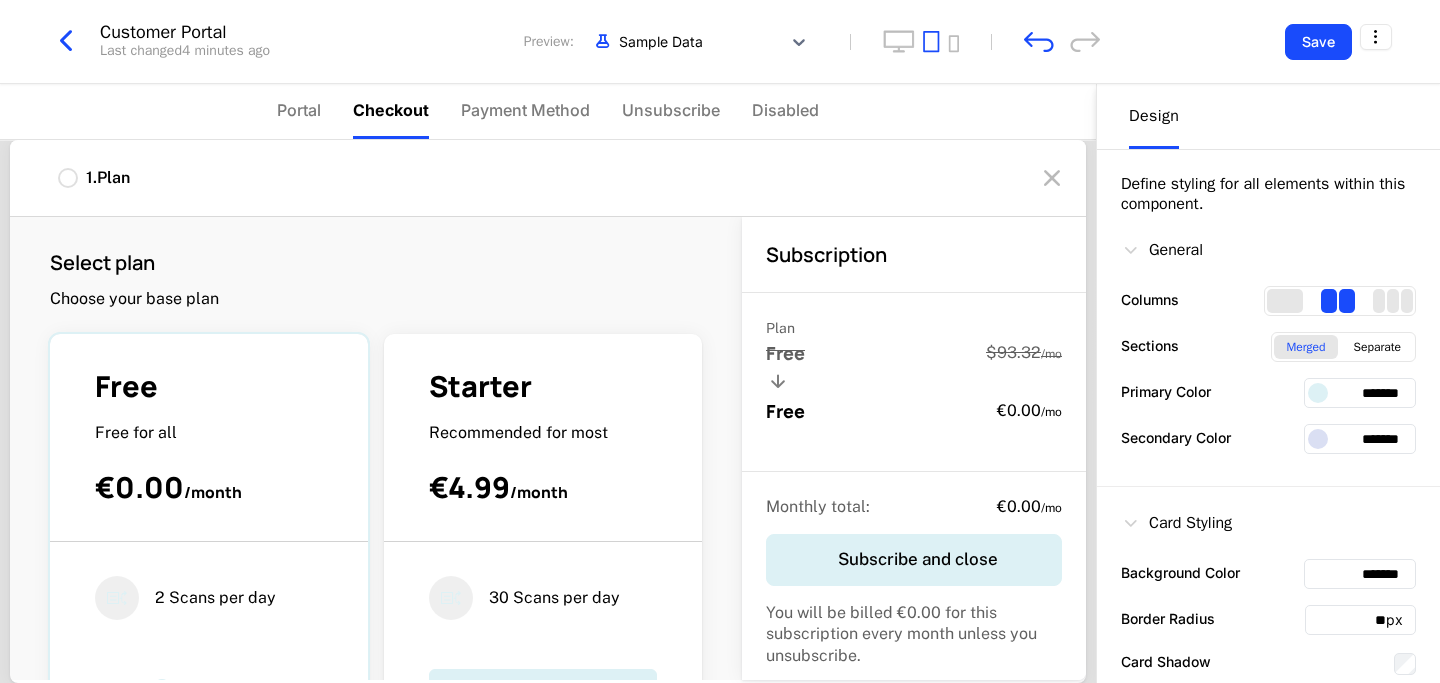 scroll, scrollTop: 12, scrollLeft: 0, axis: vertical 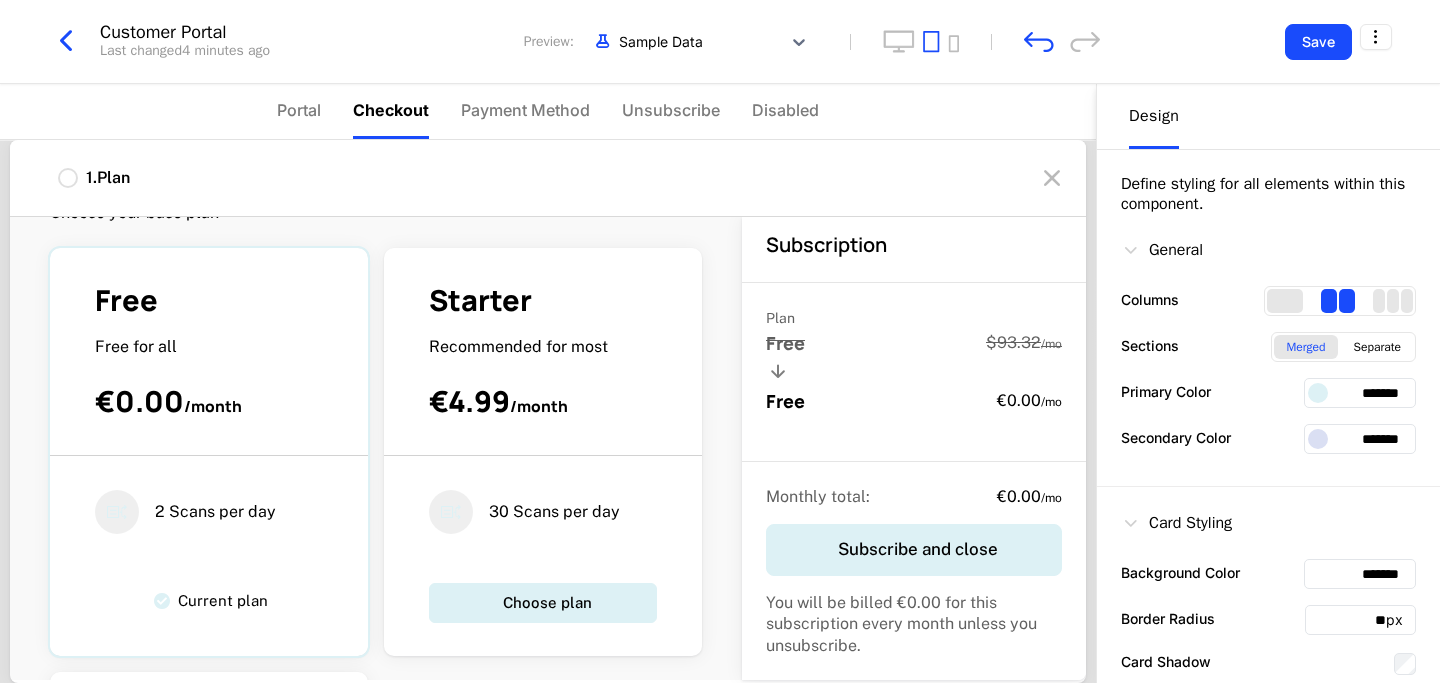 click on "€4.99 / month" at bounding box center [543, 401] 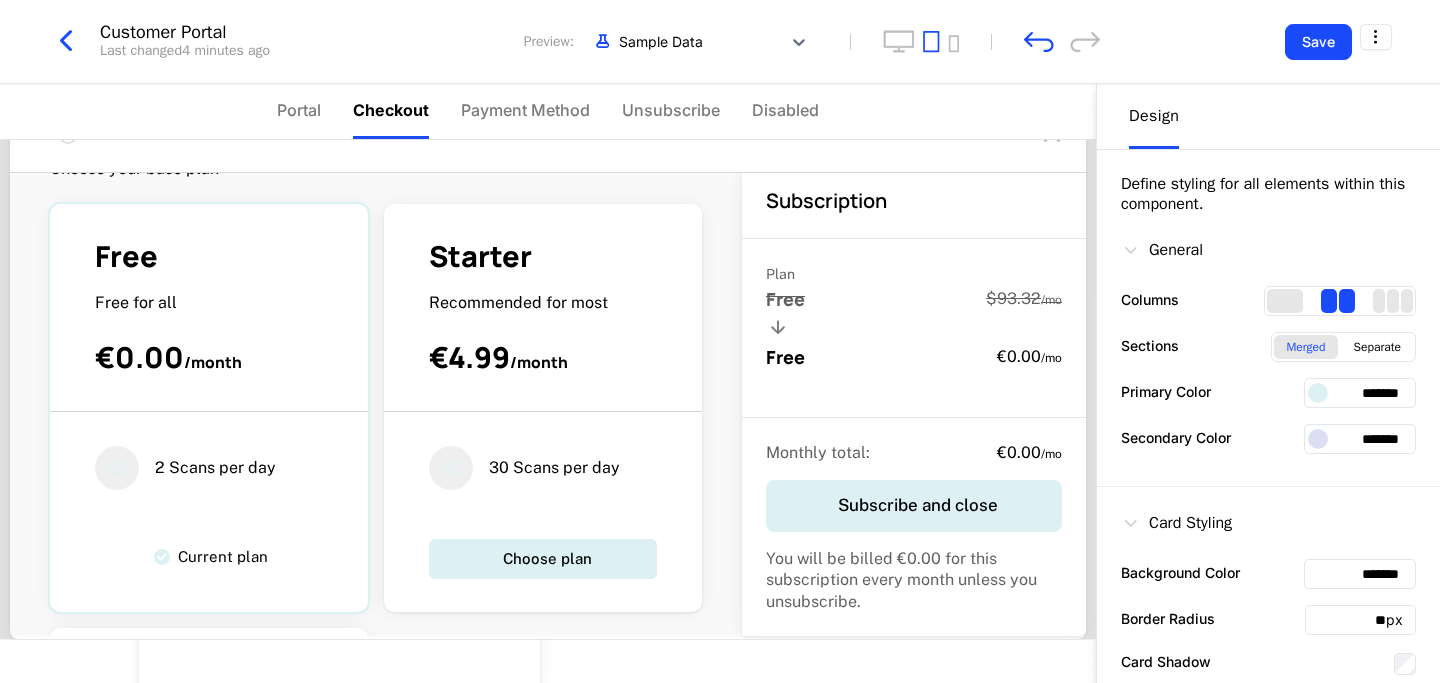 scroll, scrollTop: 156, scrollLeft: 0, axis: vertical 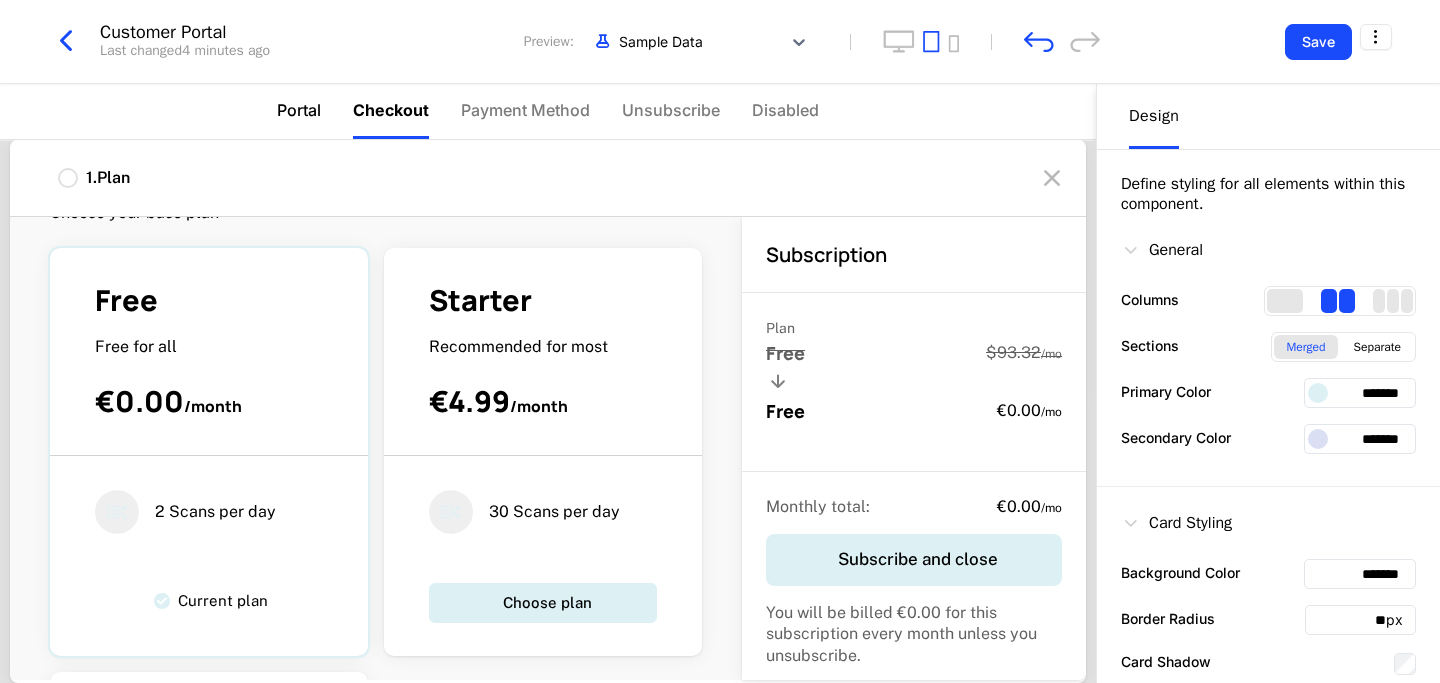 click on "Portal" at bounding box center [299, 110] 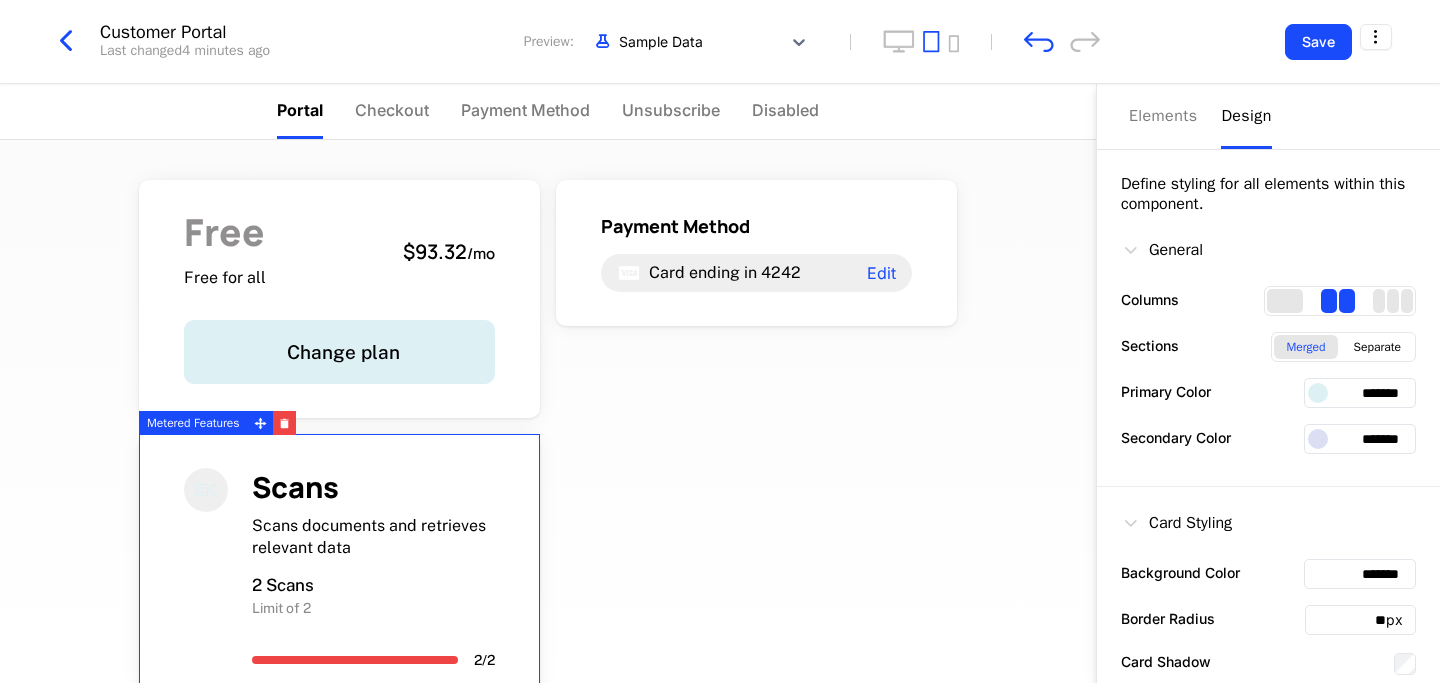 click on "Scans" at bounding box center (373, 487) 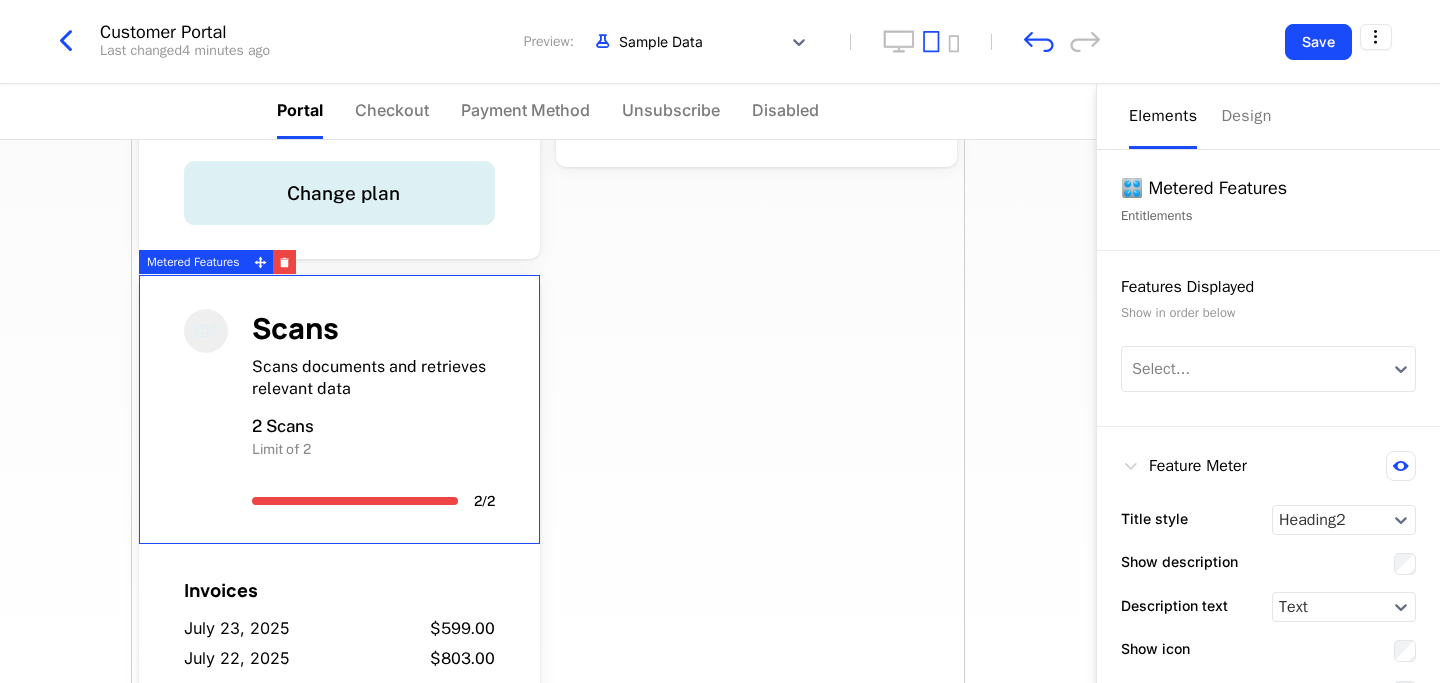 scroll, scrollTop: 181, scrollLeft: 0, axis: vertical 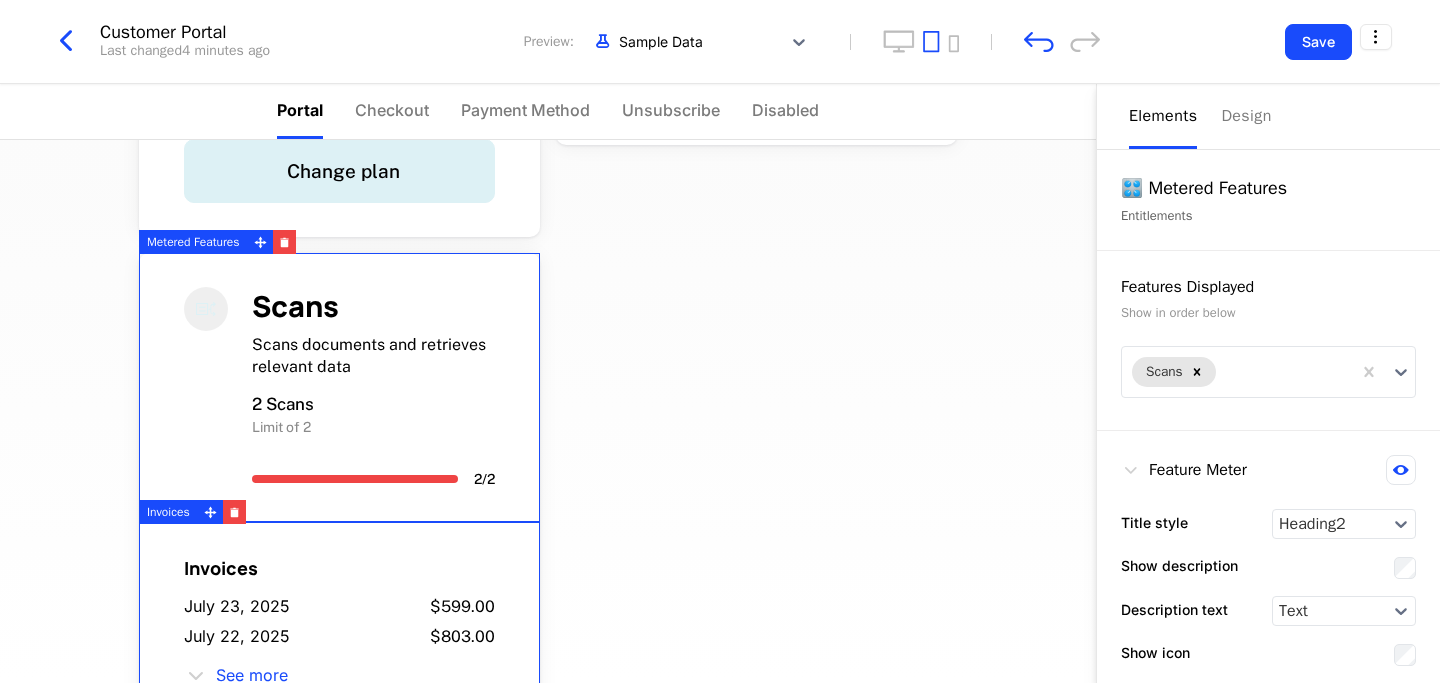 click on "$599.00" at bounding box center [462, 607] 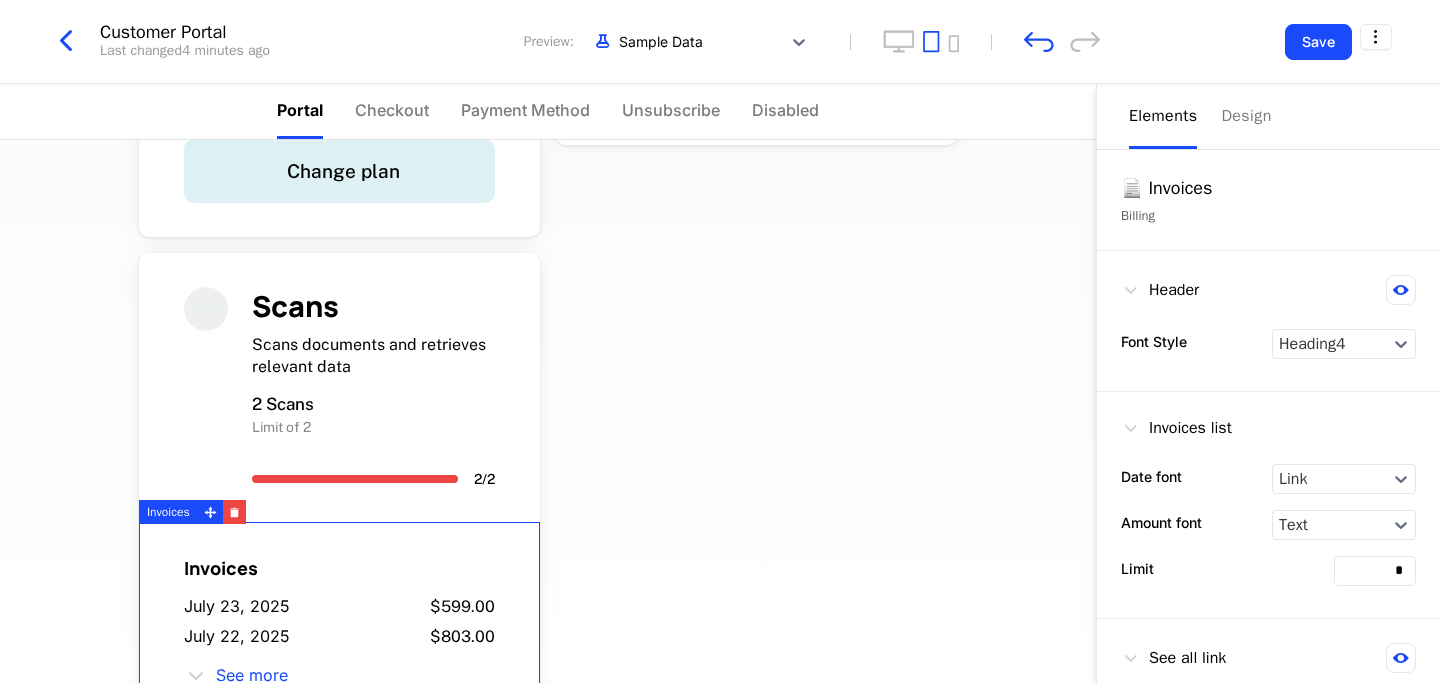 scroll, scrollTop: 276, scrollLeft: 0, axis: vertical 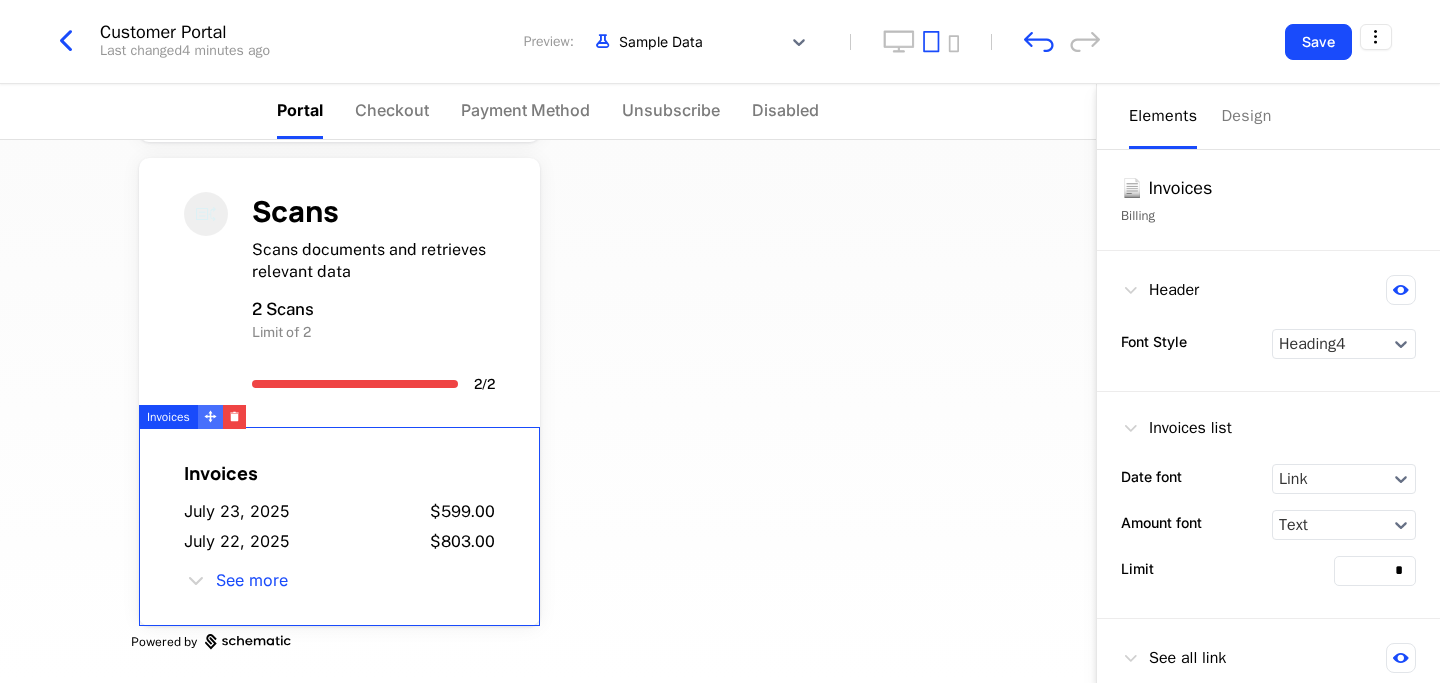click 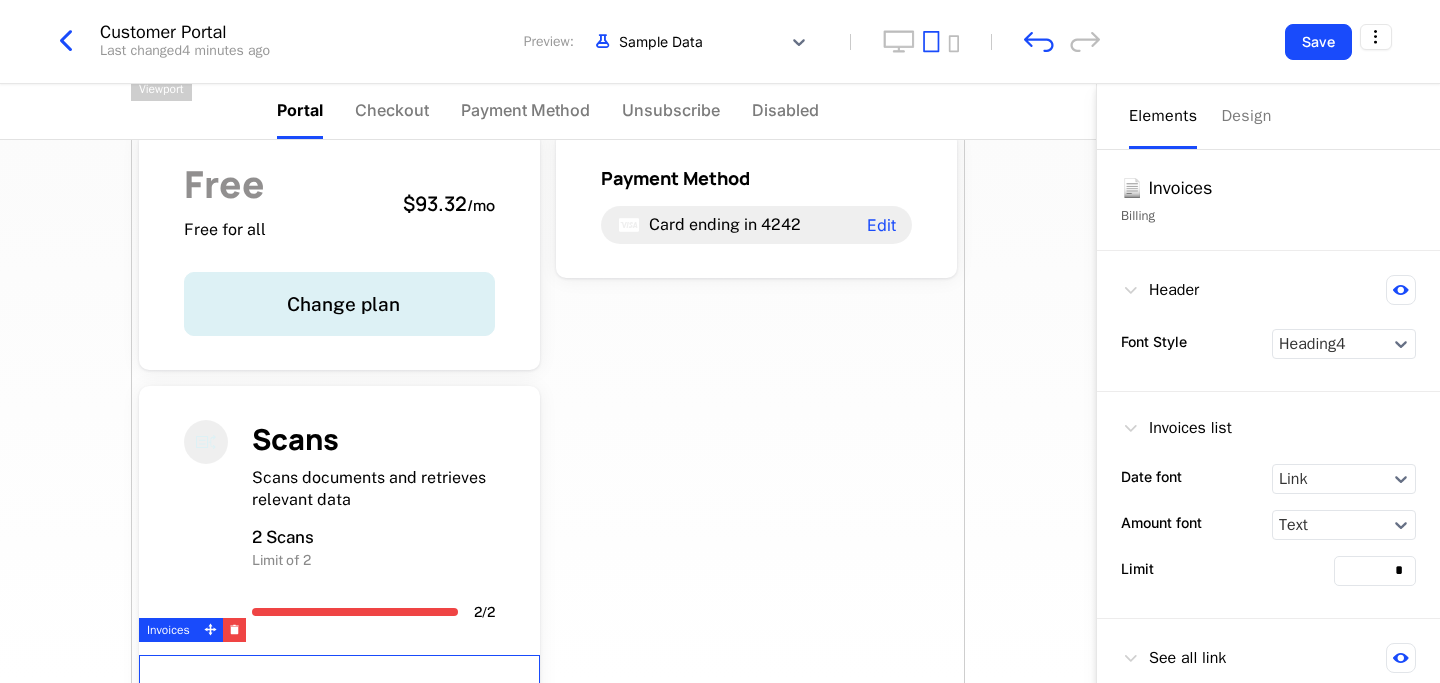 scroll, scrollTop: 42, scrollLeft: 0, axis: vertical 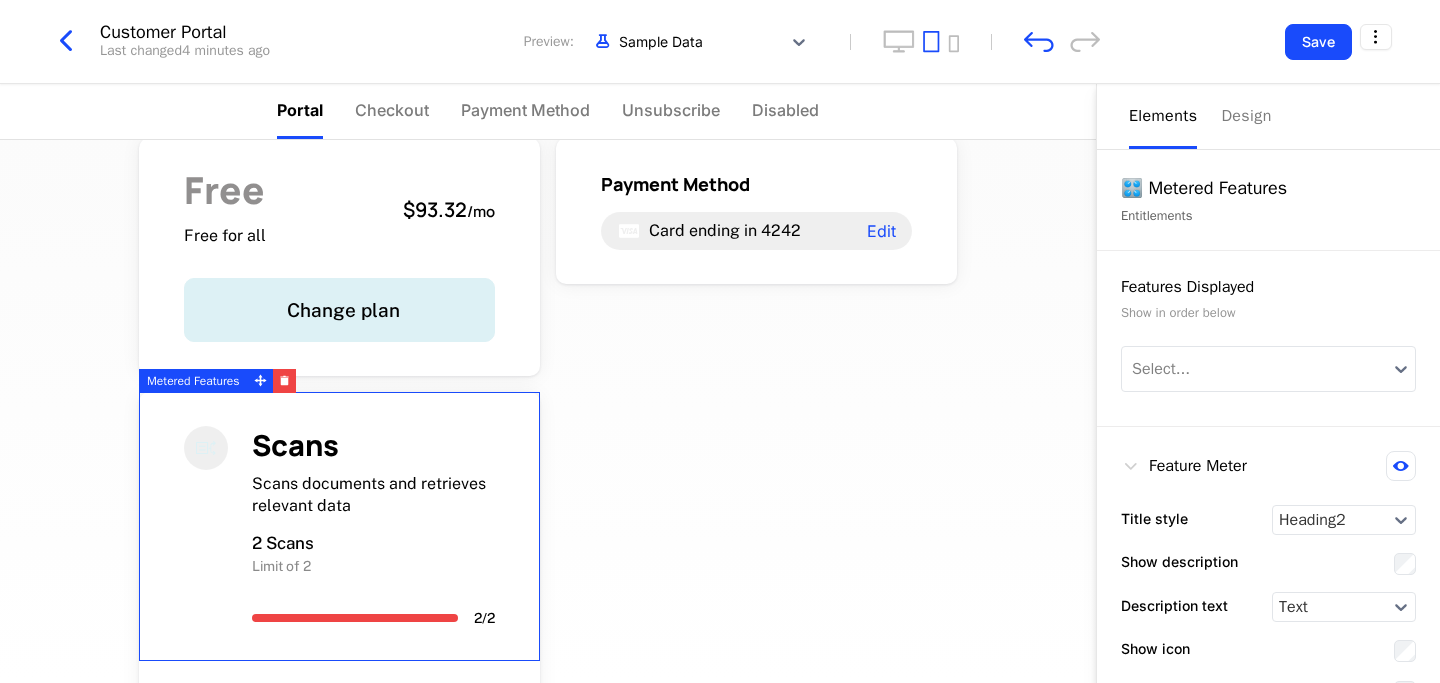 click on "Scans documents and retrieves relevant data" at bounding box center [369, 494] 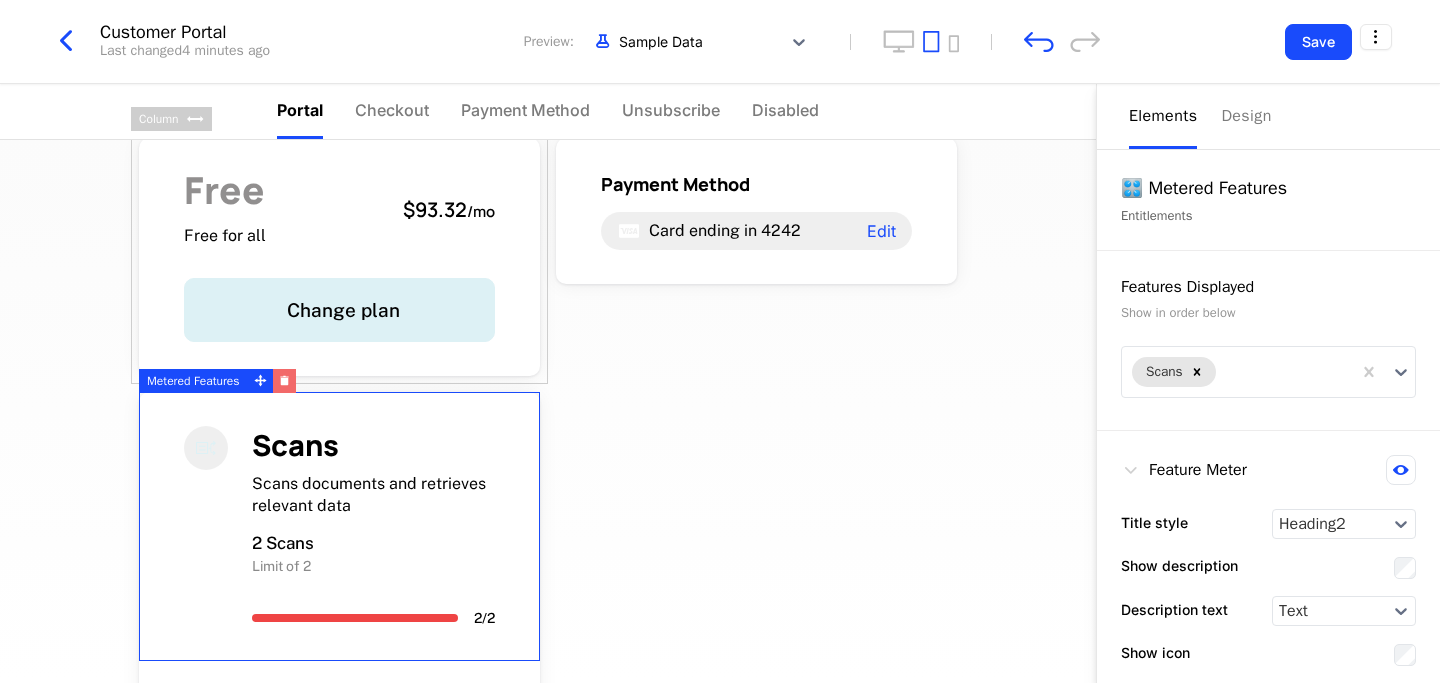 click 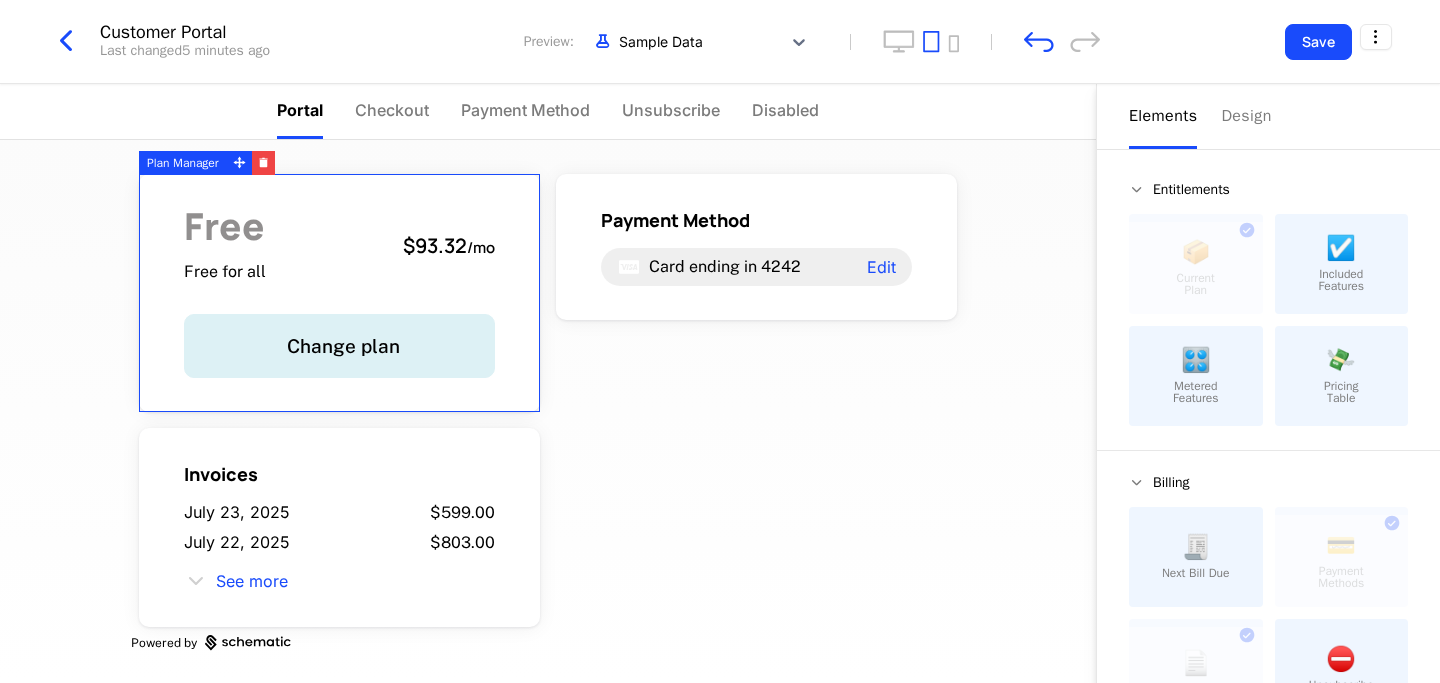 scroll, scrollTop: 6, scrollLeft: 0, axis: vertical 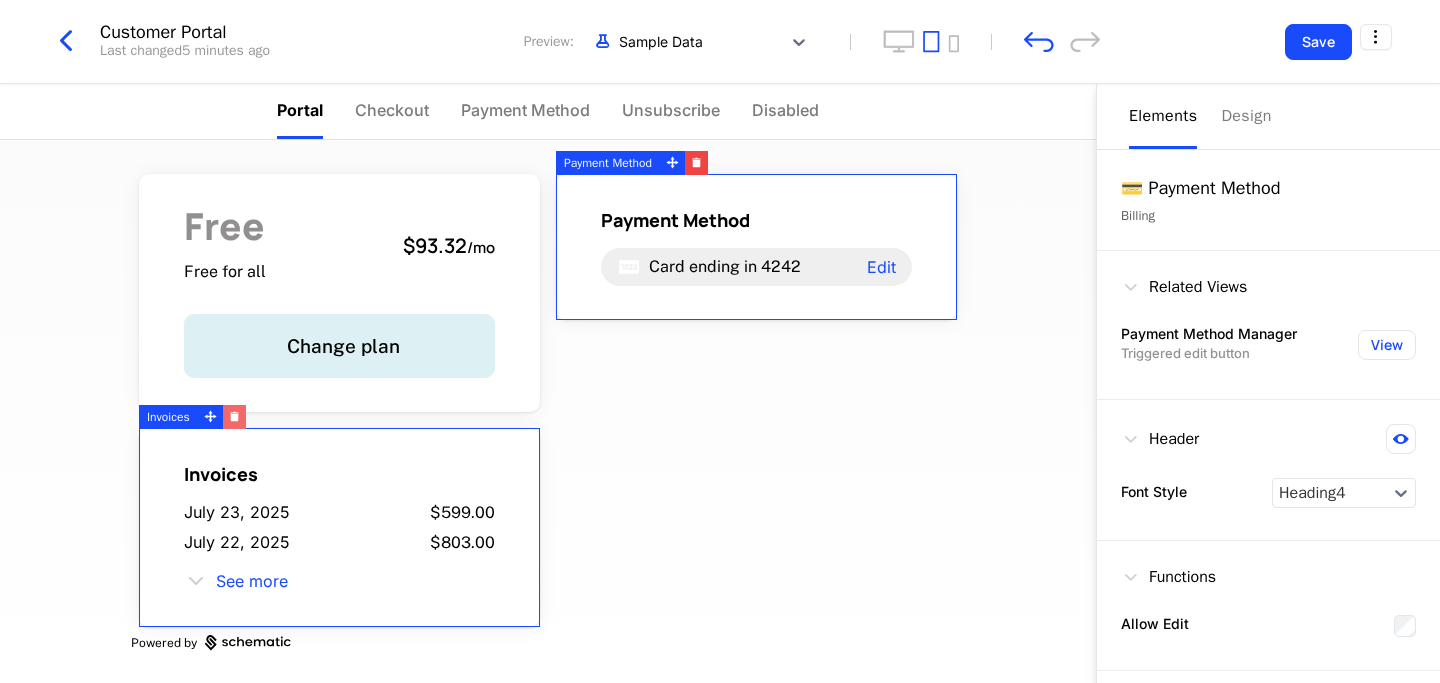 click 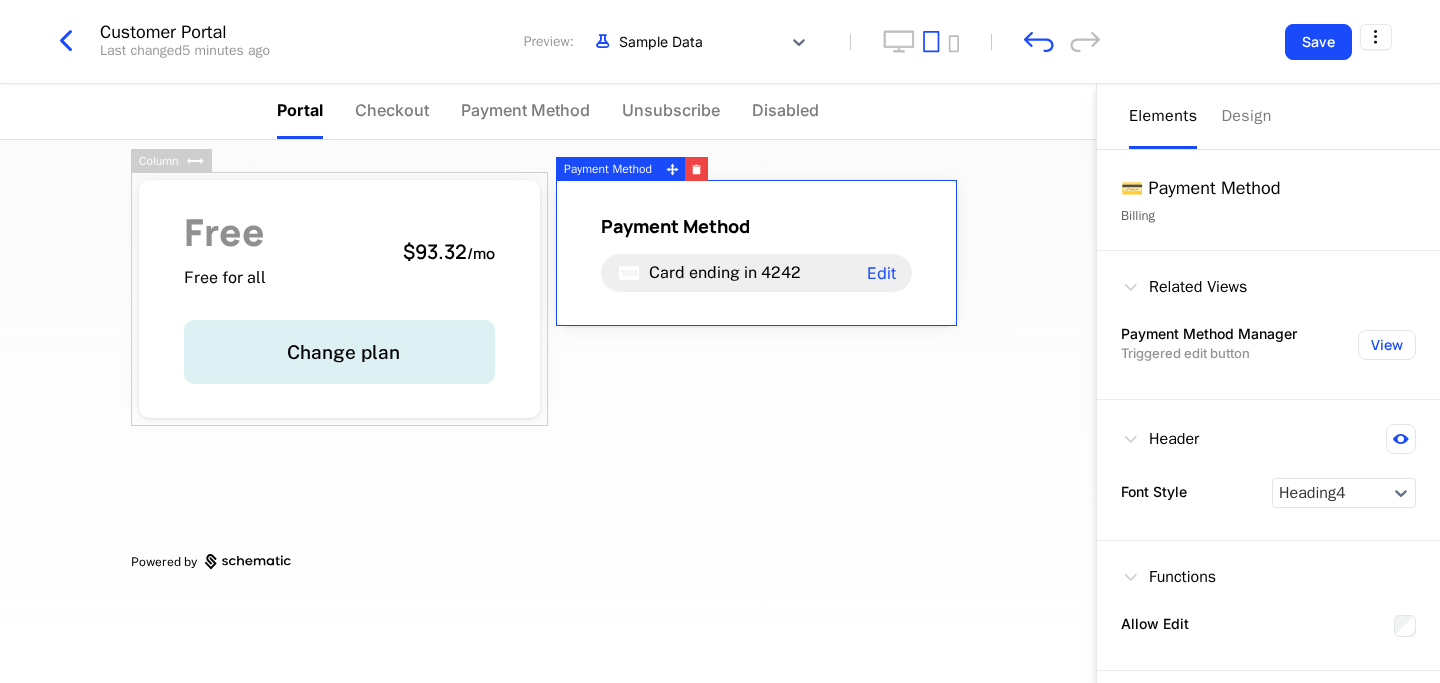 scroll, scrollTop: 0, scrollLeft: 0, axis: both 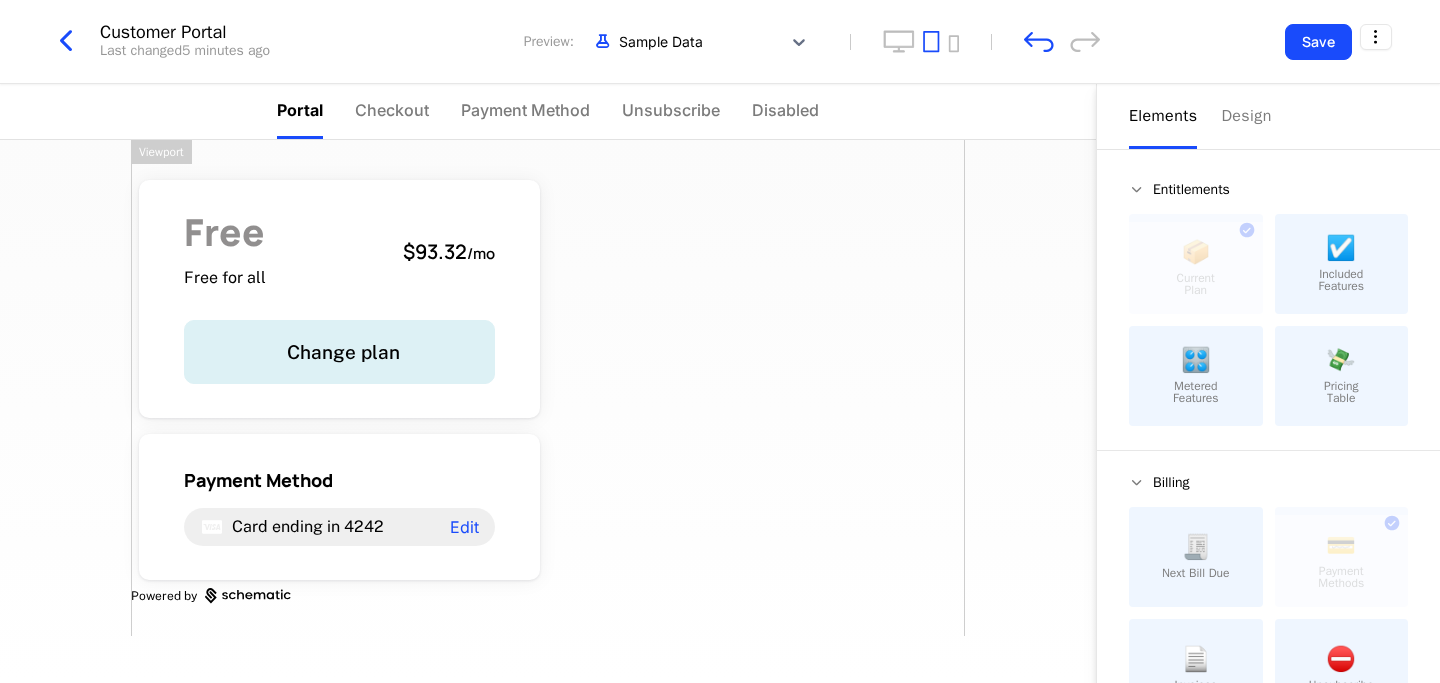click on "Free Free for all $[PRICE] / mo Change plan Payment Method Card ending in   XXXX Edit Powered by" at bounding box center [548, 388] 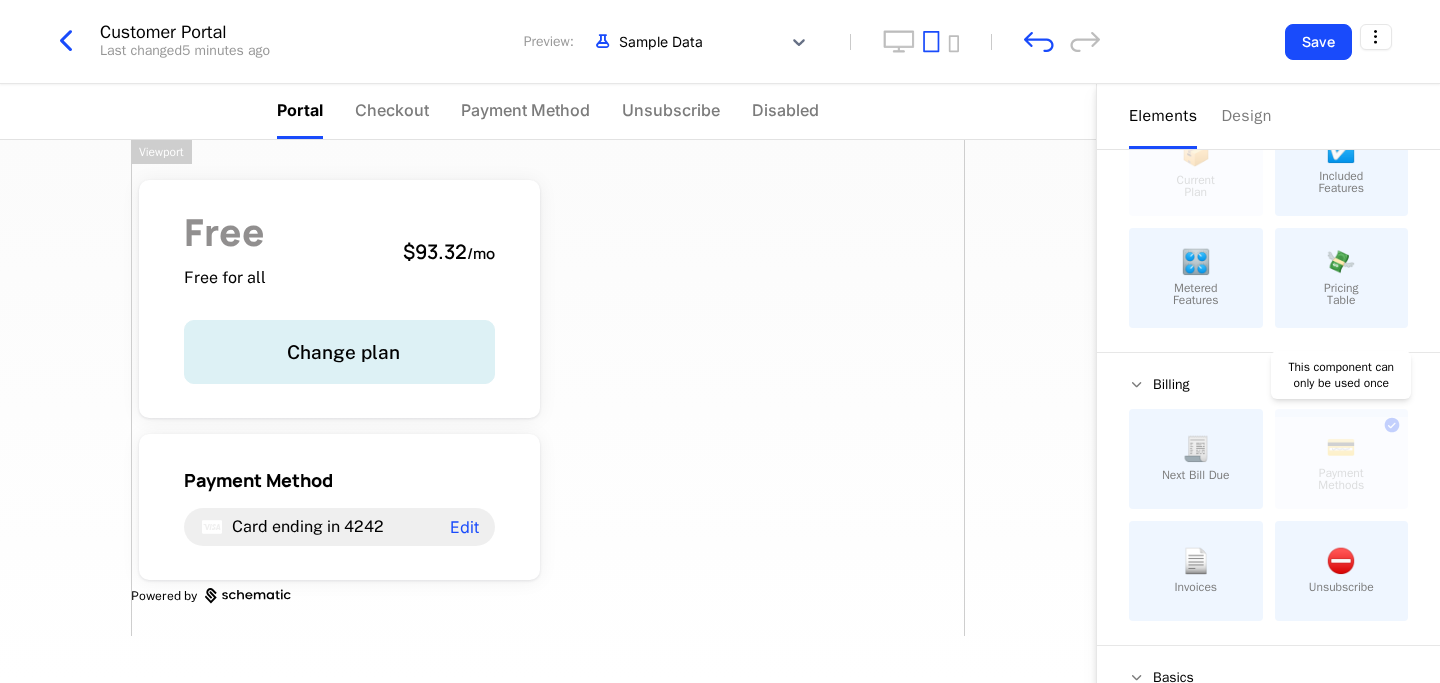 scroll, scrollTop: 94, scrollLeft: 0, axis: vertical 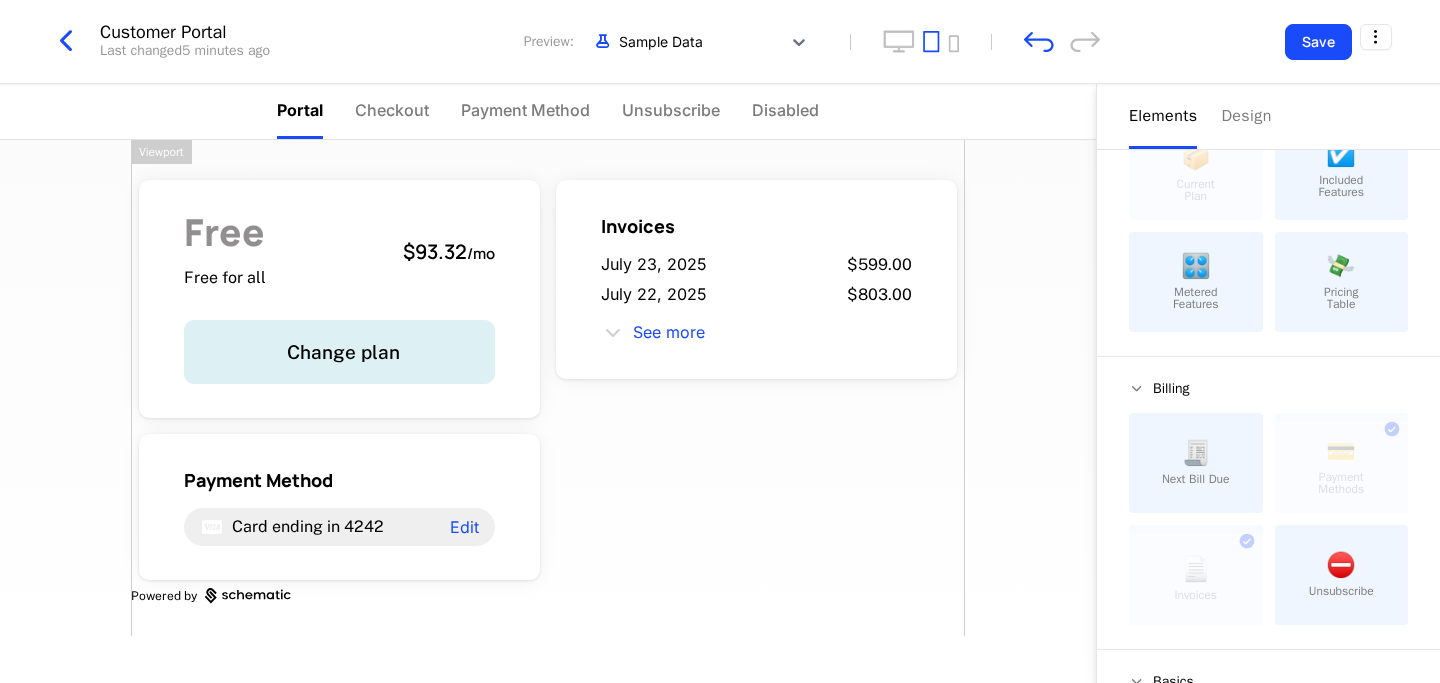 click on "Free Free for all $[PRICE] / mo Change plan Invoices [DATE] $[PRICE] [DATE] $[PRICE] See more Payment Method Card ending in   XXXX Edit Powered by" at bounding box center [548, 388] 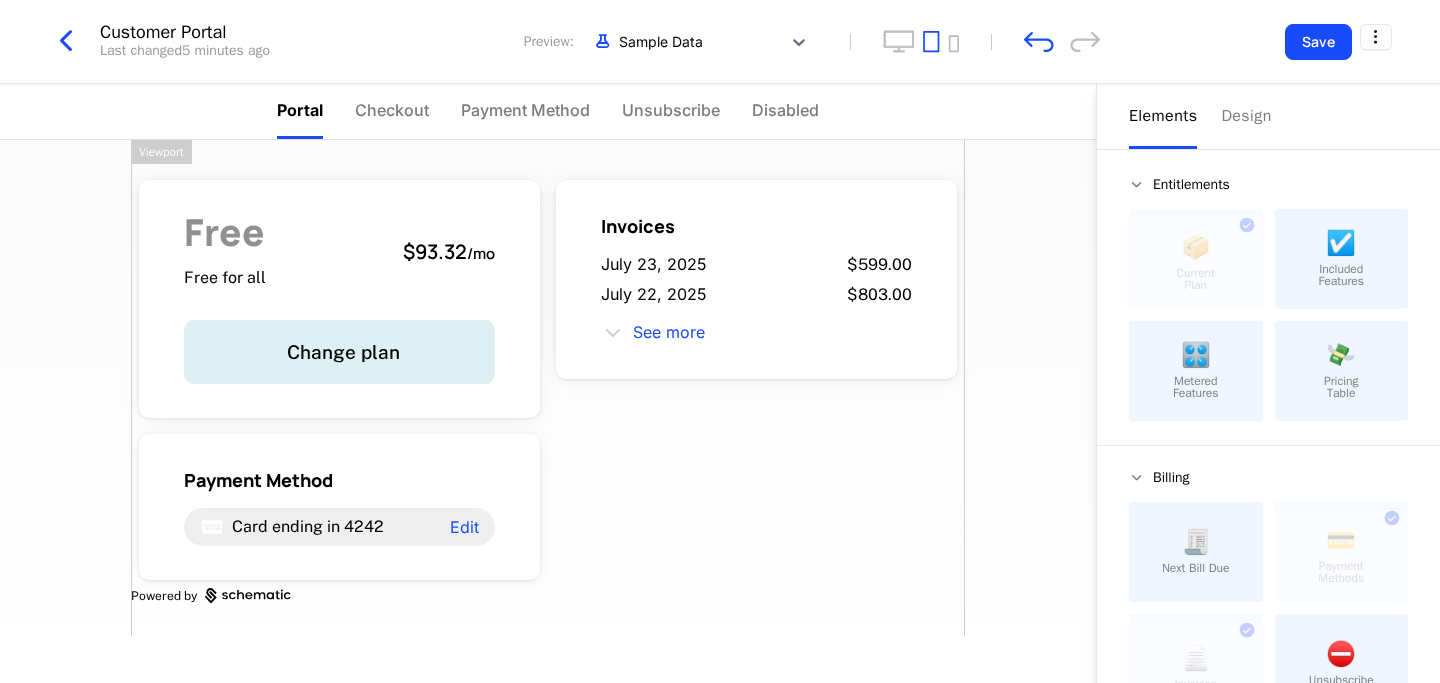 scroll, scrollTop: 0, scrollLeft: 0, axis: both 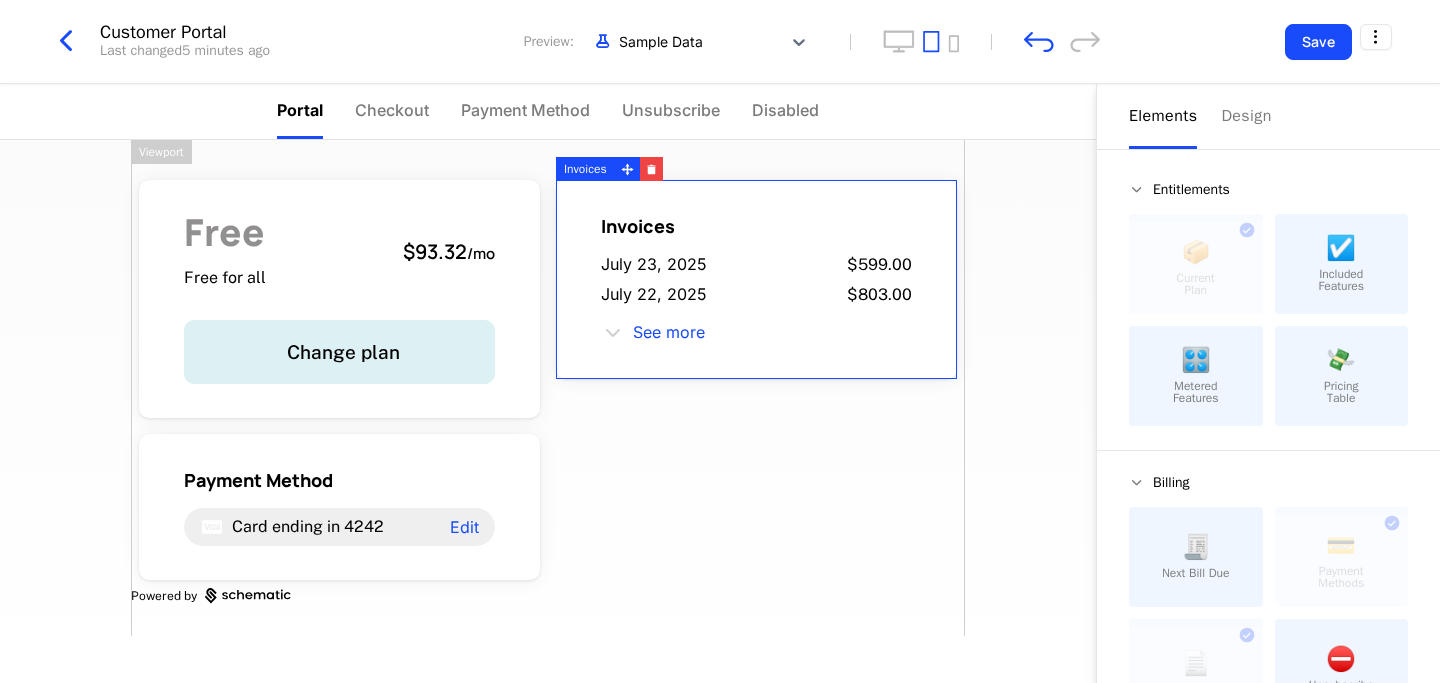 click on "Invoices [DATE] $[PRICE] [DATE] $[PRICE] See more" at bounding box center [756, 279] 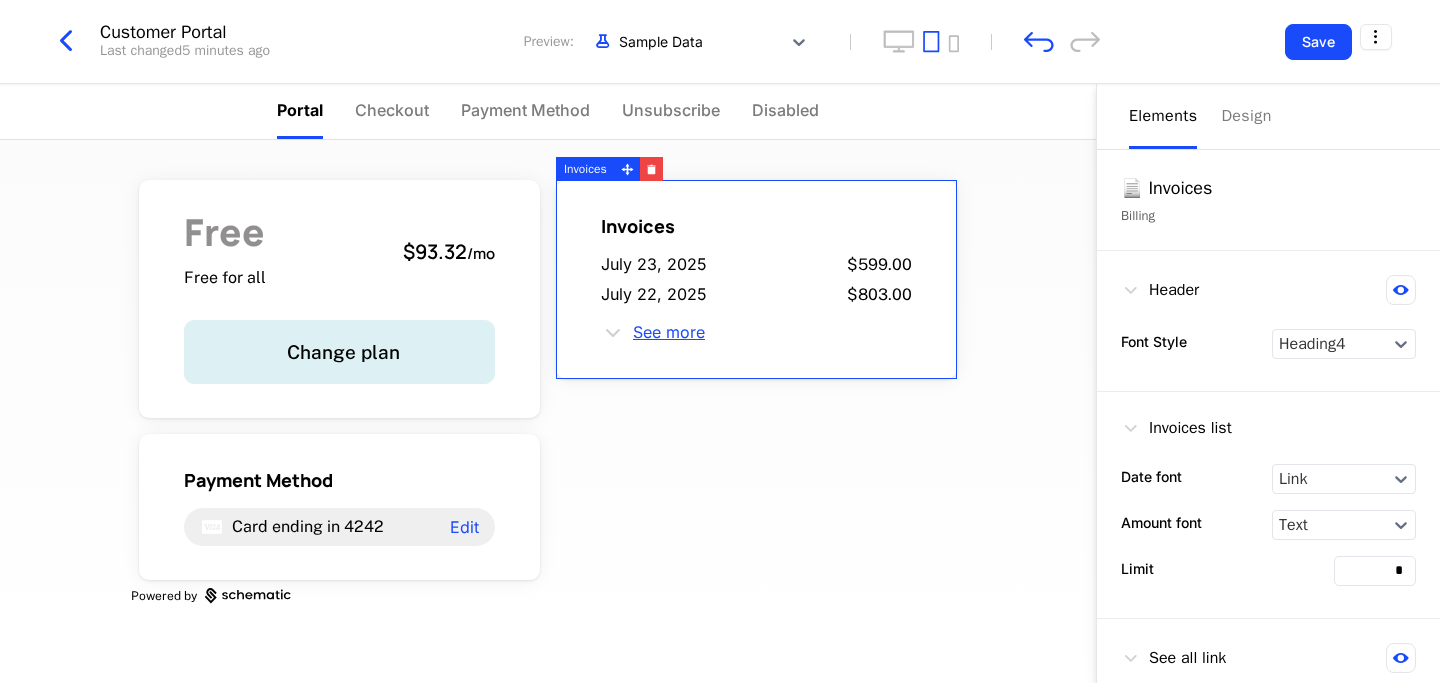 click on "See more" at bounding box center (669, 333) 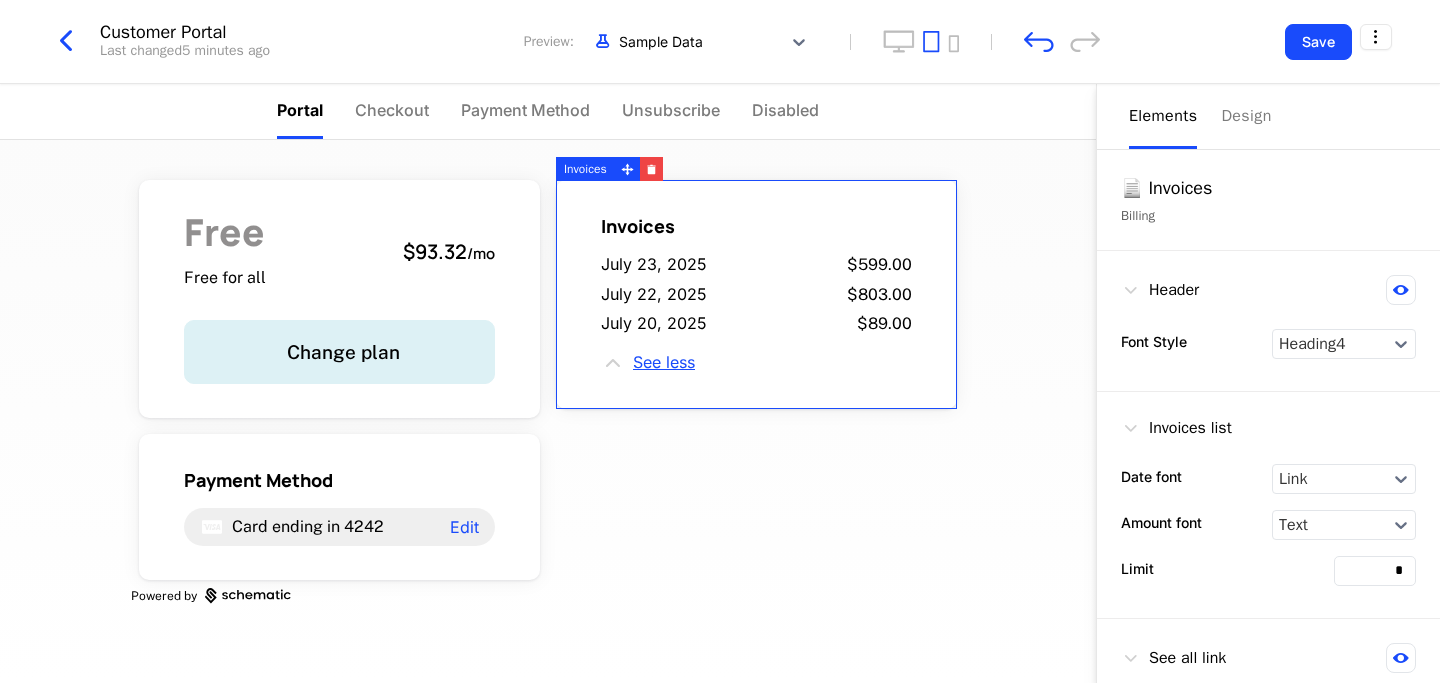 click on "See less" at bounding box center (664, 363) 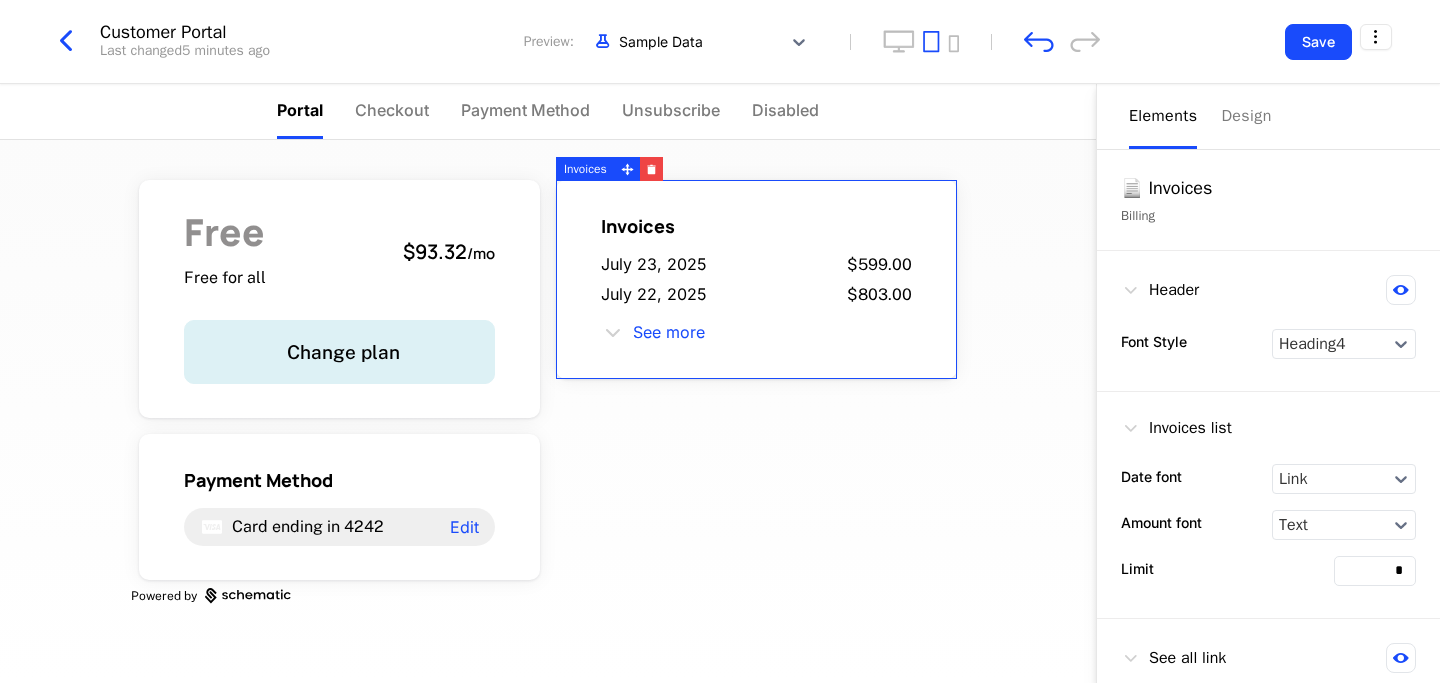 click on "Invoices [DATE] $[PRICE] [DATE] $[PRICE] See more" at bounding box center [756, 279] 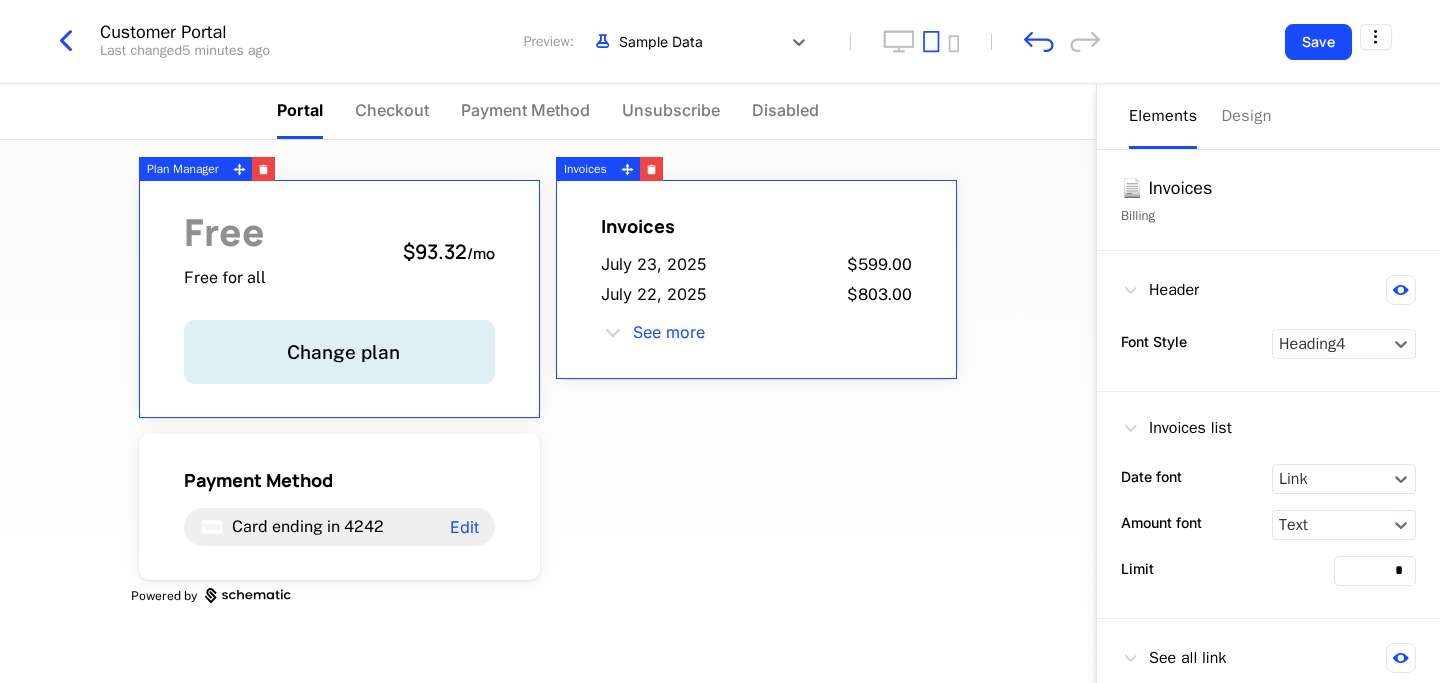 click on "Free Free for all $93.32 / mo" at bounding box center (339, 251) 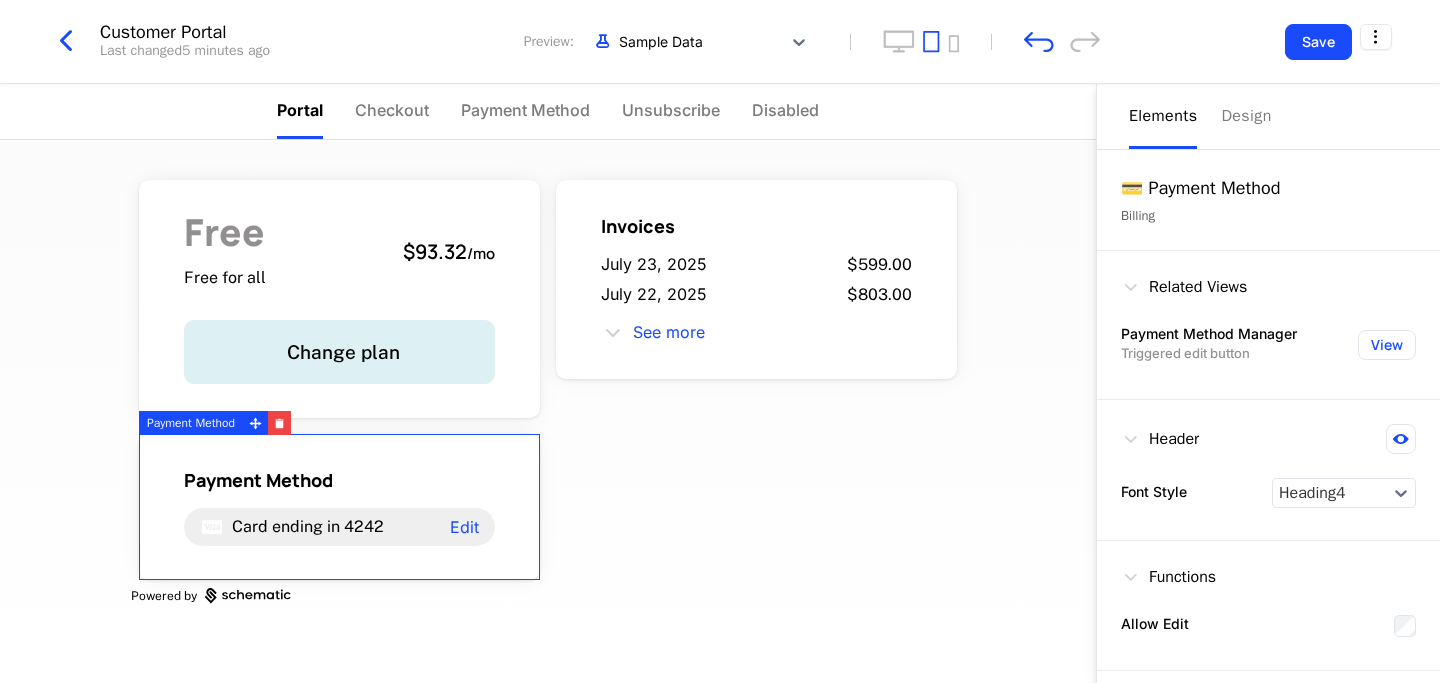 click on "Payment Method Card ending in   4242 Edit" at bounding box center (339, 507) 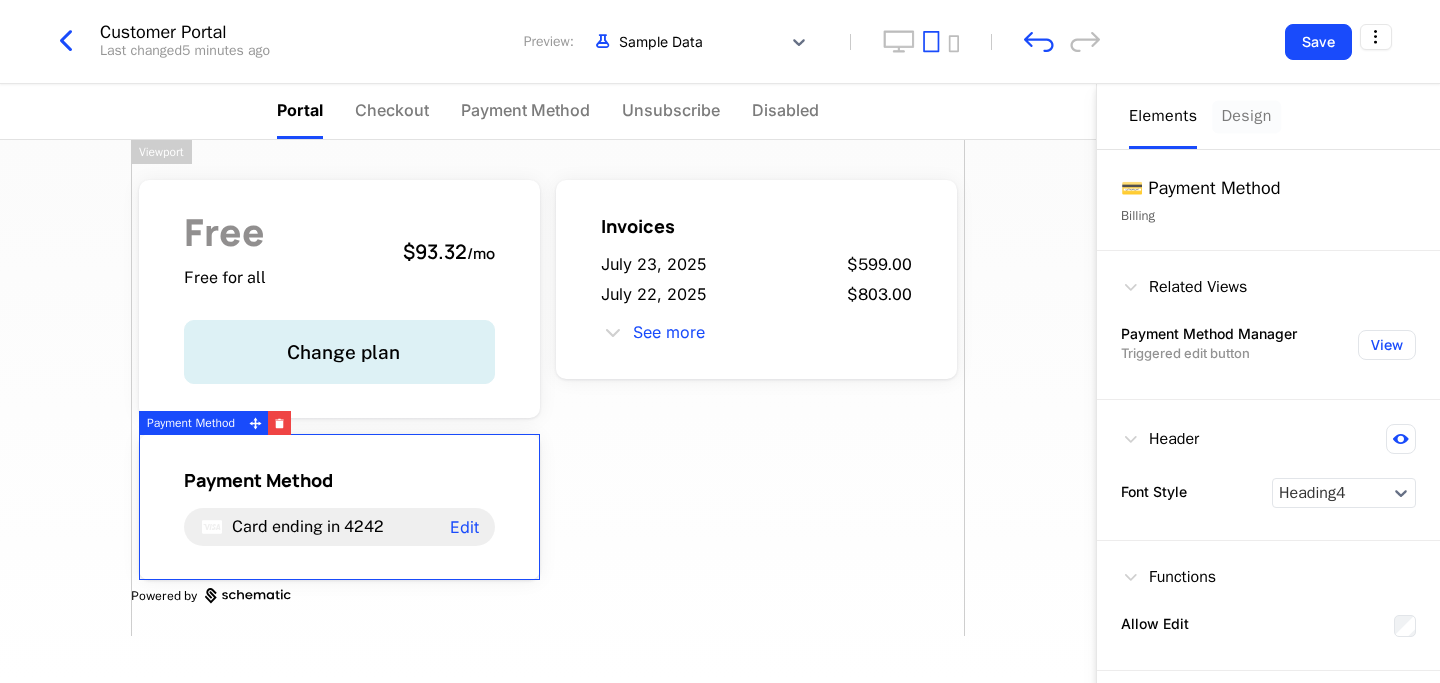 click on "Design" at bounding box center (1246, 116) 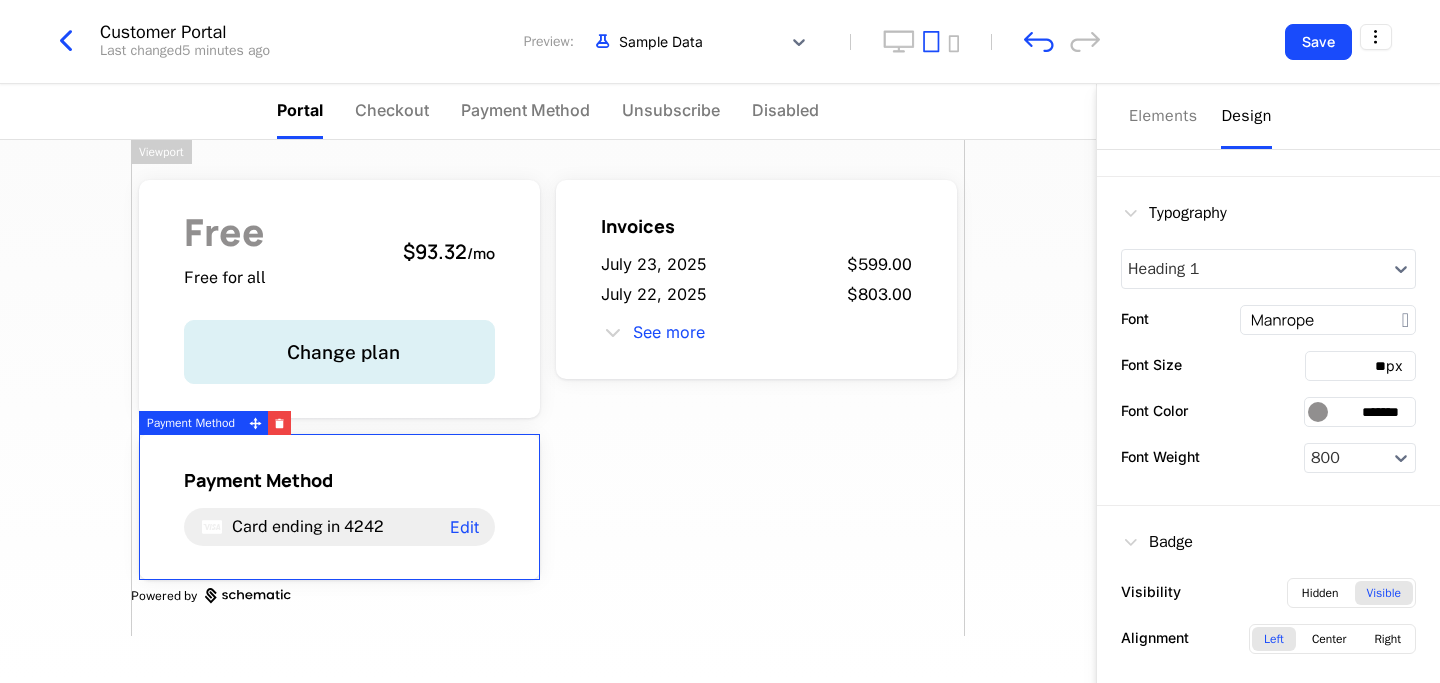 scroll, scrollTop: 582, scrollLeft: 0, axis: vertical 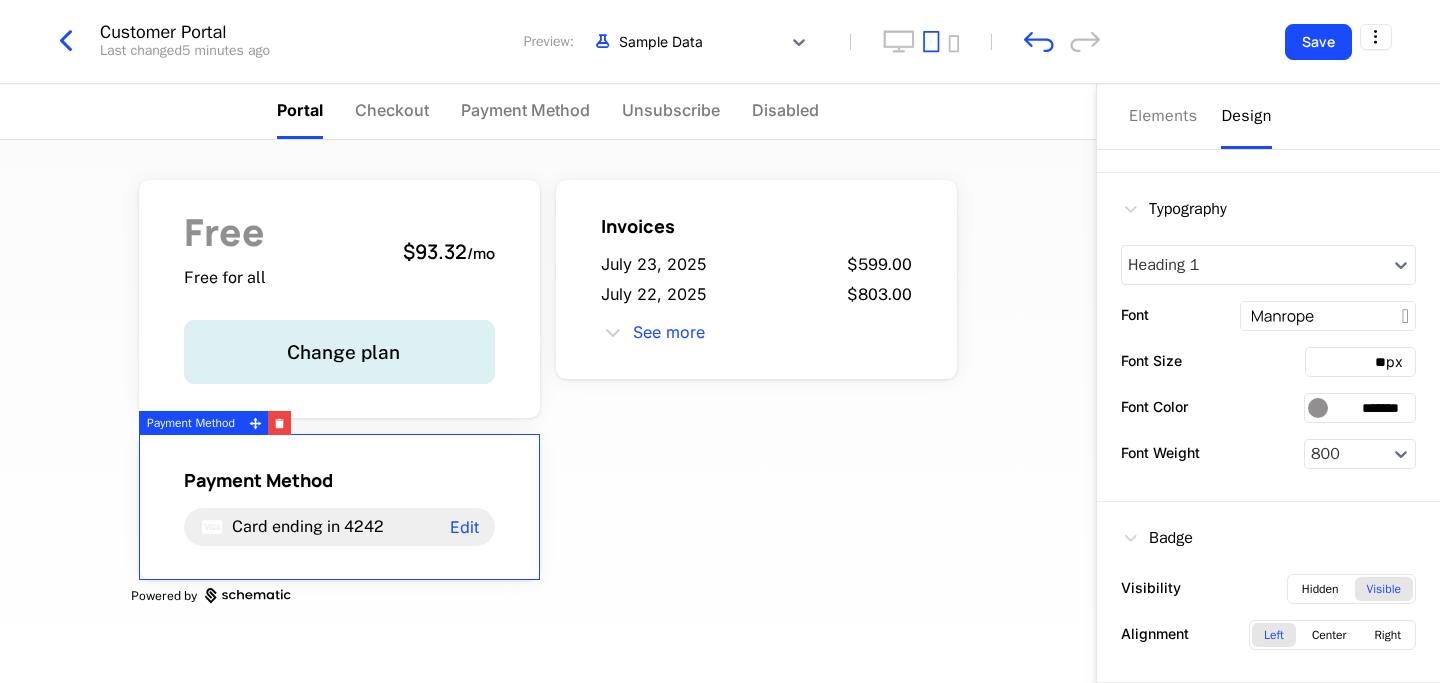 click on "Payment Method Card ending in   4242 Edit" at bounding box center (339, 507) 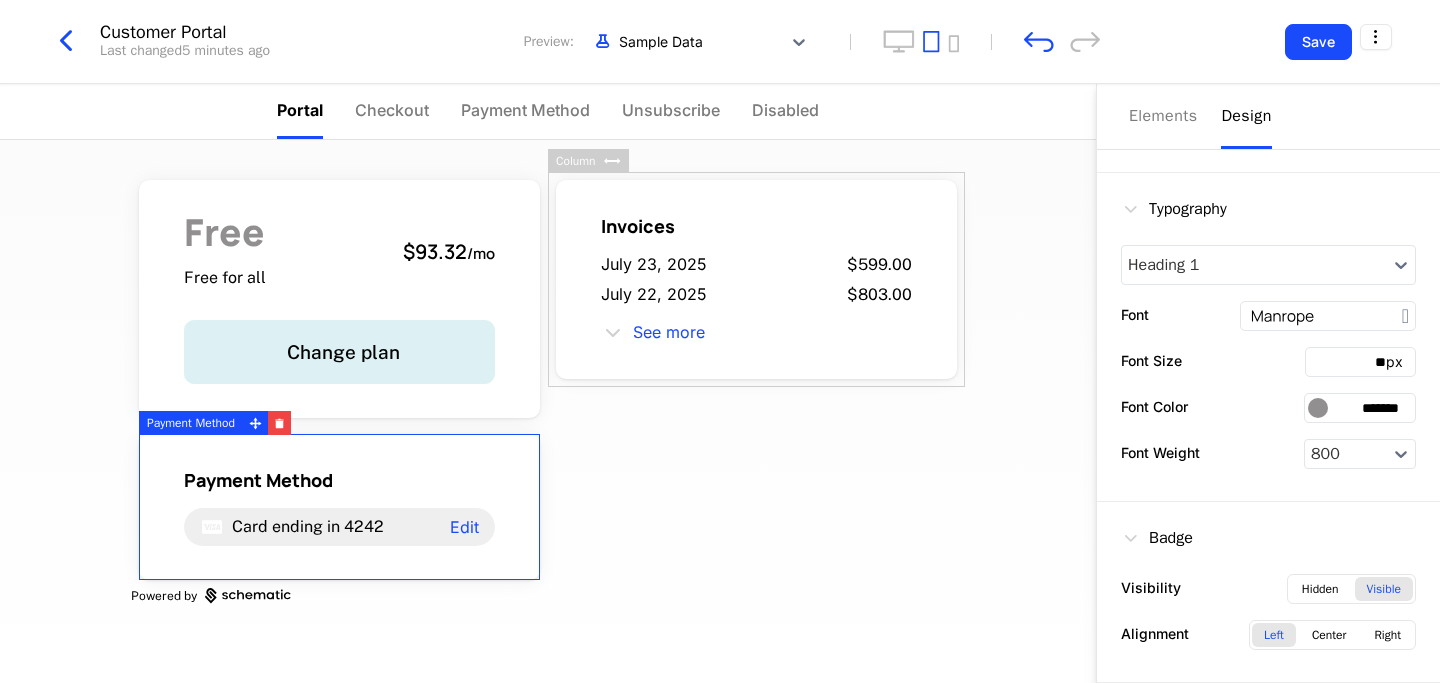 scroll, scrollTop: 0, scrollLeft: 0, axis: both 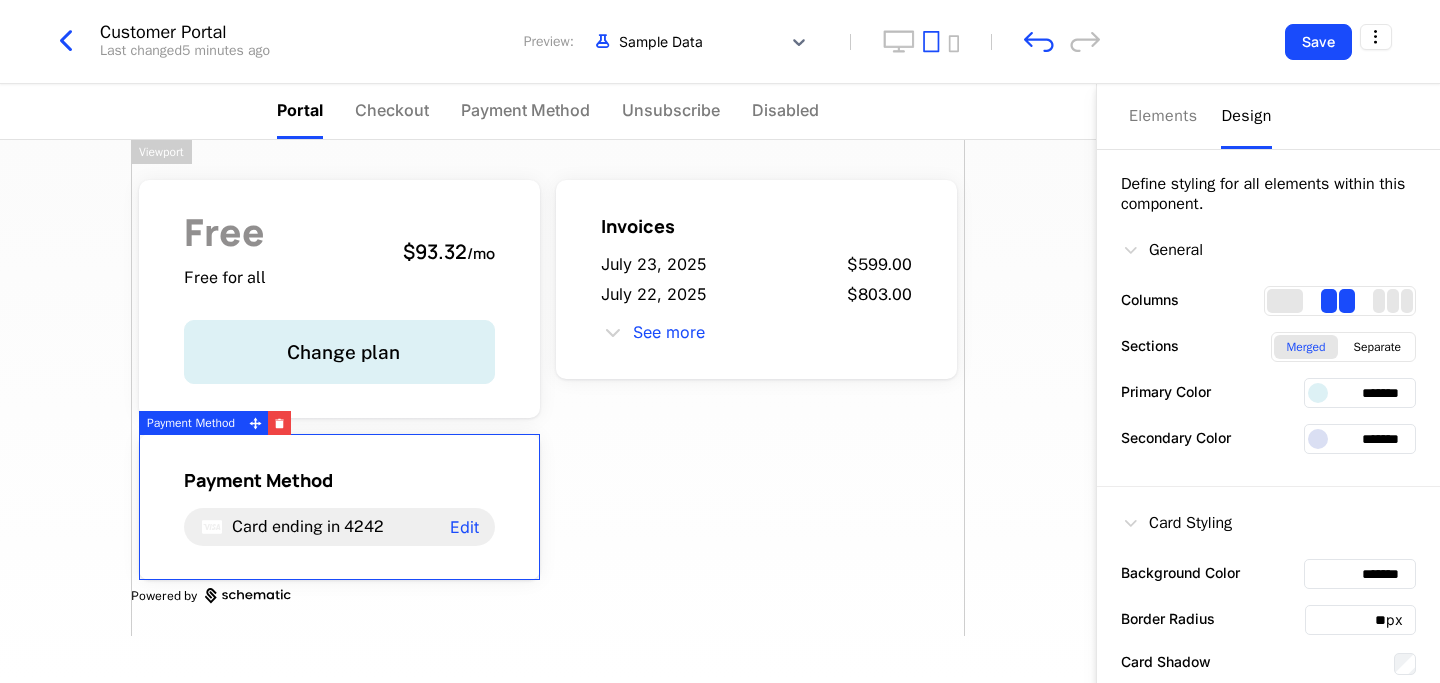click on "Free Free for all $[PRICE] / mo Change plan Invoices [DATE] $[PRICE] [DATE] $[PRICE] See more Payment Method Card ending in   XXXX Edit Powered by" at bounding box center [548, 388] 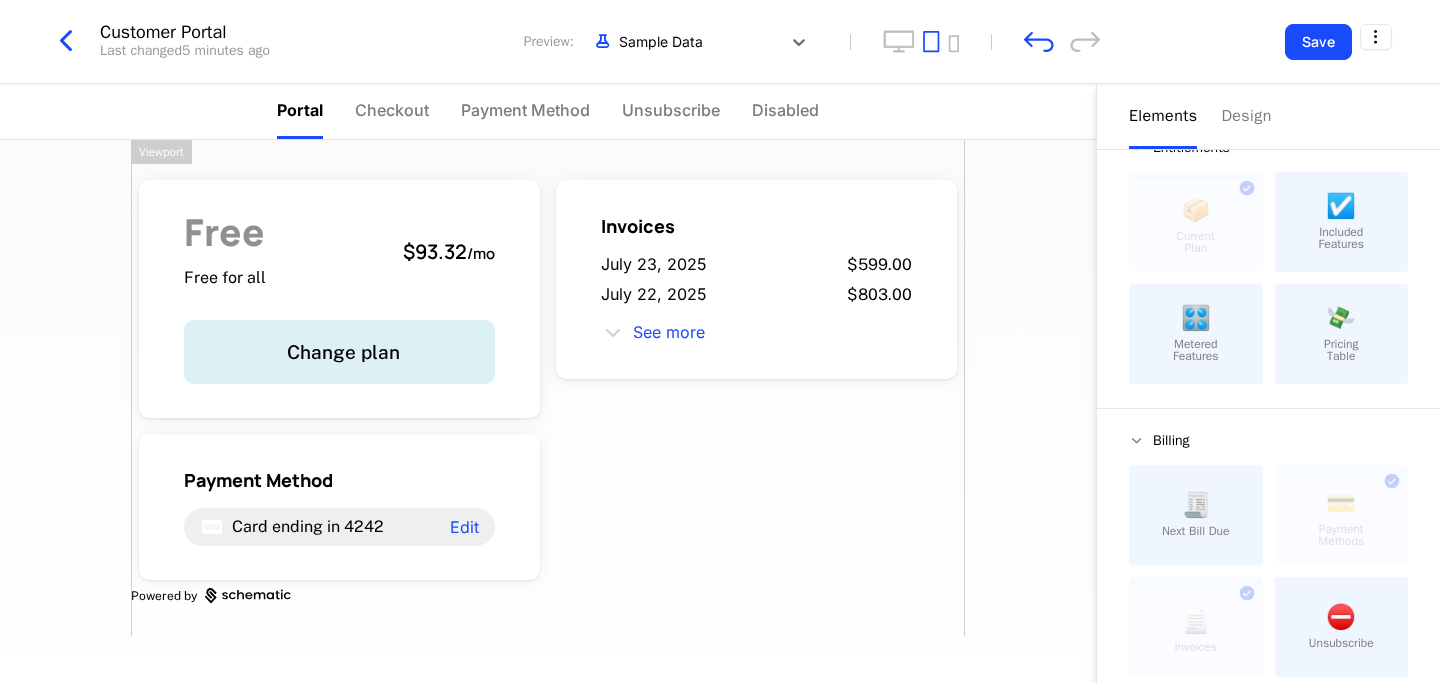 scroll, scrollTop: 49, scrollLeft: 0, axis: vertical 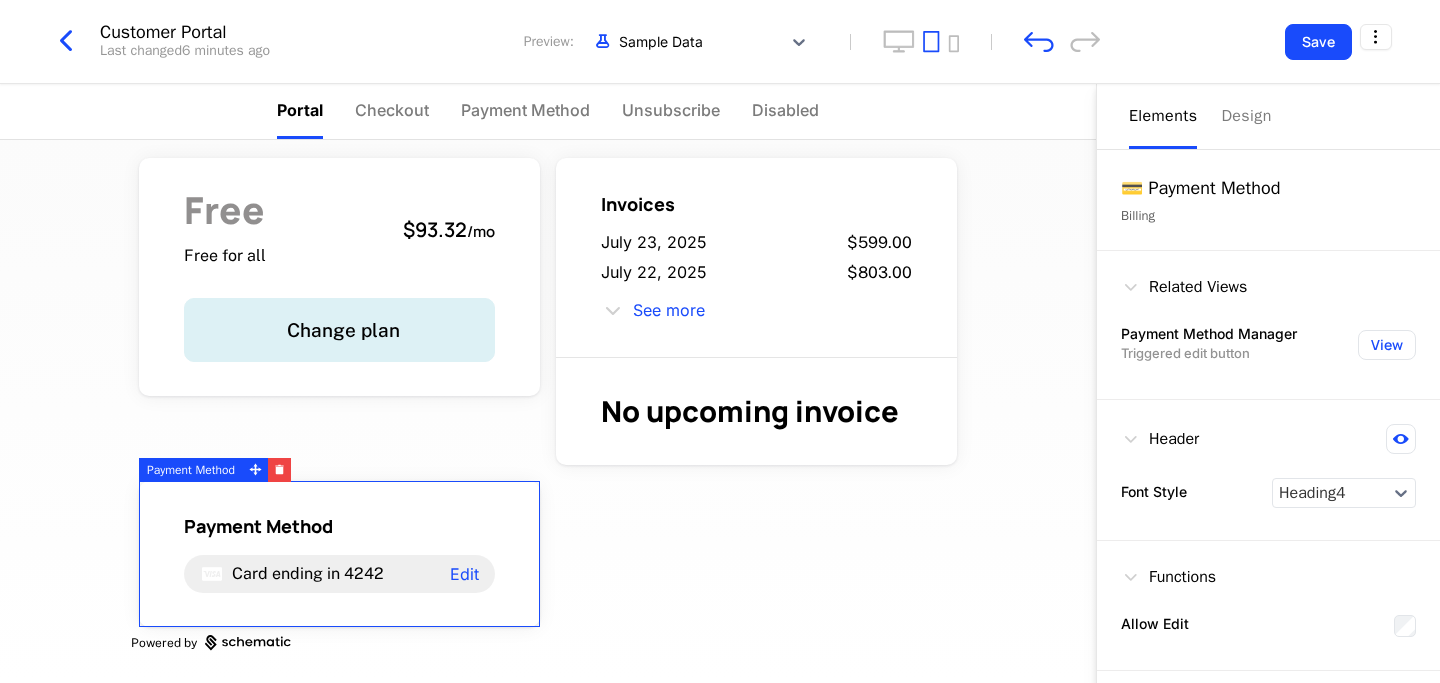 click on "Payment Method Card ending in   4242 Edit" at bounding box center [339, 554] 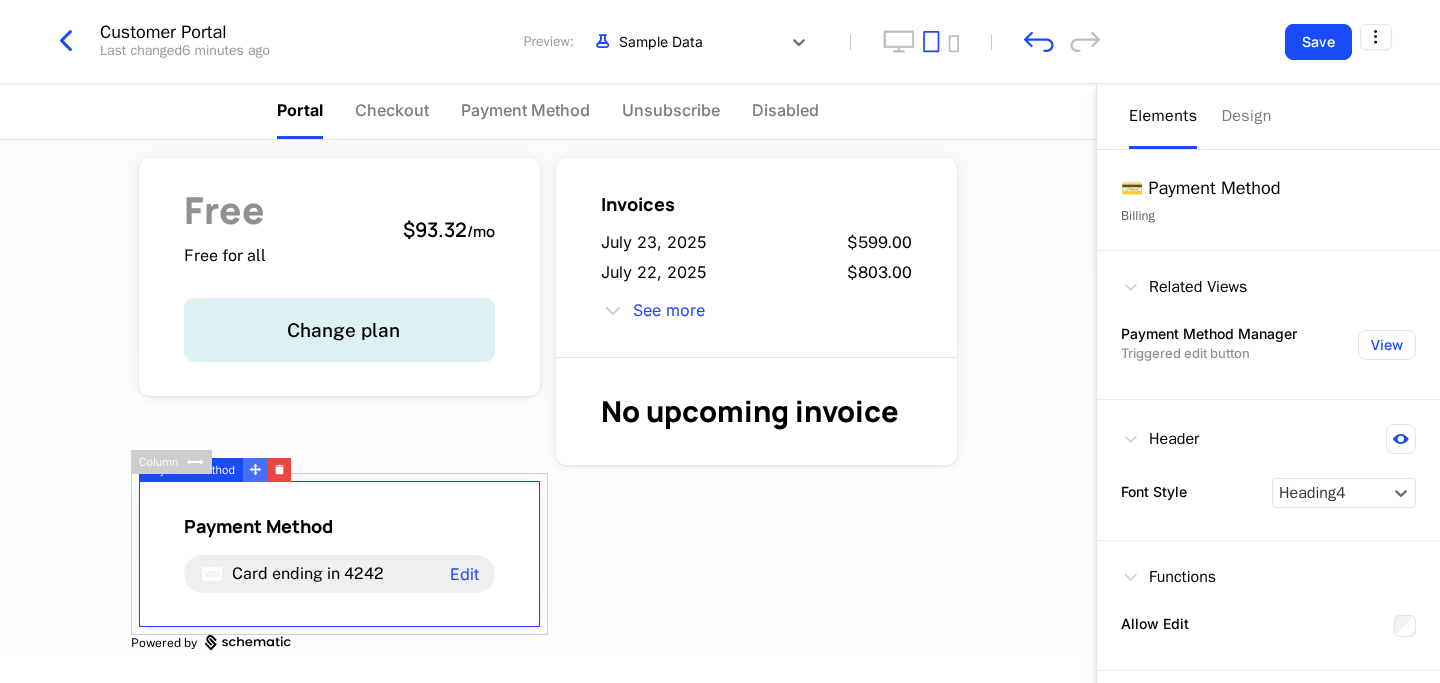 click 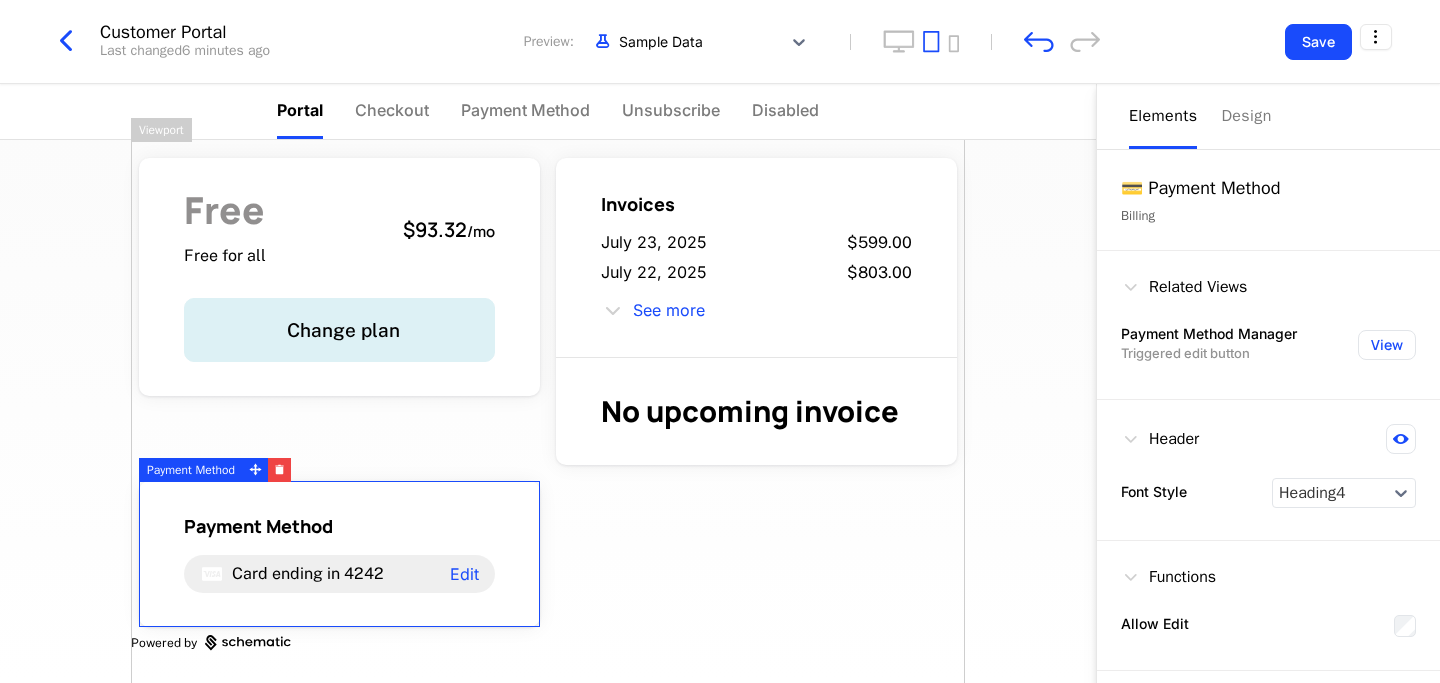 click on "Free Free for all $[PRICE] / mo Change plan Invoices [DATE] $[PRICE] [DATE] $[PRICE] See more No upcoming invoice Payment Method Card ending in   XXXX Edit Powered by" at bounding box center [548, 400] 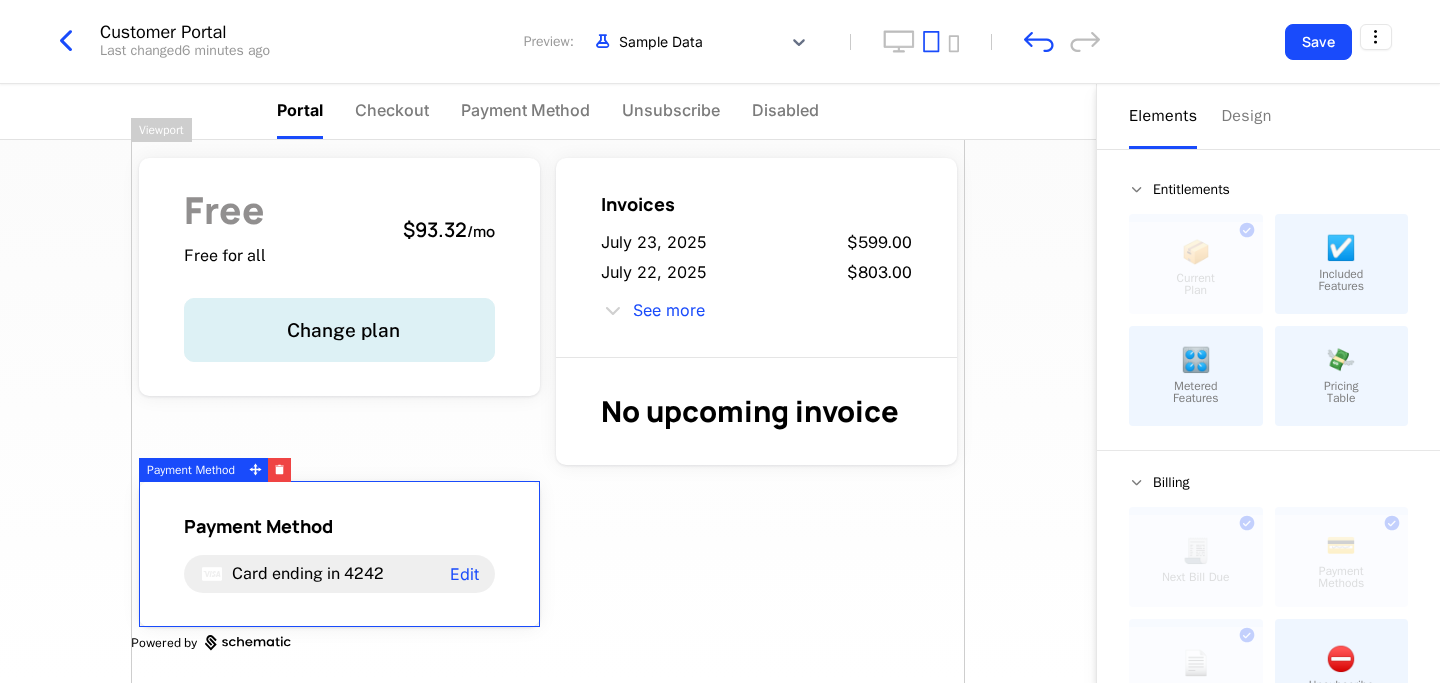 click on "Payment Method Card ending in   4242 Edit" at bounding box center [339, 554] 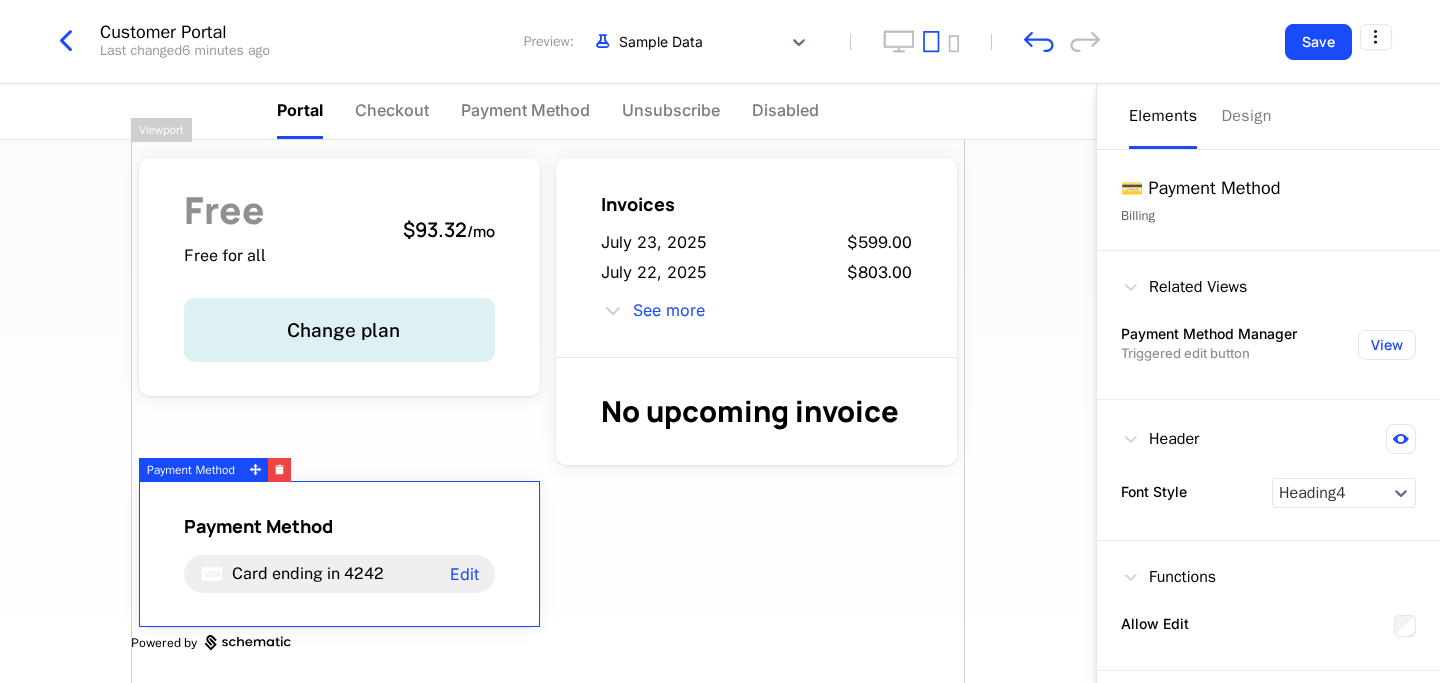 click on "Free Free for all $[PRICE] / mo Change plan Invoices [DATE] $[PRICE] [DATE] $[PRICE] See more No upcoming invoice Payment Method Card ending in   XXXX Edit Powered by" at bounding box center (548, 400) 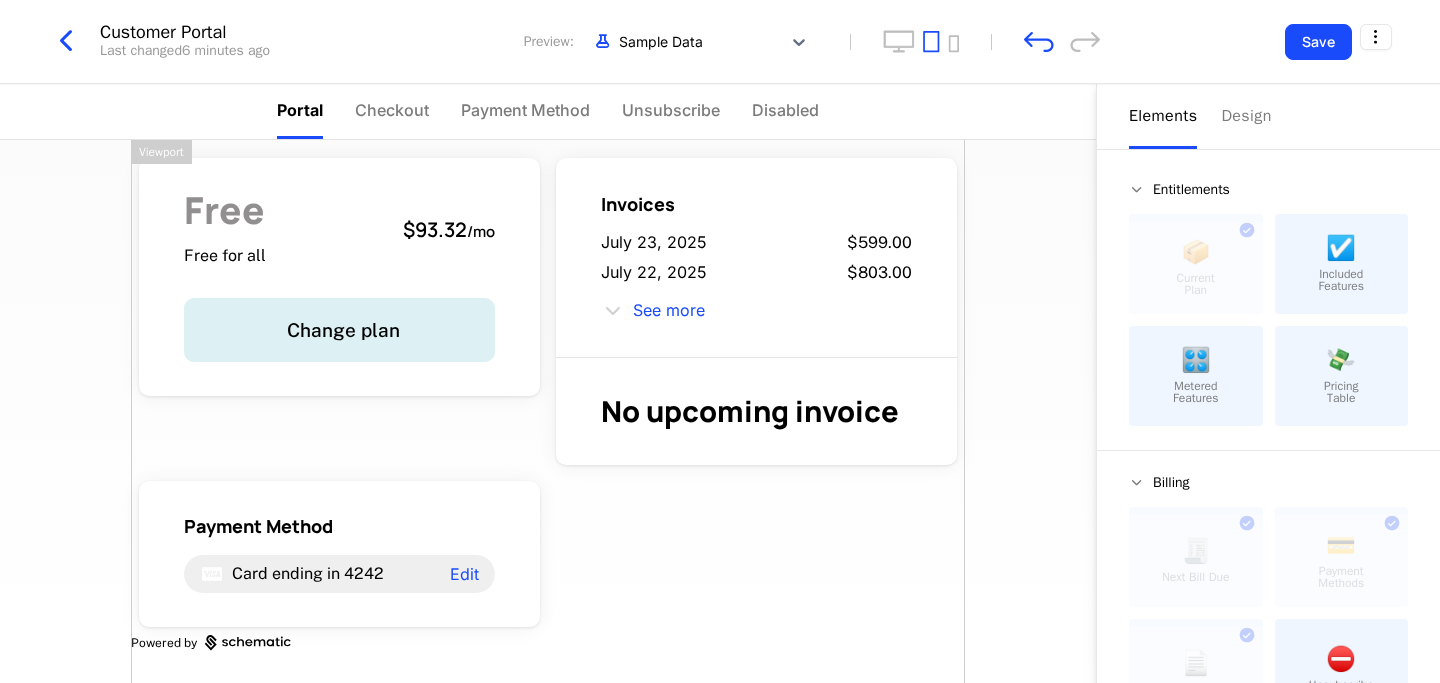 scroll, scrollTop: 0, scrollLeft: 0, axis: both 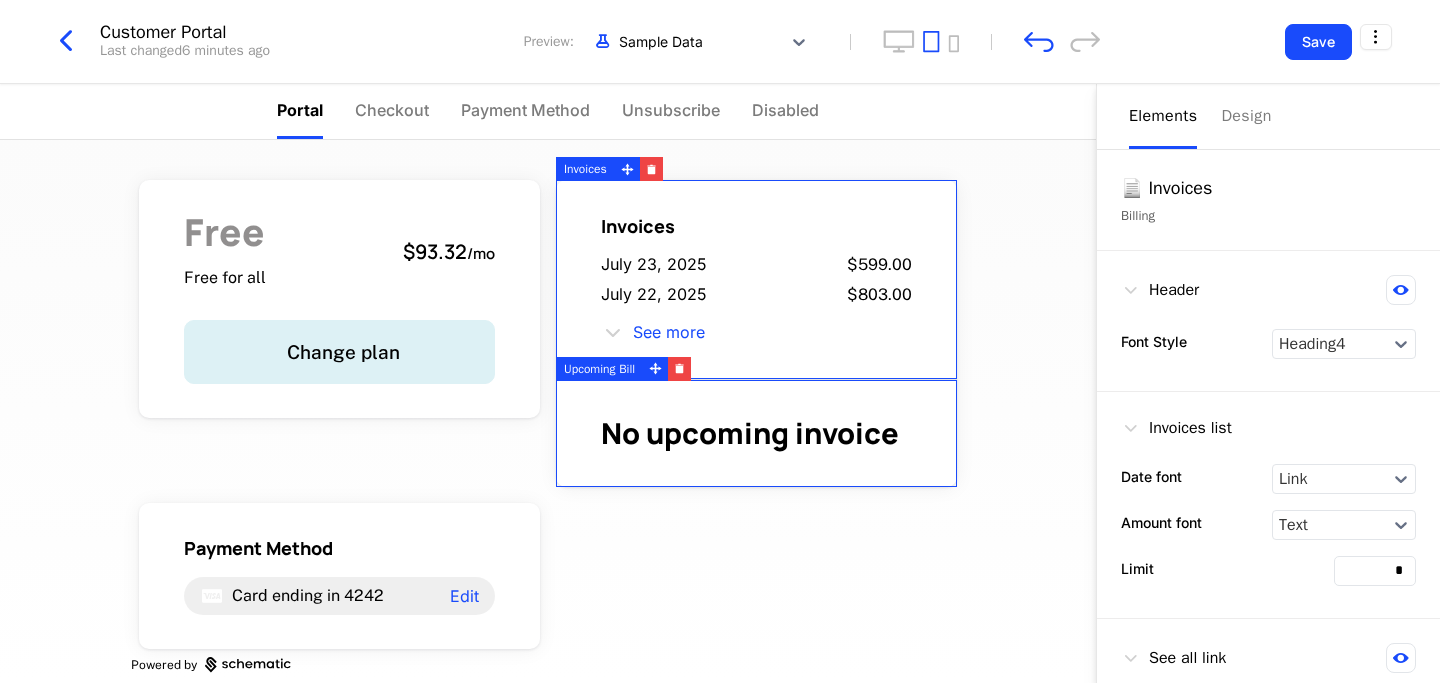 click on "No upcoming invoice" at bounding box center (750, 433) 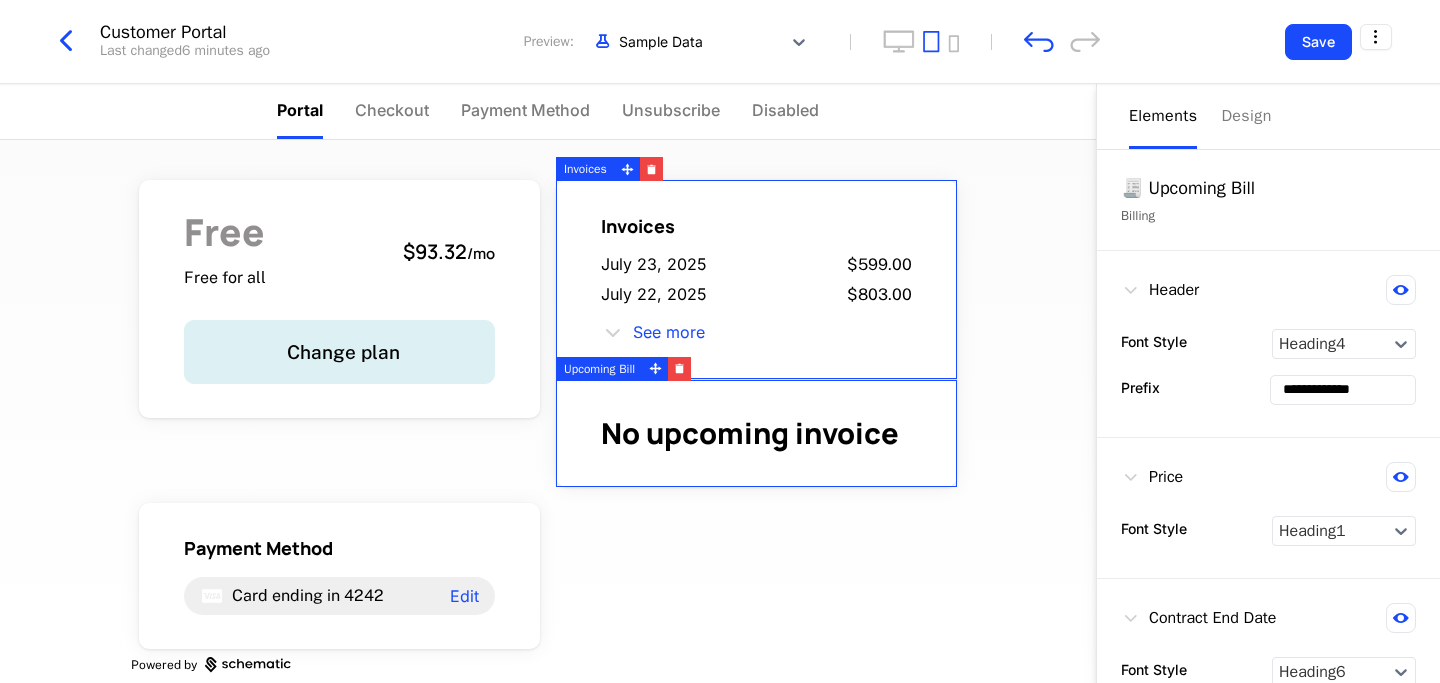 click on "[DATE] $[PRICE] [DATE] $[PRICE]" at bounding box center (756, 279) 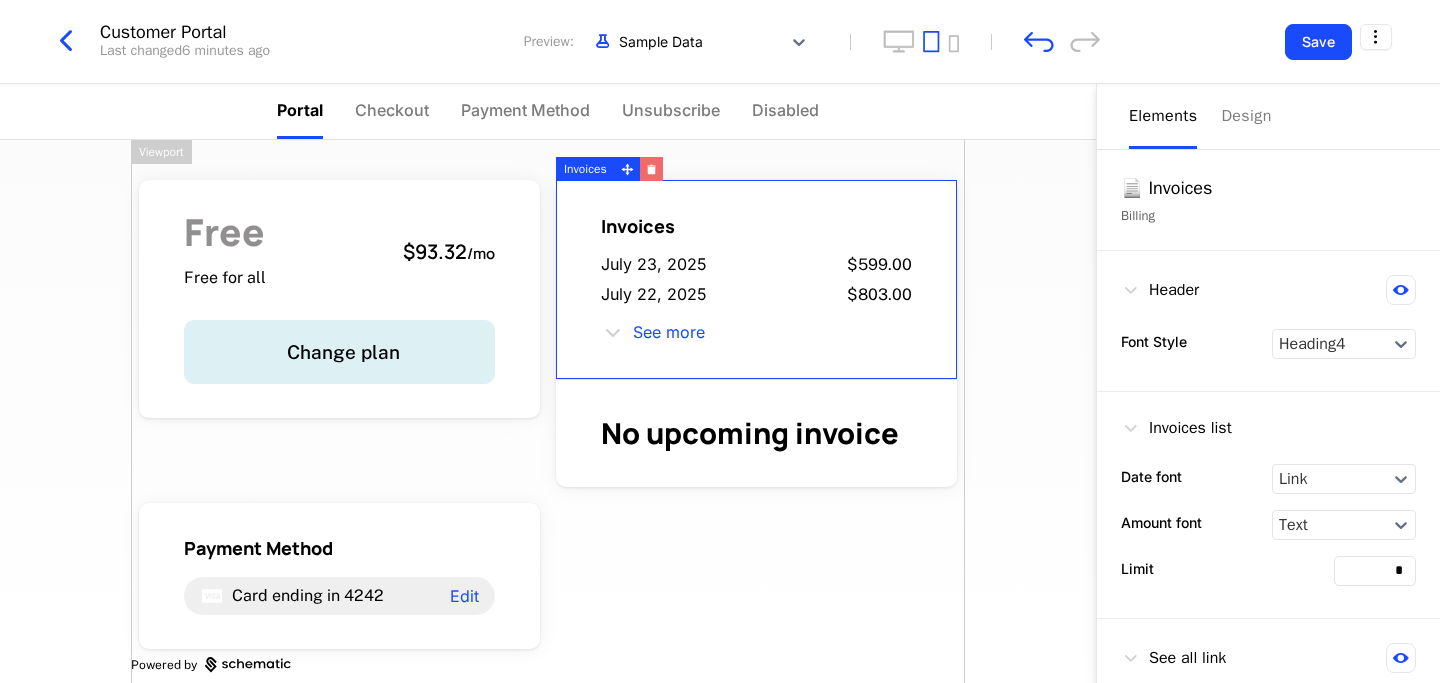 click 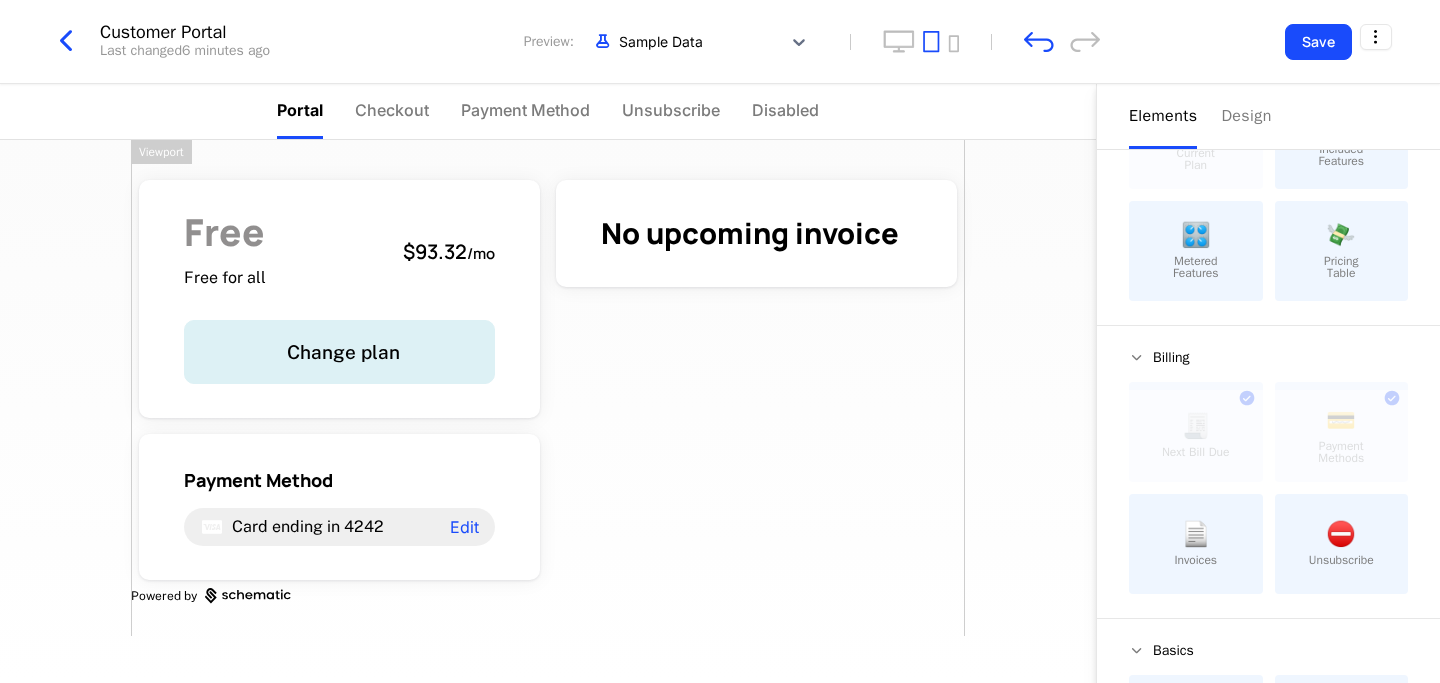 scroll, scrollTop: 135, scrollLeft: 0, axis: vertical 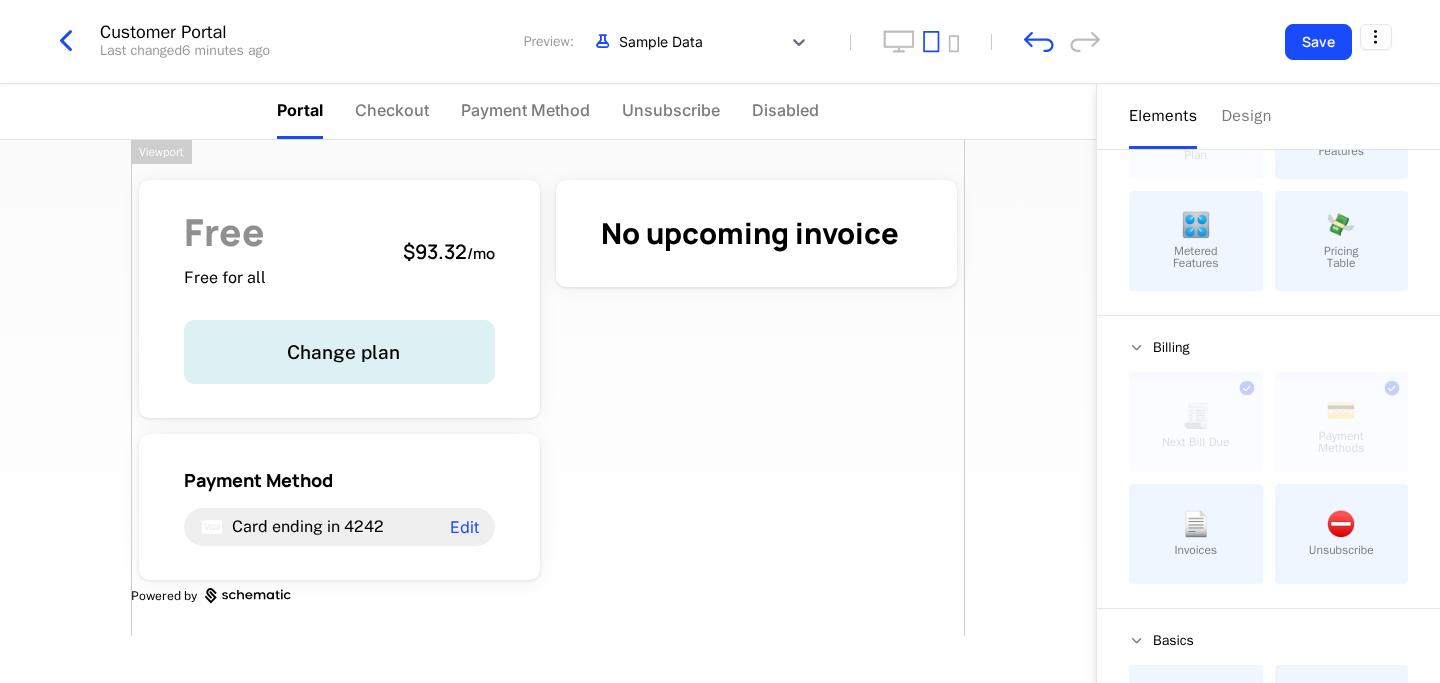 click on "📄" at bounding box center (1196, 524) 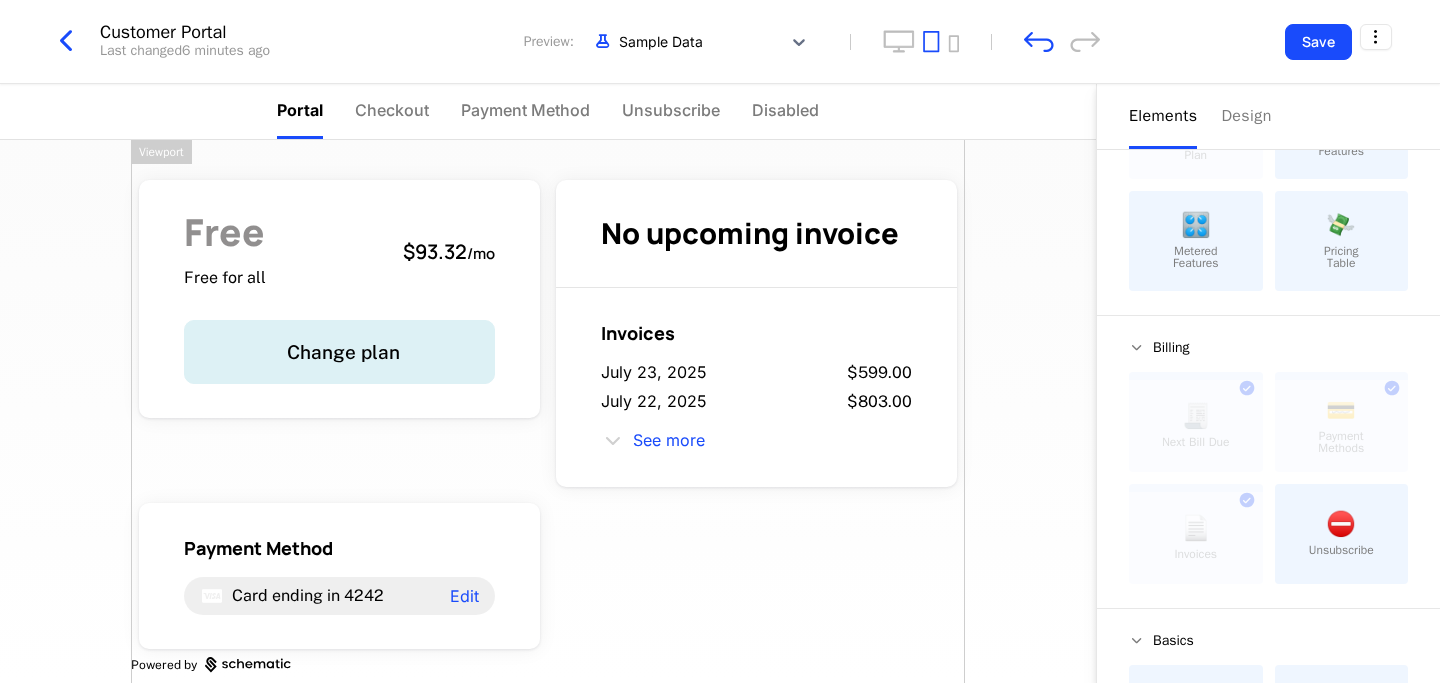 click on "Free Free for all $[PRICE] / mo Change plan No upcoming invoice Invoices [DATE] $[PRICE] [DATE] $[PRICE] See more Payment Method Card ending in   XXXX Edit Powered by   Elements Design Entitlements 📦 Current Plan This component can only be used once ☑️ Included Features 🎛️ Metered Features 💸 Pricing Table Billing 🧾 Next Bill Due This component can only be used once 💳 Payment Methods This component can only be used once 📄 Invoices This component can only be used once ⛔️ Unsubscribe Basics ✏️ Text 🖱️ Button Viewport
Best Viewed on Desktop You're currently viewing this on a  mobile device . For the best experience,   Got it  Close" at bounding box center [548, 422] 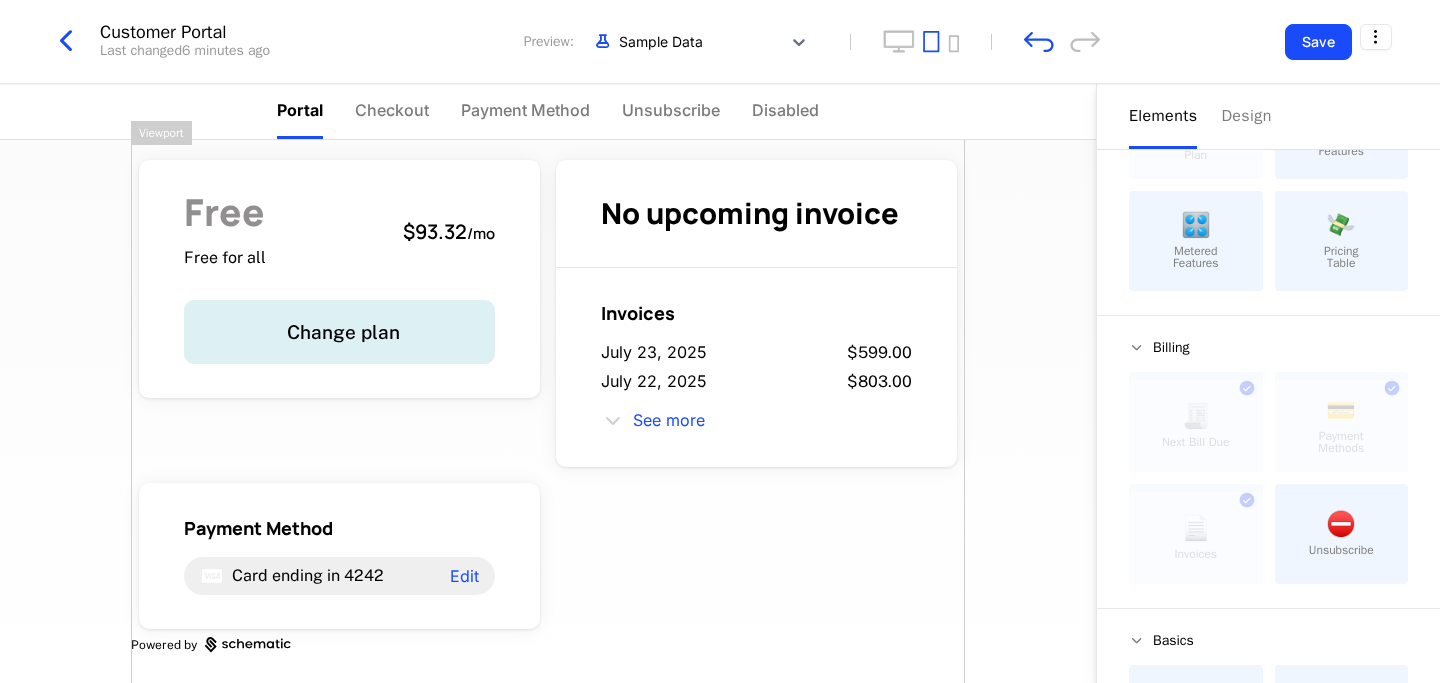 scroll, scrollTop: 0, scrollLeft: 0, axis: both 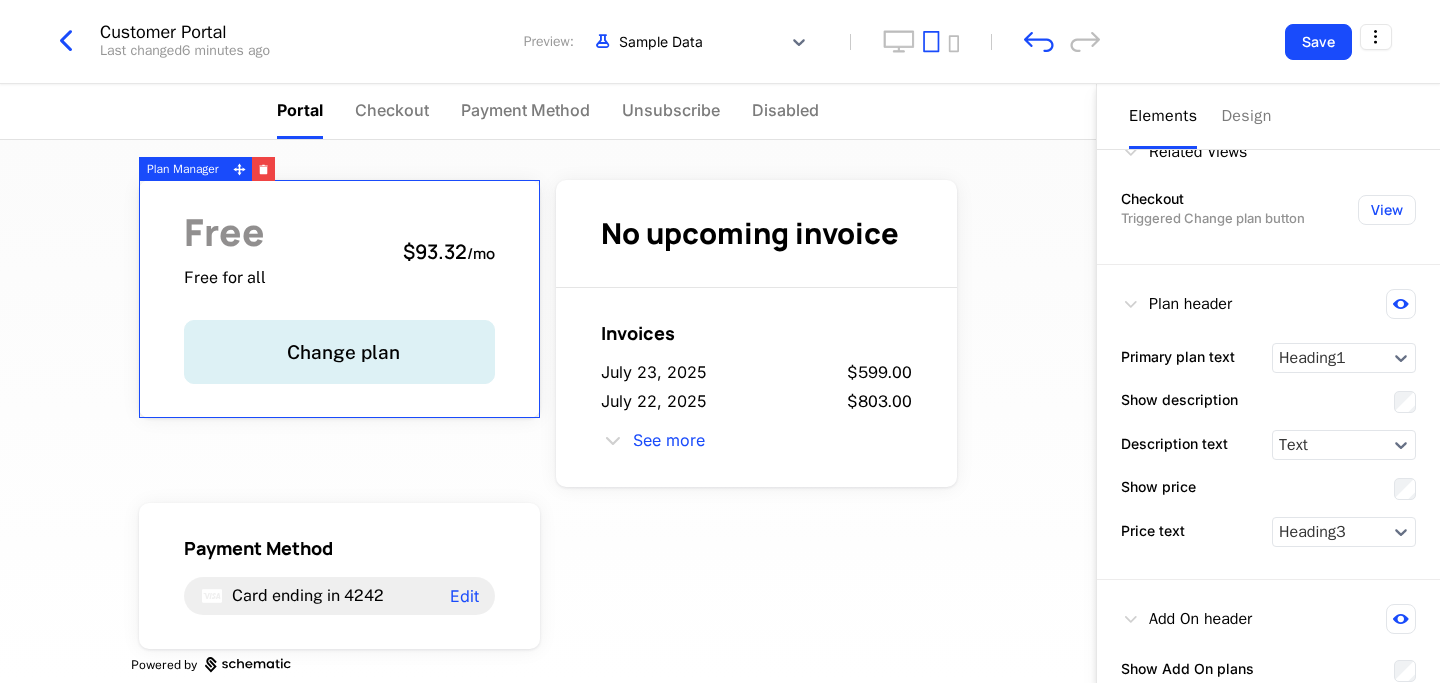 click on "Free Free for all $93.32 / mo Change plan" at bounding box center (339, 299) 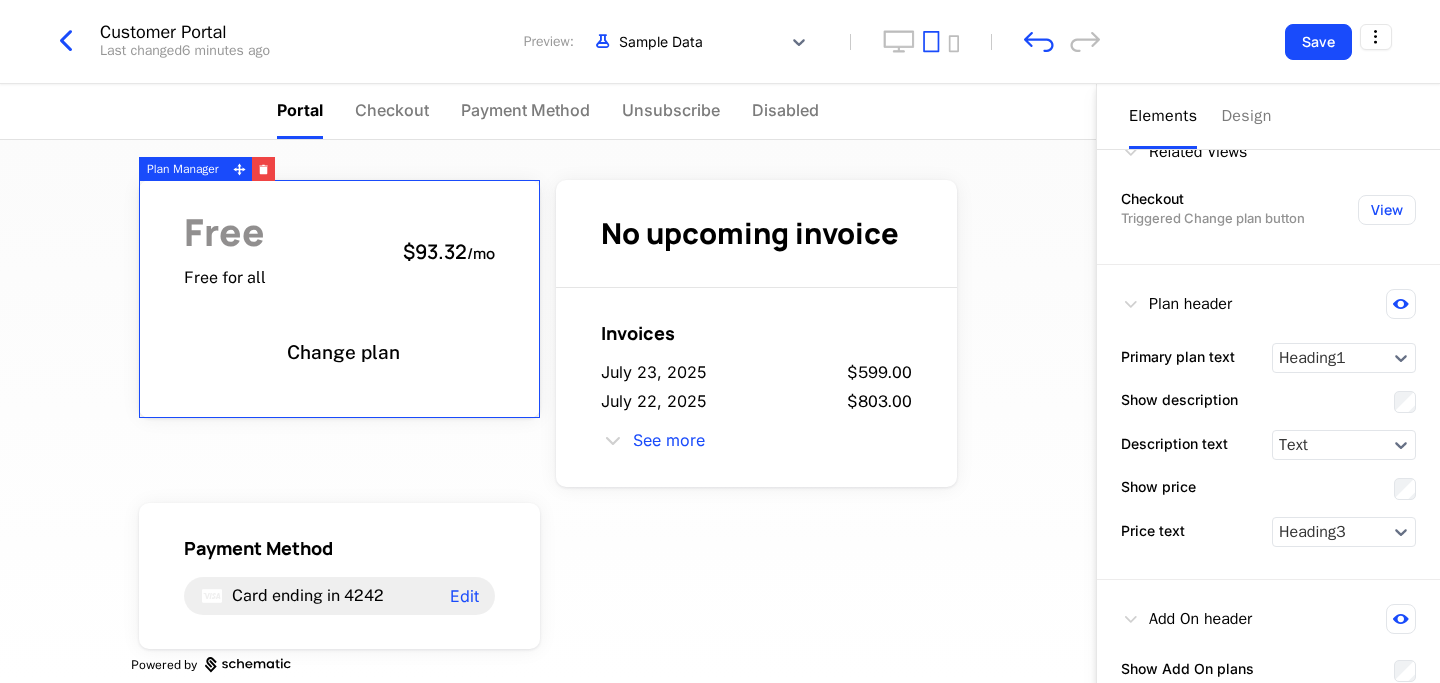 click on "Change plan" at bounding box center [339, 352] 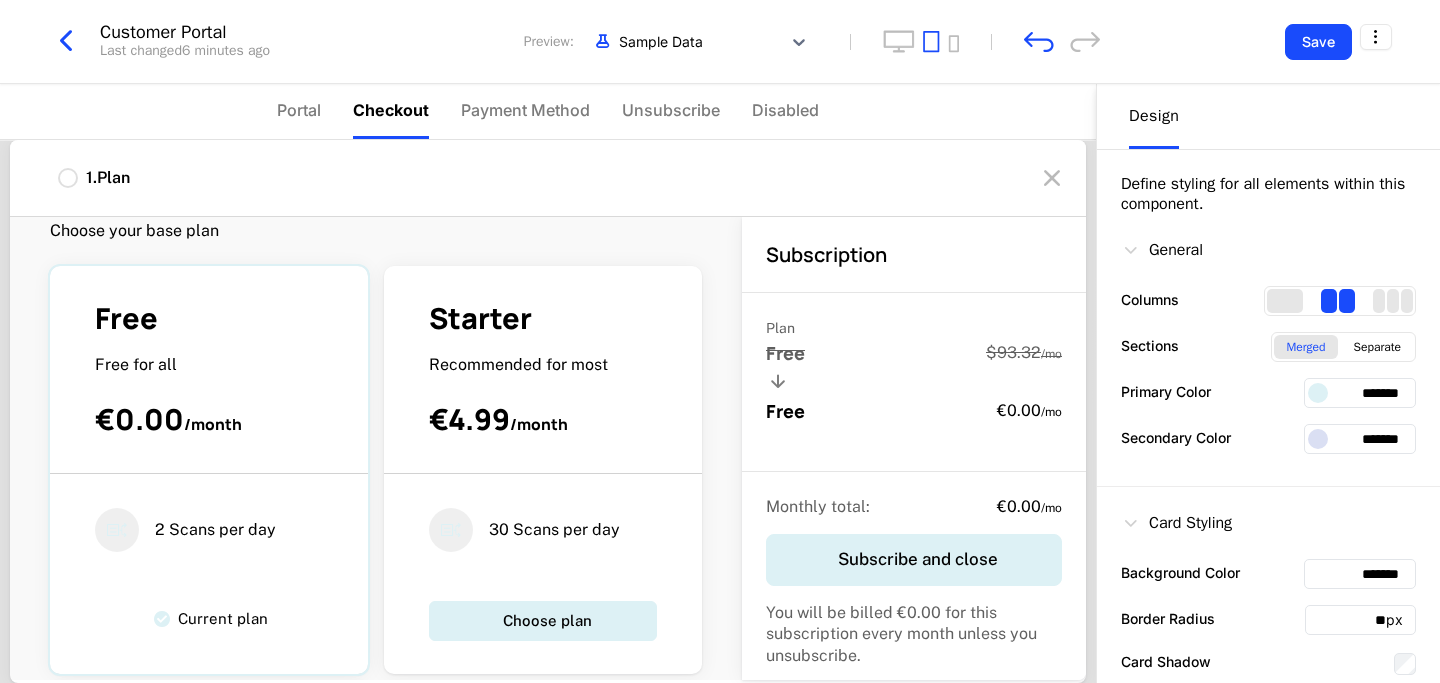 scroll, scrollTop: 0, scrollLeft: 0, axis: both 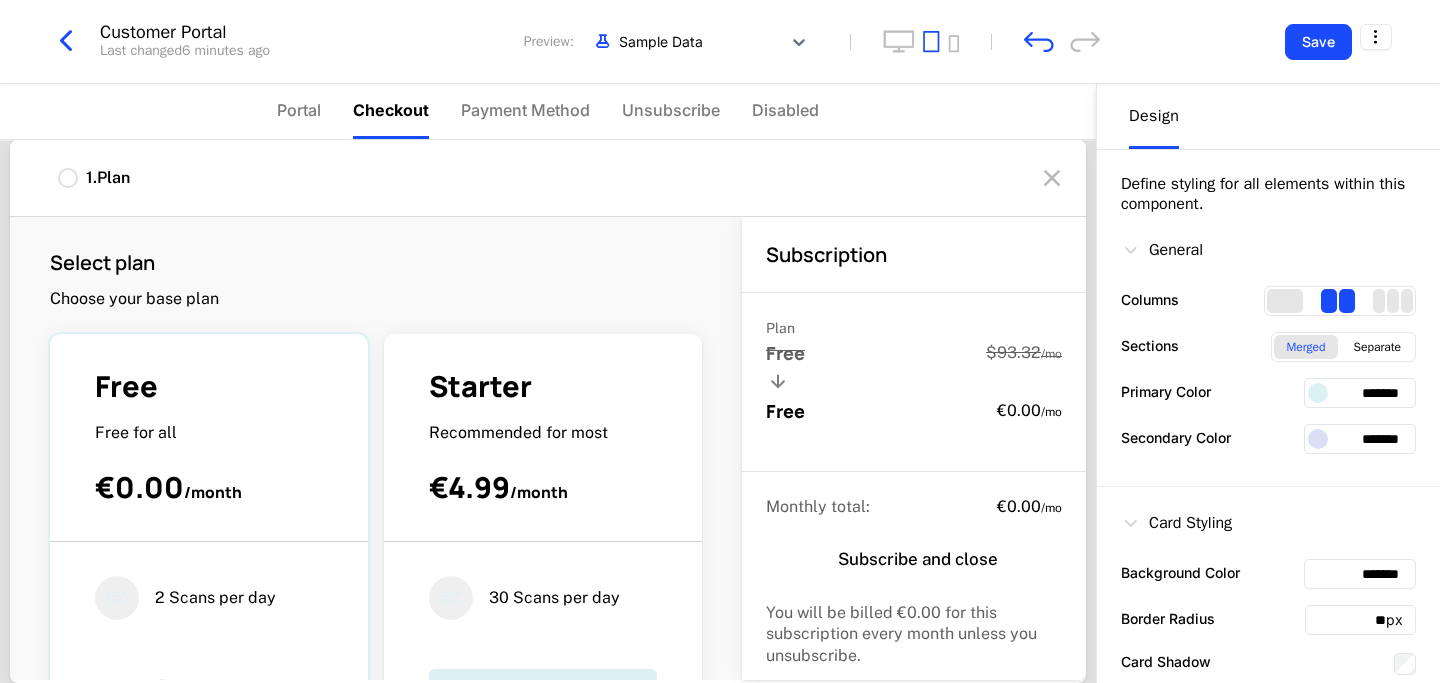 click on "Subscribe and close" at bounding box center [914, 560] 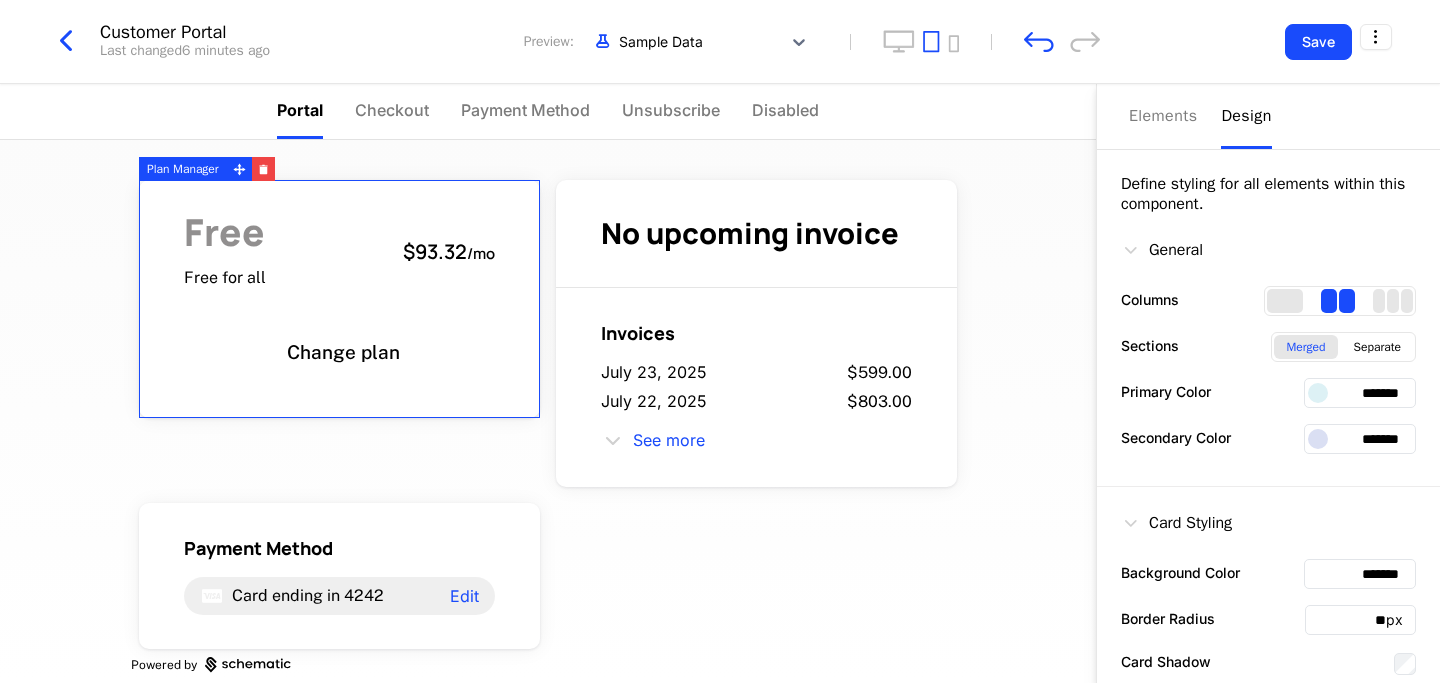 click on "Change plan" at bounding box center [339, 352] 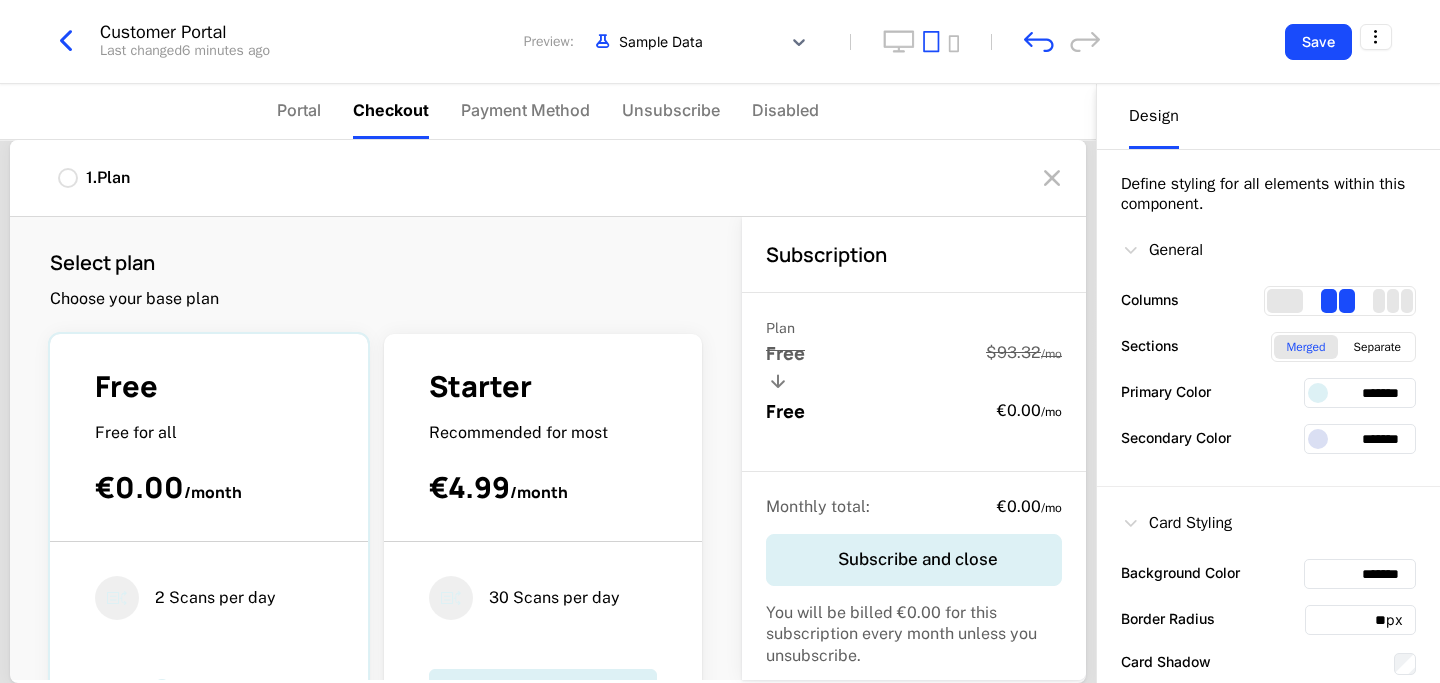 click on "Free" at bounding box center [209, 386] 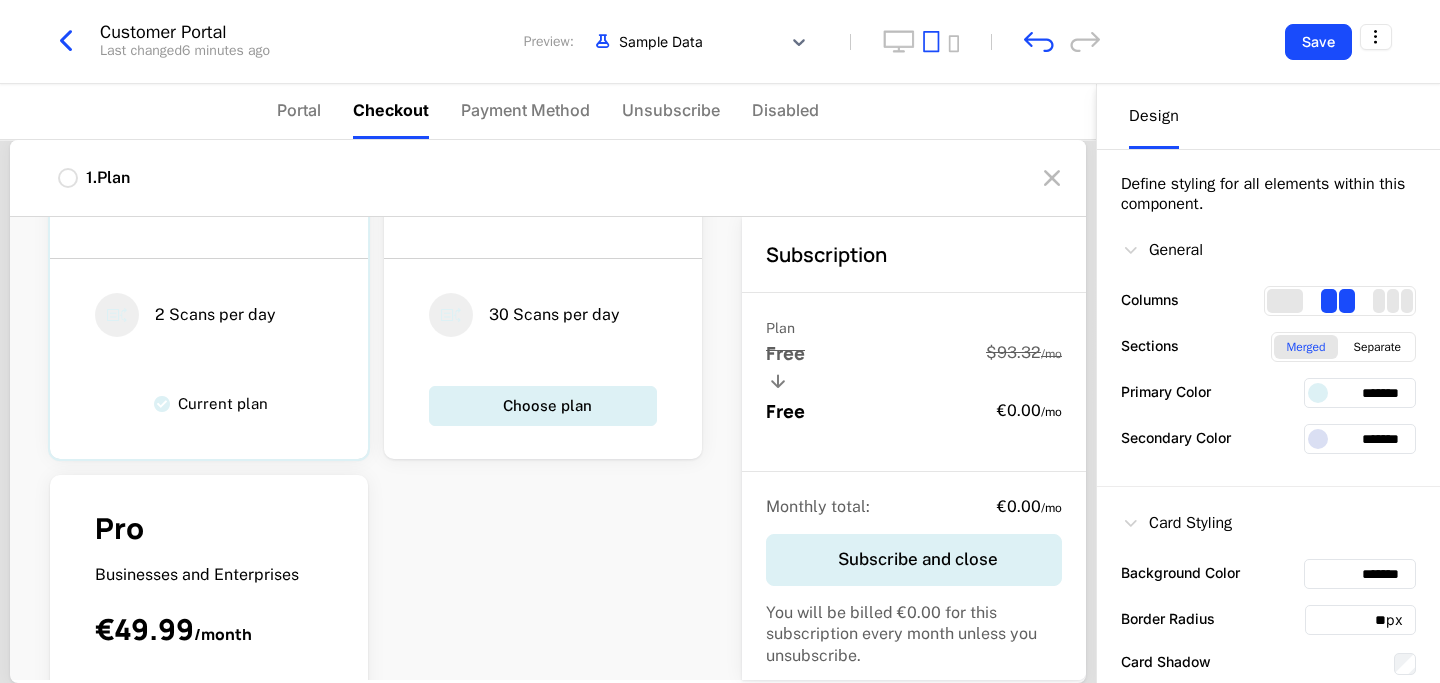 scroll, scrollTop: 337, scrollLeft: 0, axis: vertical 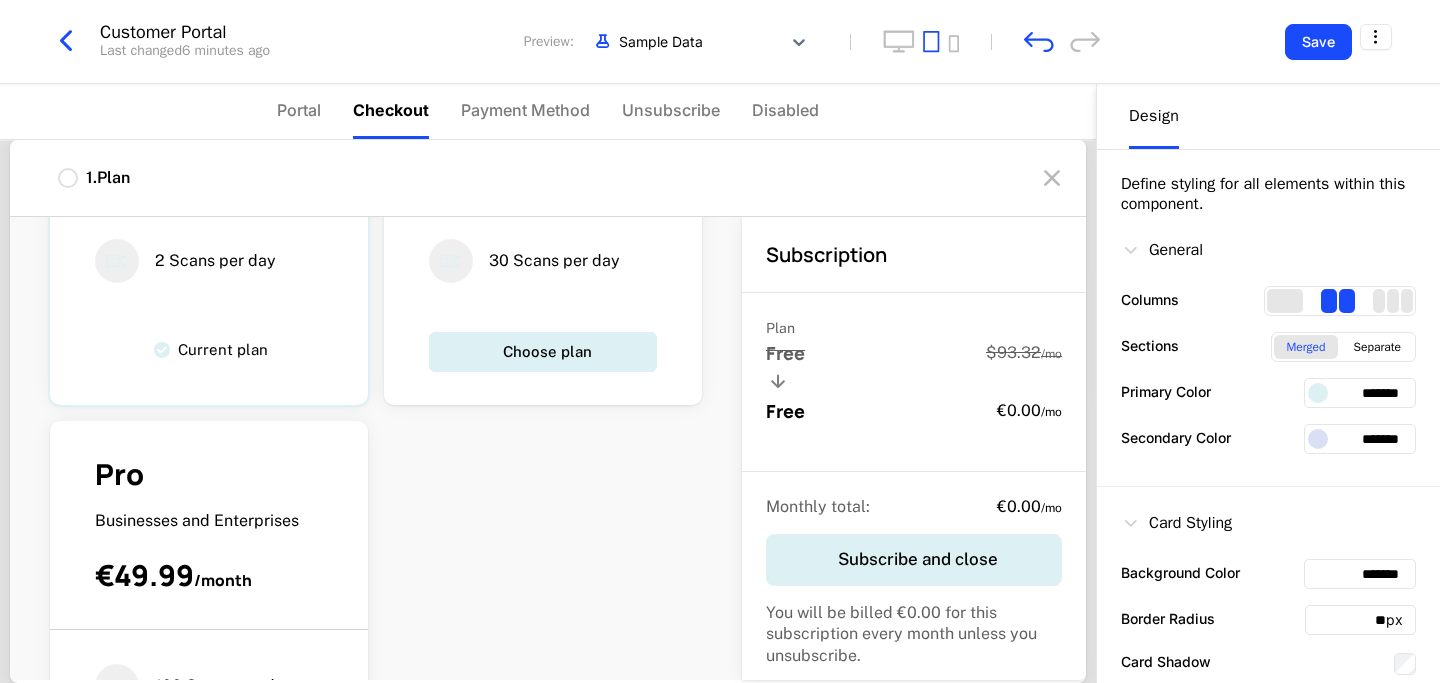 click on "Pro Businesses and Enterprises €49.99 / month 100   Scans   per   day AI Summary  Choose plan" at bounding box center (209, 653) 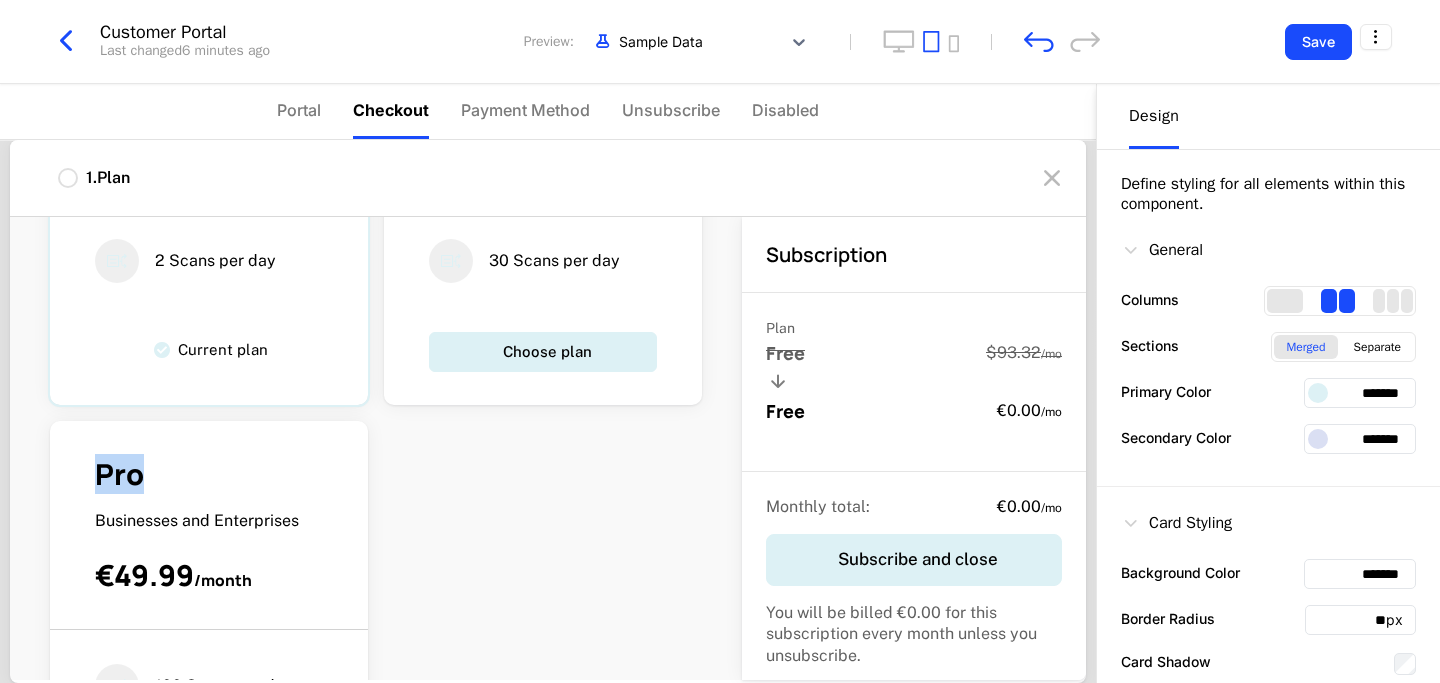 click on "Pro Businesses and Enterprises €49.99 / month 100   Scans   per   day AI Summary  Choose plan" at bounding box center (209, 653) 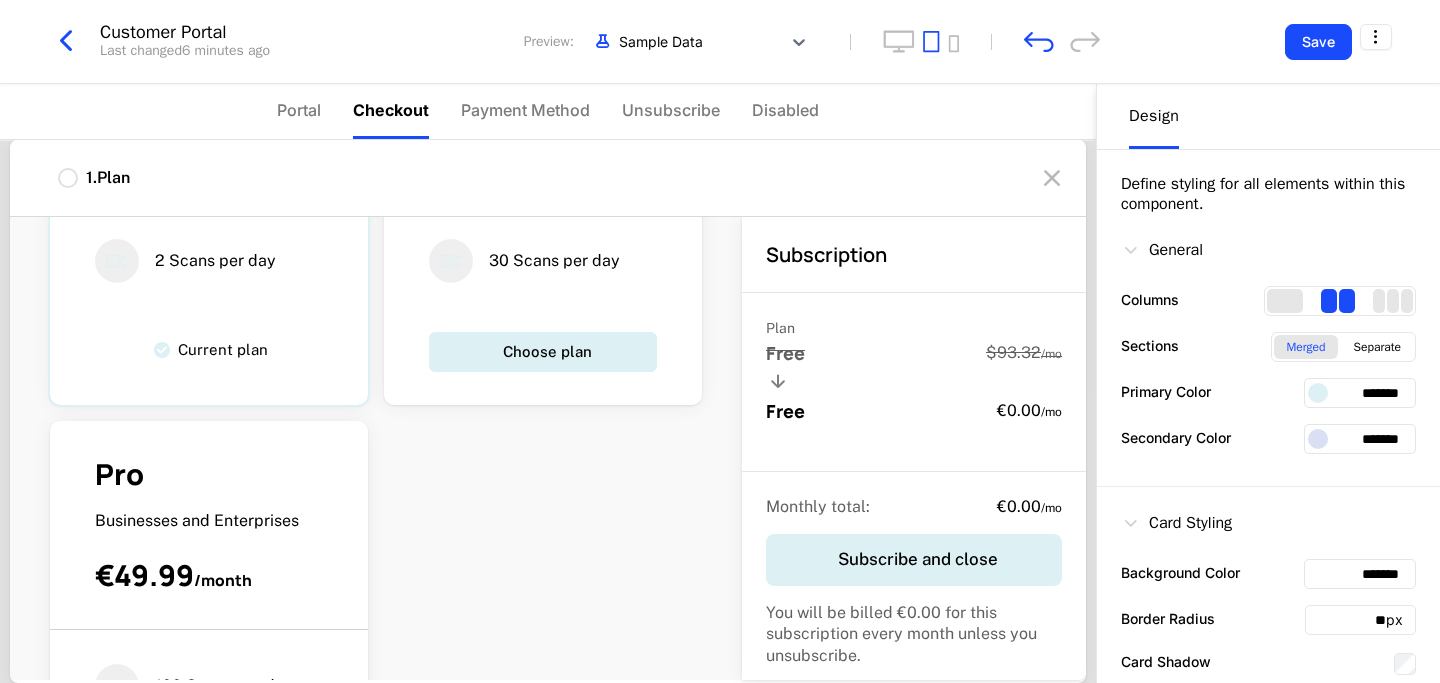 click on "Pro Businesses and Enterprises €49.99 / month" at bounding box center [209, 542] 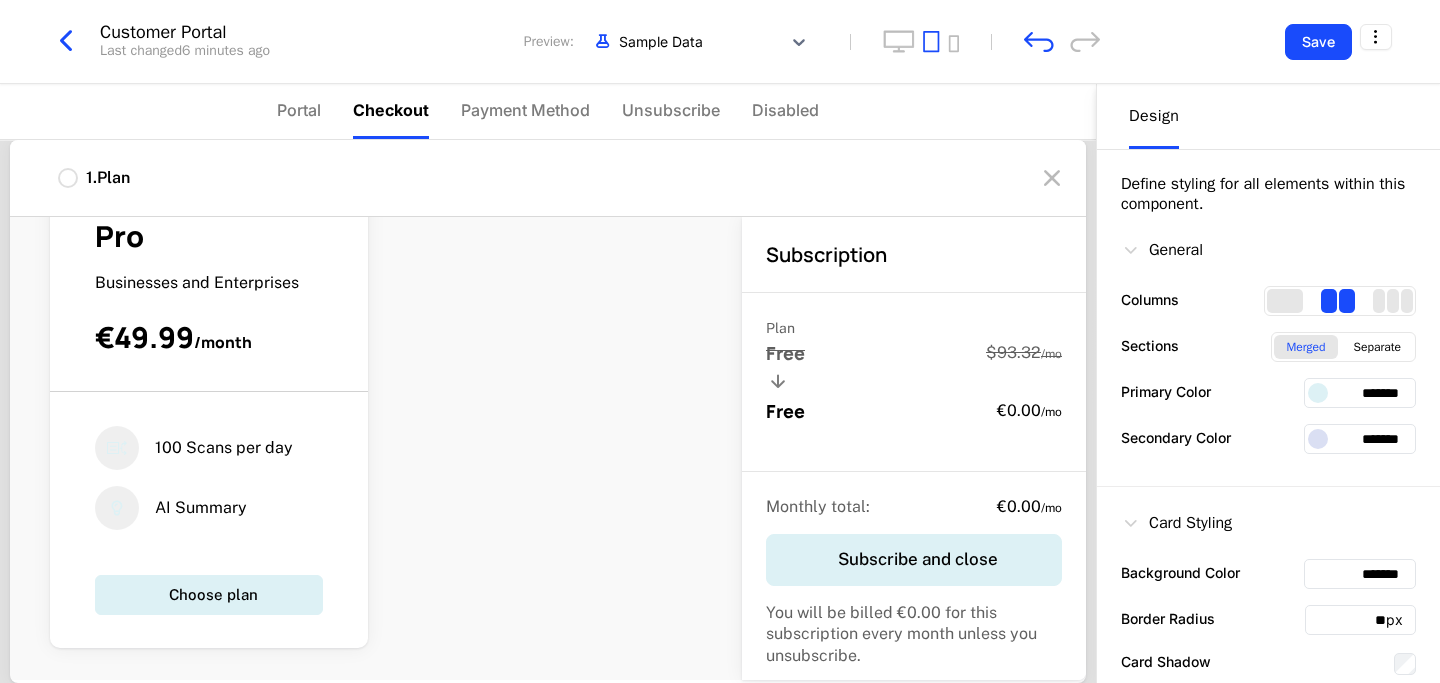 scroll, scrollTop: 0, scrollLeft: 0, axis: both 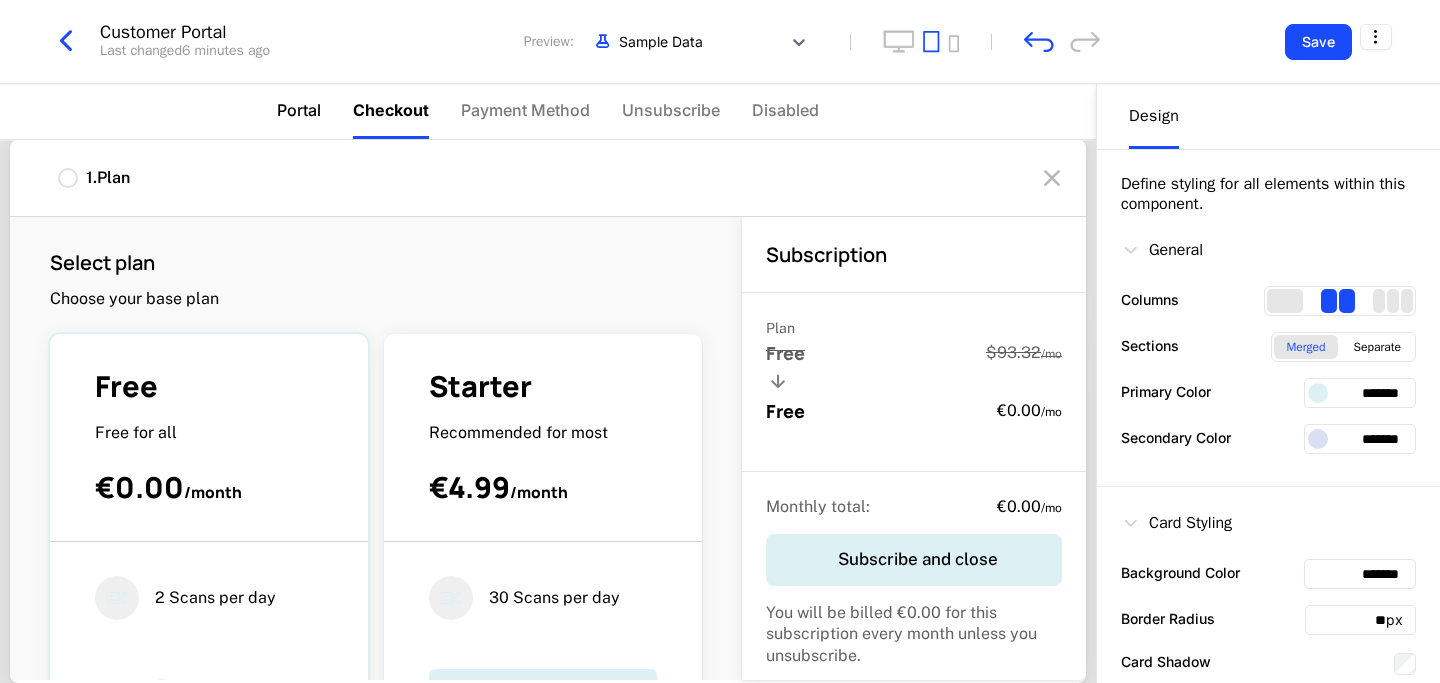 click on "Portal" at bounding box center [299, 110] 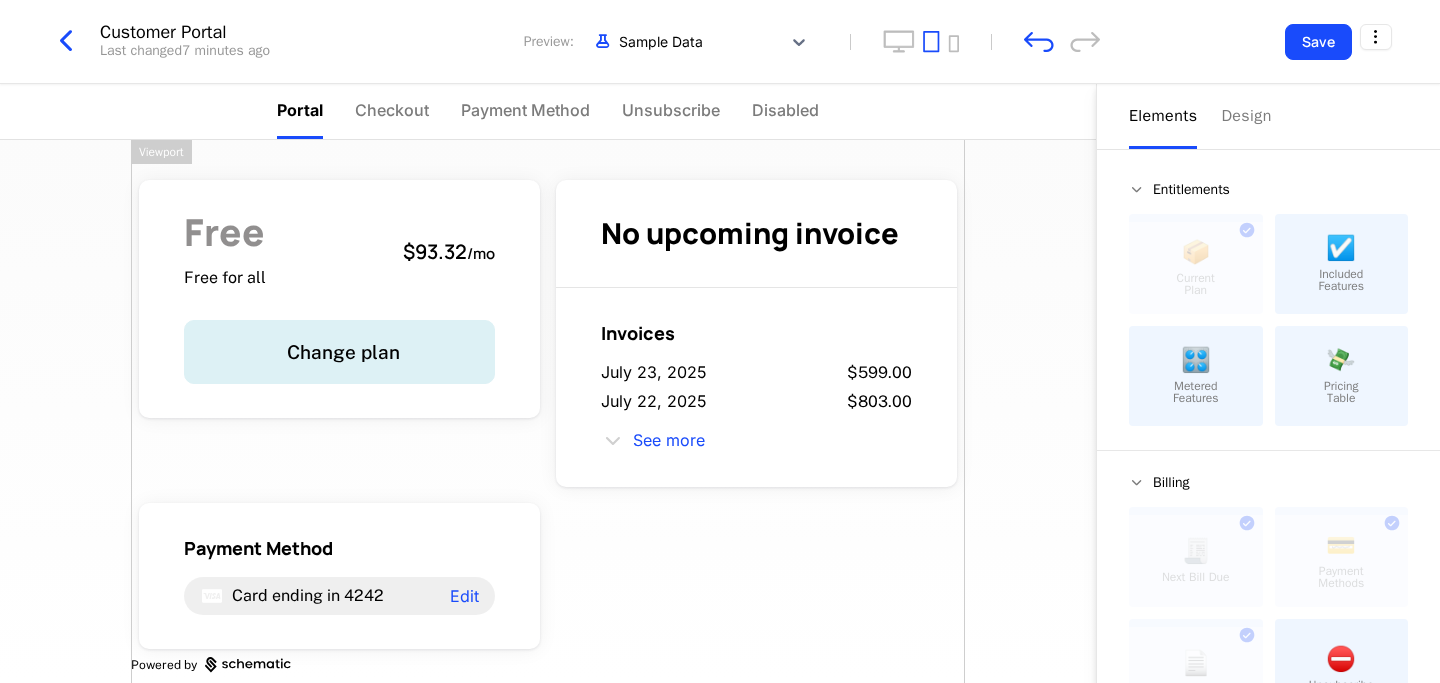click on "Free Free for all $[PRICE] / mo Change plan No upcoming invoice Invoices [DATE] $[PRICE] [DATE] $[PRICE] See more Payment Method Card ending in   XXXX Edit Powered by   Elements Design Entitlements 📦 Current Plan This component can only be used once ☑️ Included Features 🎛️ Metered Features 💸 Pricing Table Billing 🧾 Next Bill Due This component can only be used once 💳 Payment Methods This component can only be used once 📄 Invoices This component can only be used once ⛔️ Unsubscribe Basics ✏️ Text 🖱️ Button Viewport
Best Viewed on Desktop You're currently viewing this on a  mobile device . For the best experience,   Got it  Close" at bounding box center (548, 422) 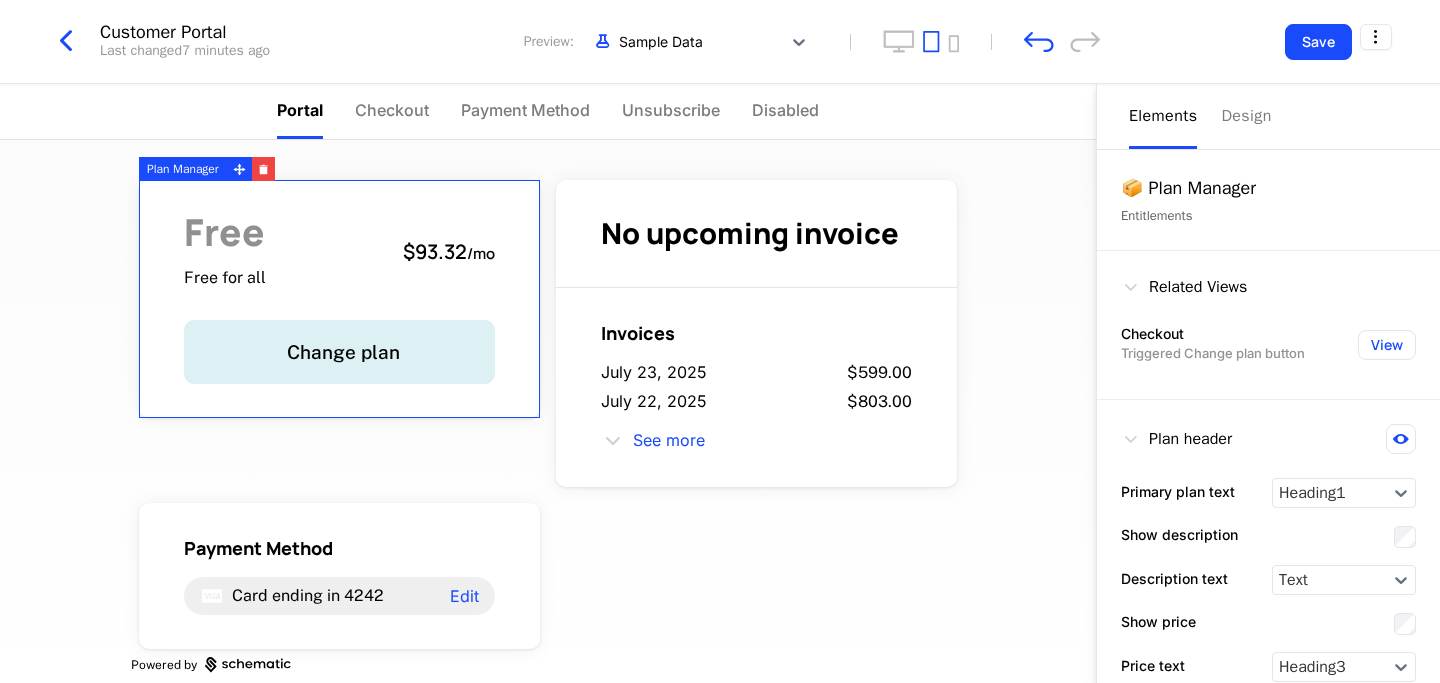 click on "Free Free for all $93.32 / mo" at bounding box center [339, 251] 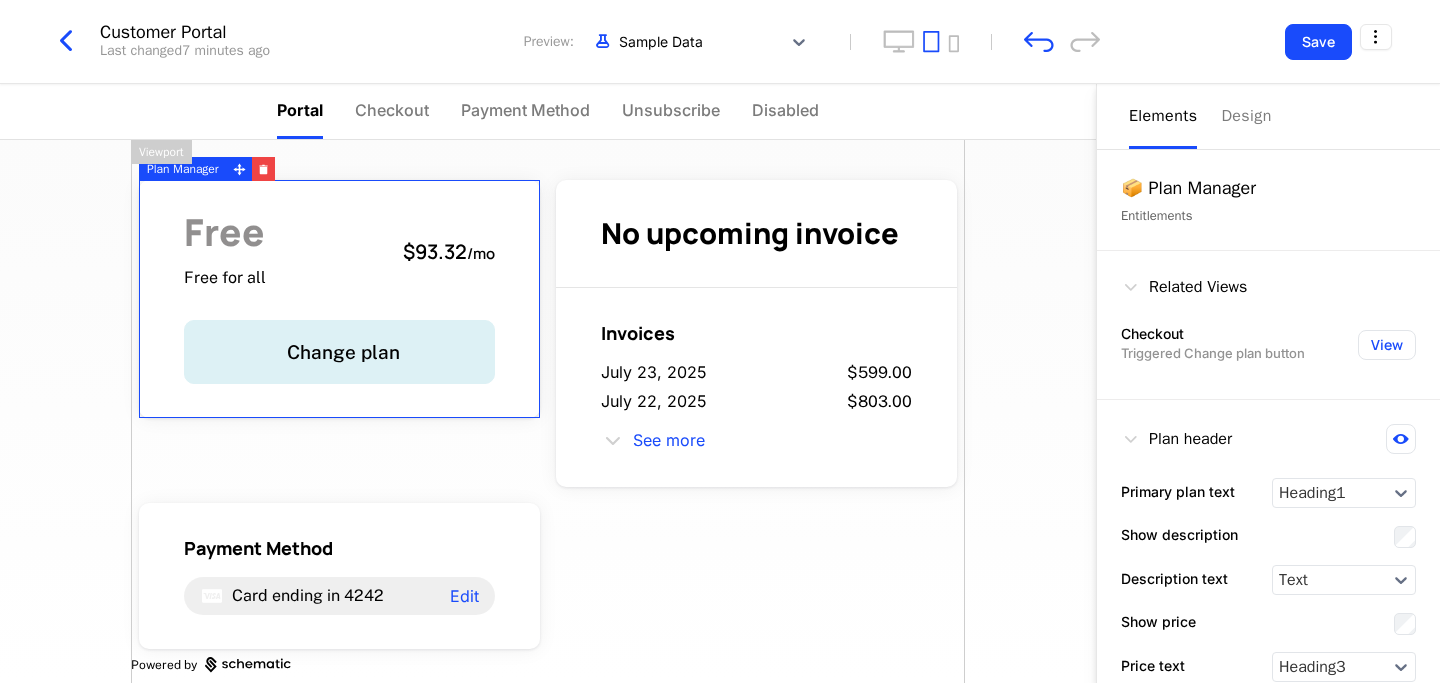 click on "Free Free for all $[PRICE] / mo Change plan No upcoming invoice Invoices [DATE] $[PRICE] [DATE] $[PRICE] See more Payment Method Card ending in   XXXX Edit Powered by   Elements Design Entitlements 📦 Current Plan This component can only be used once ☑️ Included Features 🎛️ Metered Features 💸 Pricing Table Billing 🧾 Next Bill Due This component can only be used once 💳 Payment Methods This component can only be used once 📄 Invoices This component can only be used once ⛔️ Unsubscribe Basics ✏️ Text 🖱️ Button Viewport
Best Viewed on Desktop You're currently viewing this on a  mobile device . For the best experience,   Got it  Close" at bounding box center [548, 422] 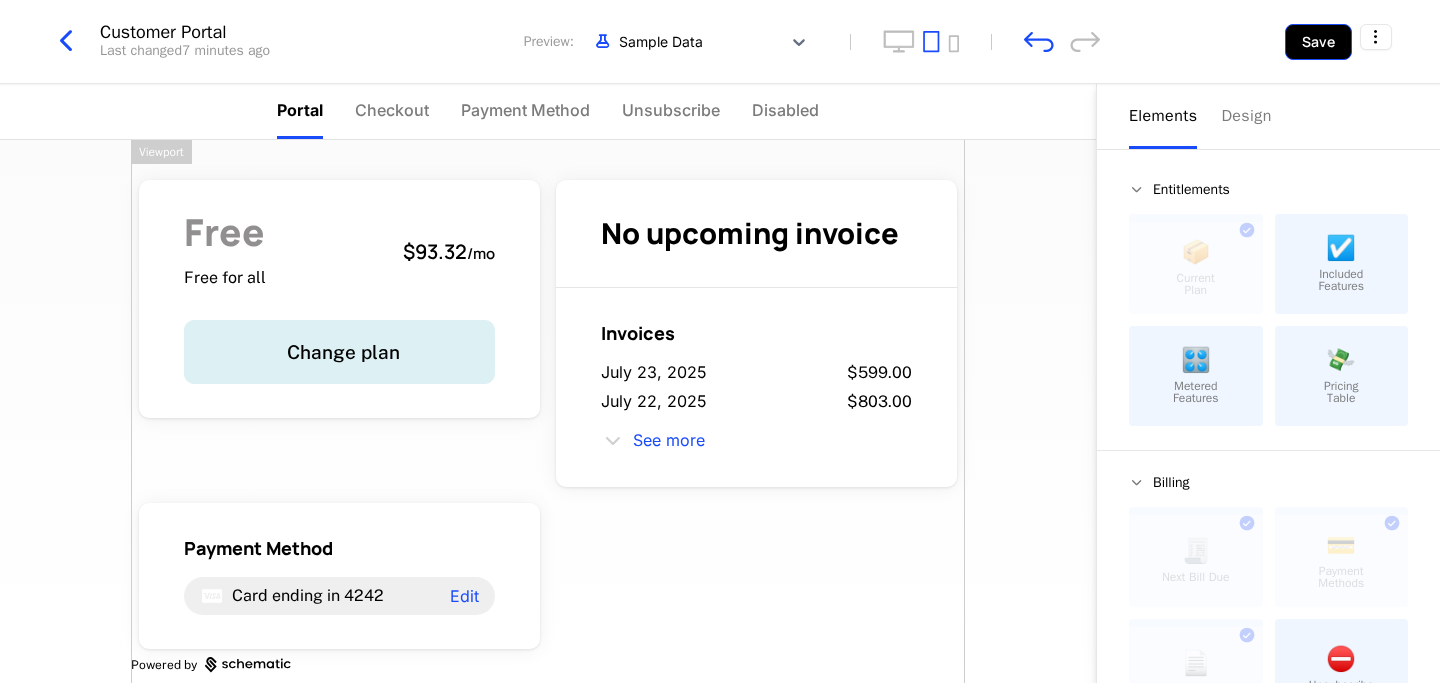 click on "Save" at bounding box center (1318, 42) 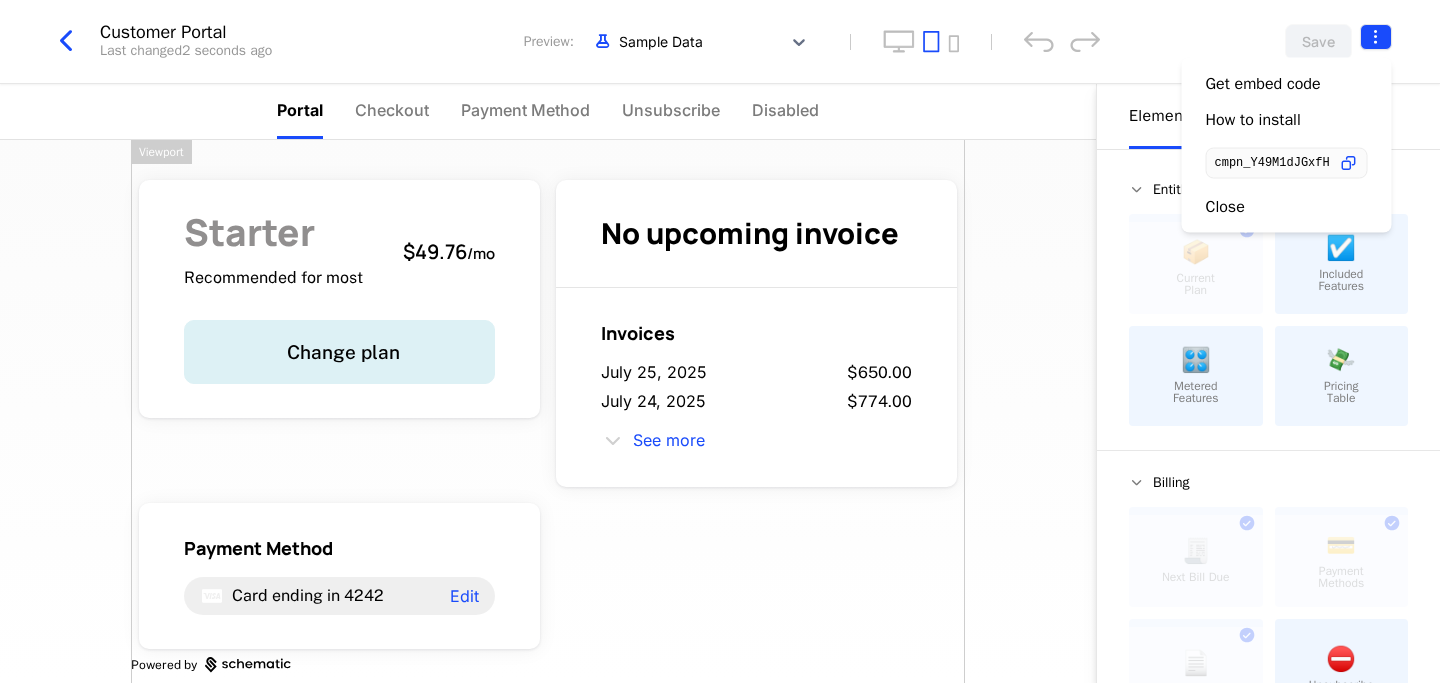 click on "Customer Portal Last changed  2 seconds ago Preview: Sample Data Save Portal Checkout Payment Method Unsubscribe Disabled Starter Recommended for most $[PRICE] / mo Change plan No upcoming invoice Invoices [DATE] $[PRICE] [DATE] $[PRICE] See more Payment Method Card ending in   XXXX Edit Powered by   Elements Design Entitlements 📦 Current Plan This component can only be used once ☑️ Included Features 🎛️ Metered Features 💸 Pricing Table Billing 🧾 Next Bill Due This component can only be used once 💳 Payment Methods This component can only be used once 📄 Invoices This component can only be used once ⛔️ Unsubscribe Basics ✏️ Text 🖱️ Button Viewport
Best Viewed on Desktop You're currently viewing this on a  mobile device . For the best experience,   Got it  Close" at bounding box center [720, 341] 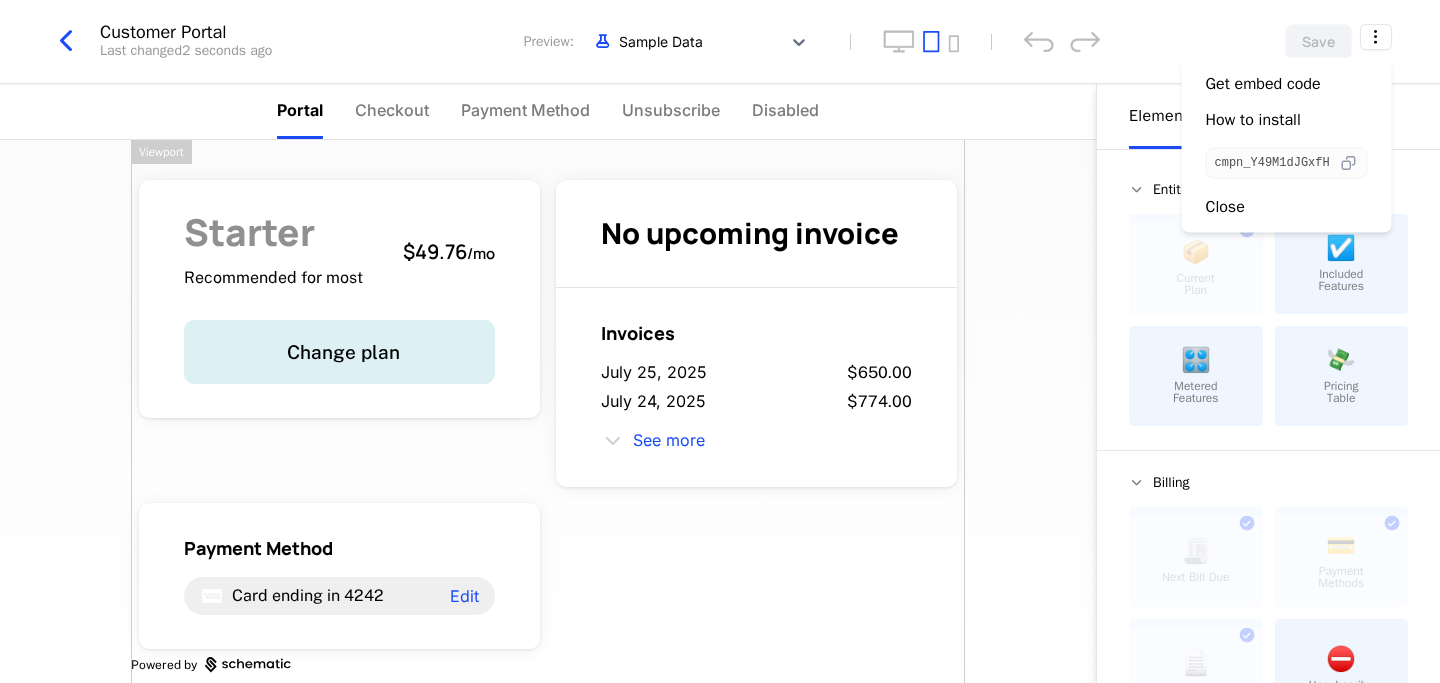 click at bounding box center (1348, 163) 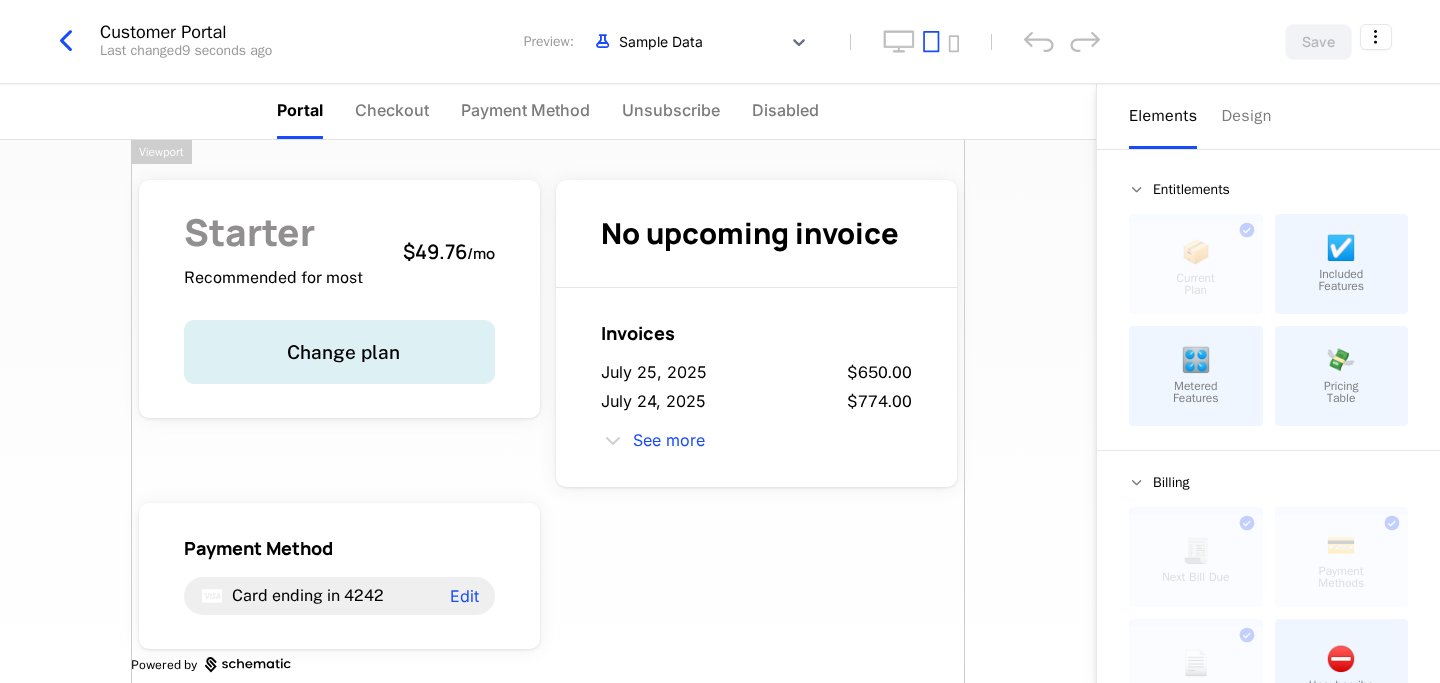 click on "Starter Recommended for most $[PRICE] / mo Change plan No upcoming invoice Invoices [DATE] $[PRICE] [DATE] $[PRICE] See more Payment Method Card ending in   XXXX Edit Powered by" at bounding box center [548, 422] 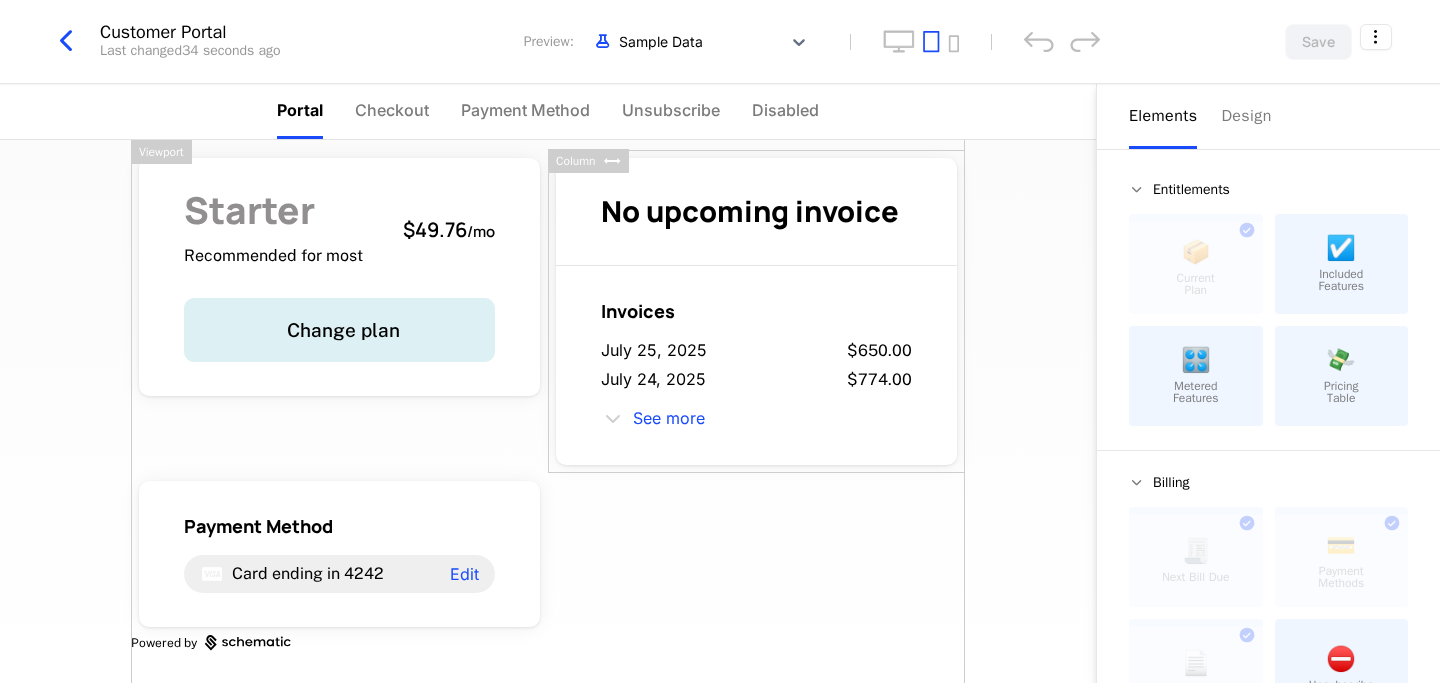 scroll, scrollTop: 0, scrollLeft: 0, axis: both 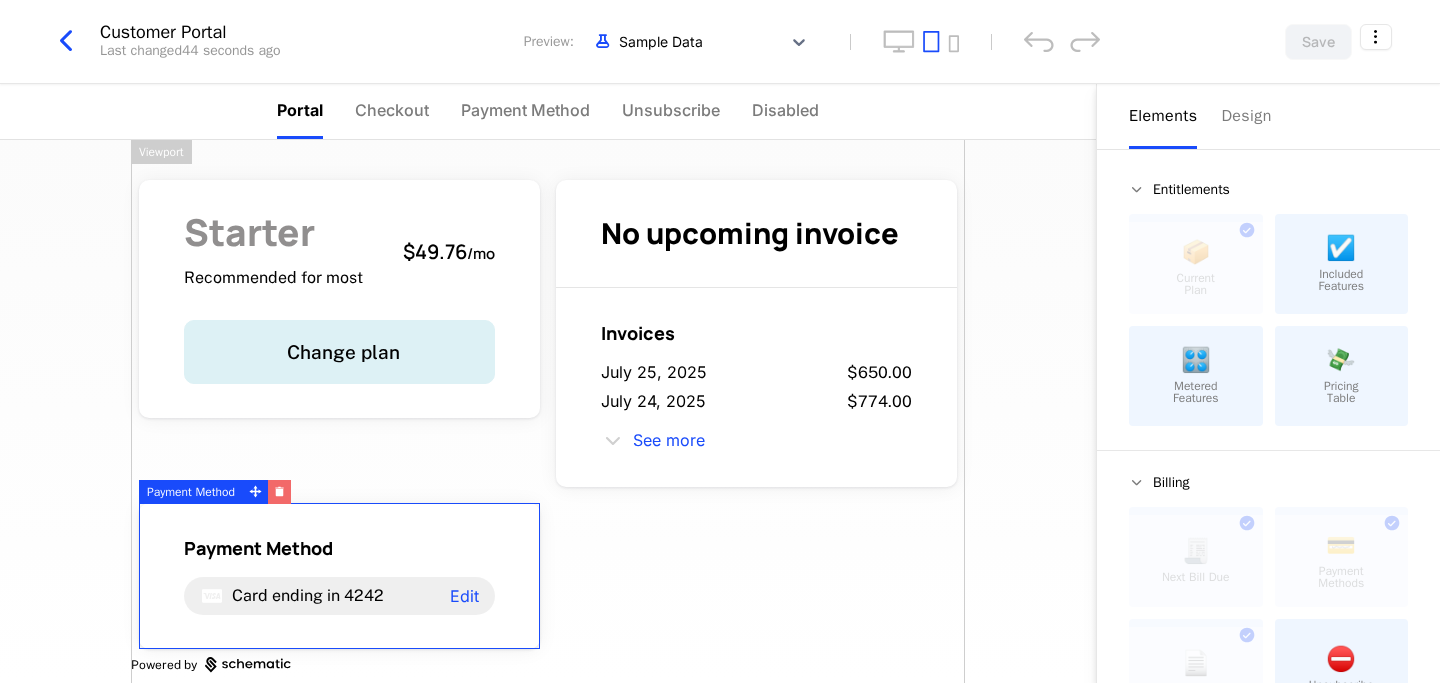 click at bounding box center (279, 492) 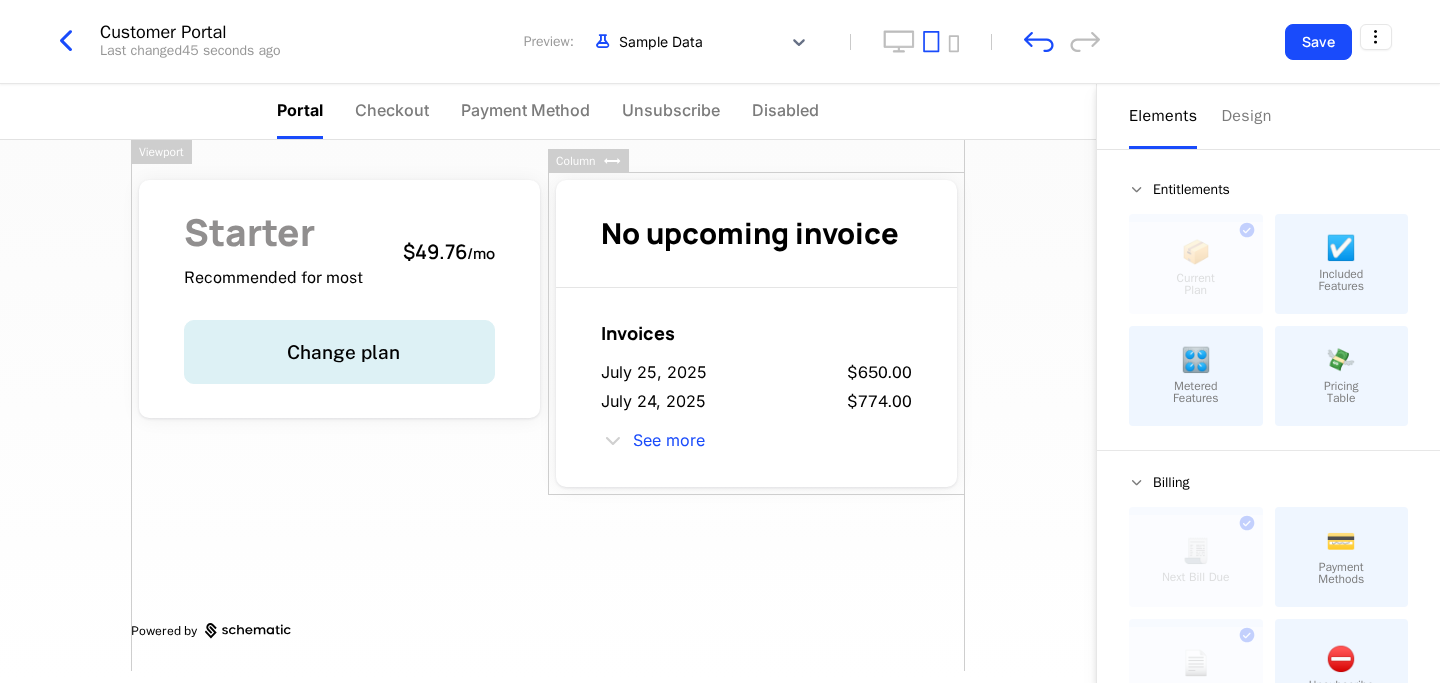 scroll, scrollTop: 25, scrollLeft: 0, axis: vertical 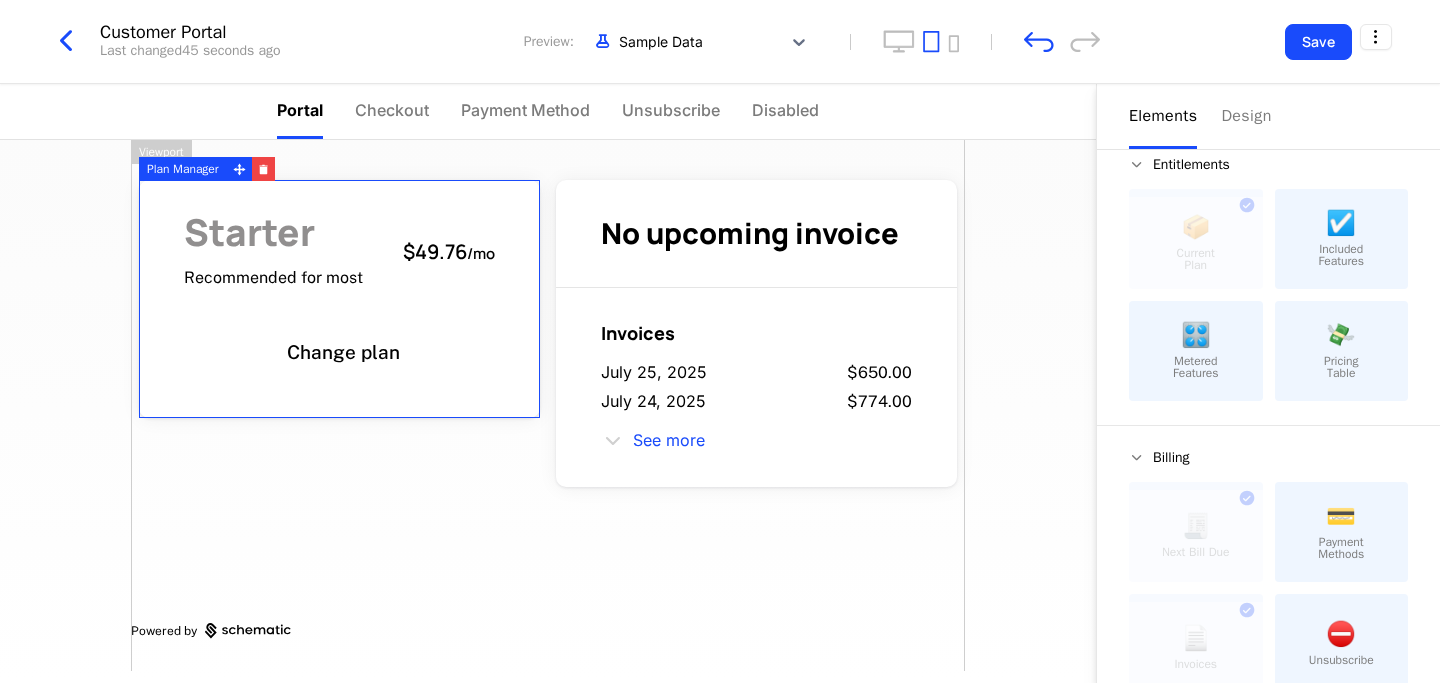 click on "Change plan" at bounding box center (339, 352) 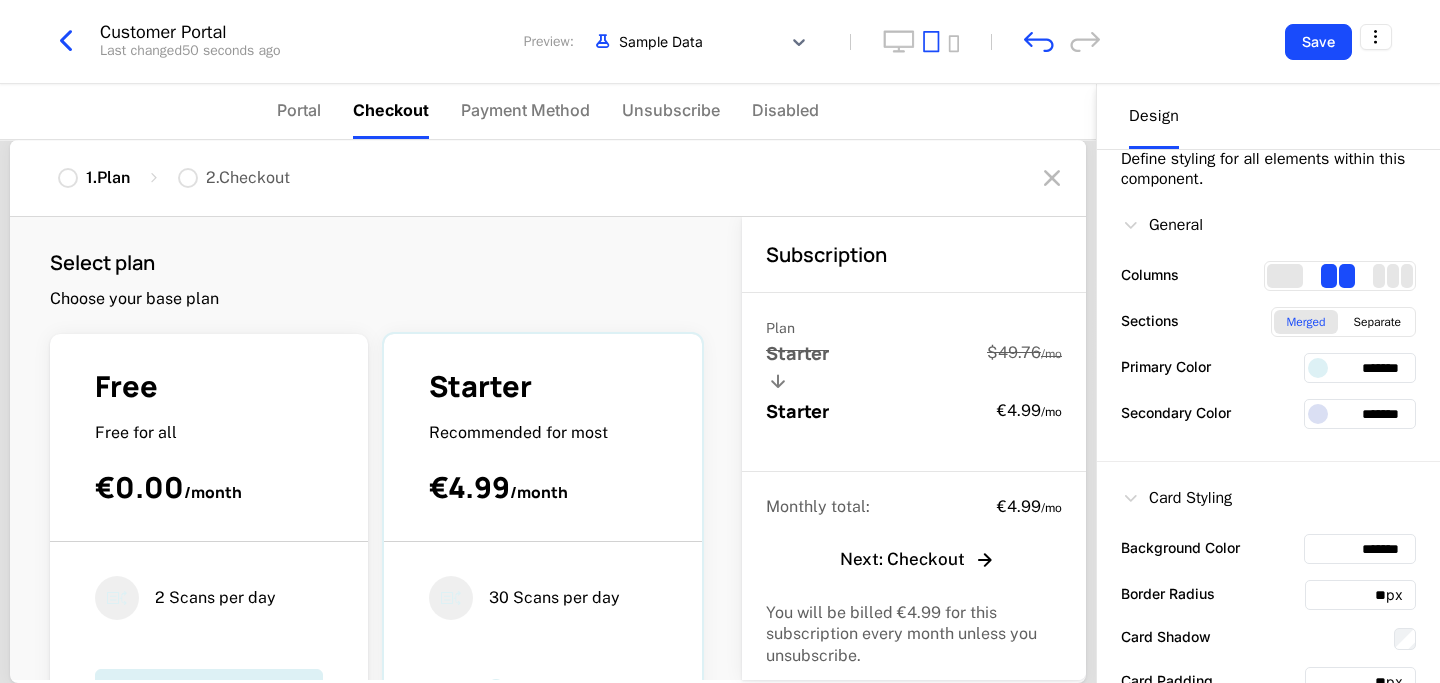 click on "Next :   Checkout" at bounding box center [914, 560] 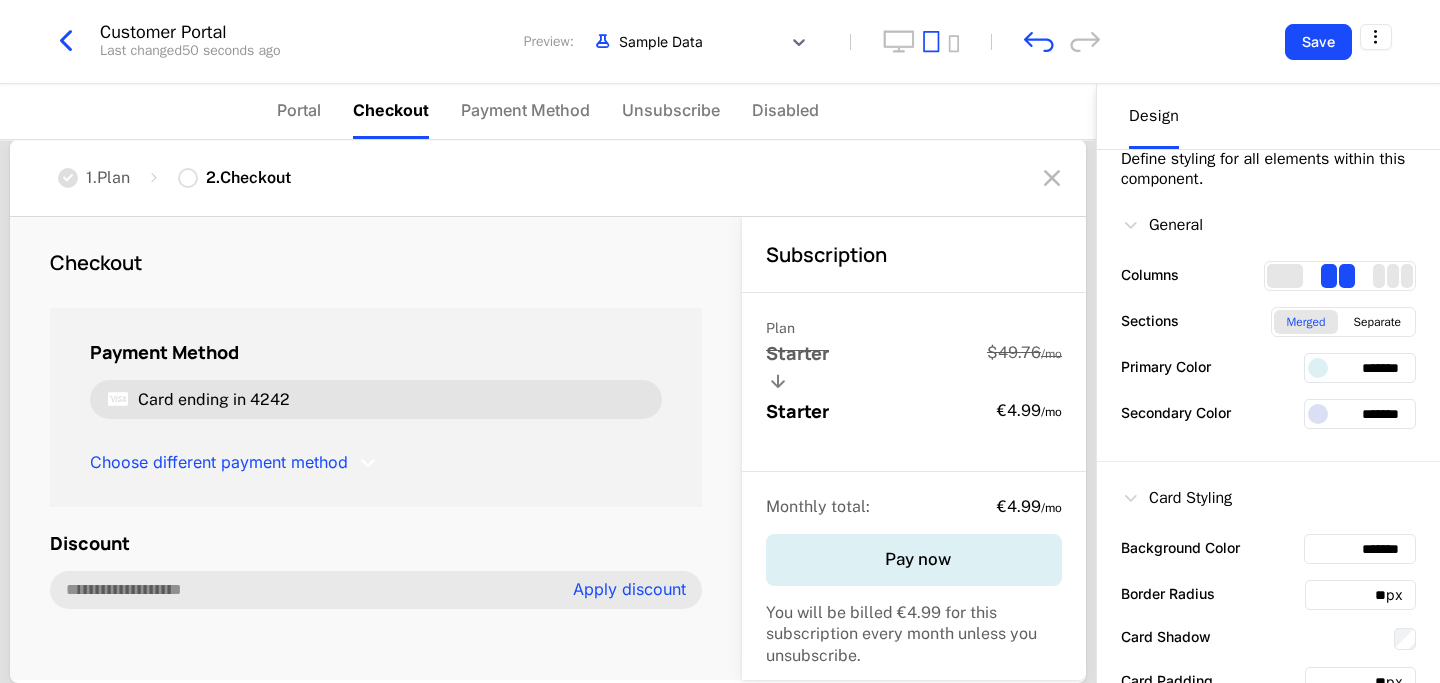drag, startPoint x: 380, startPoint y: 106, endPoint x: 367, endPoint y: 106, distance: 13 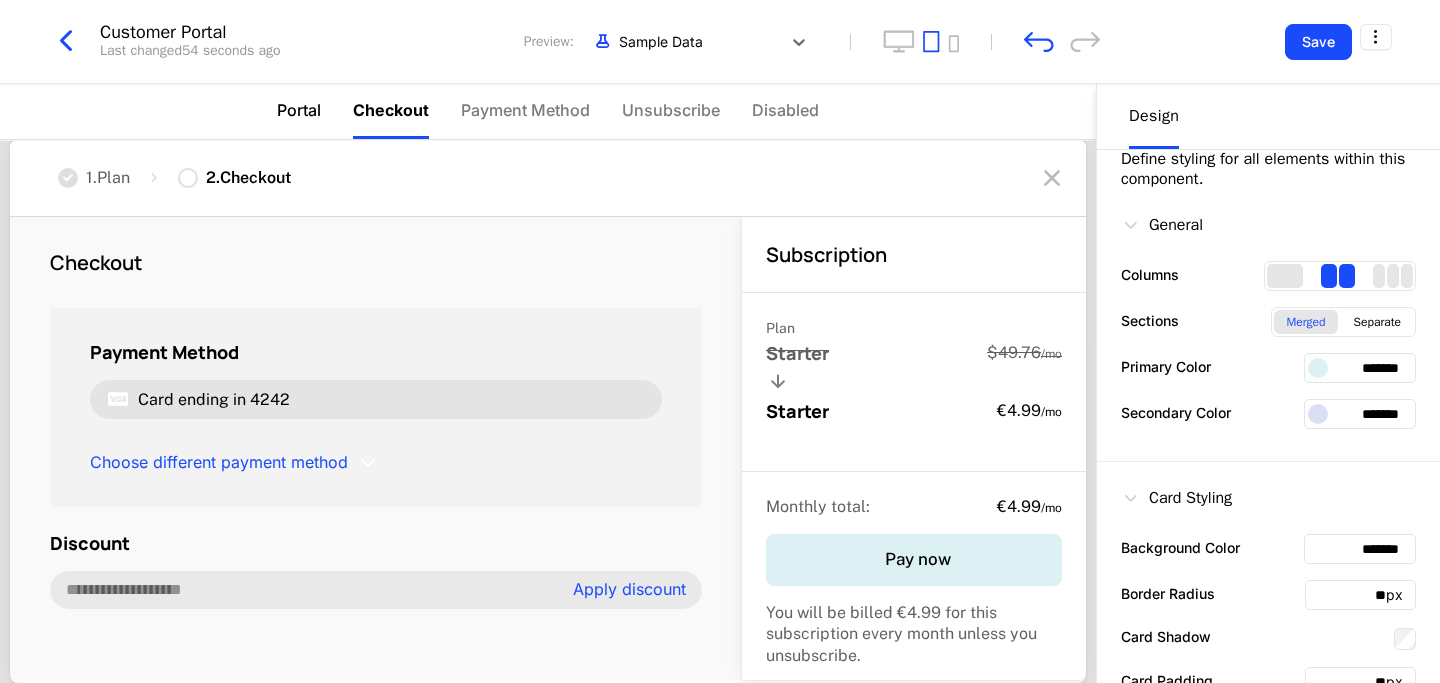 click on "Portal" at bounding box center (299, 110) 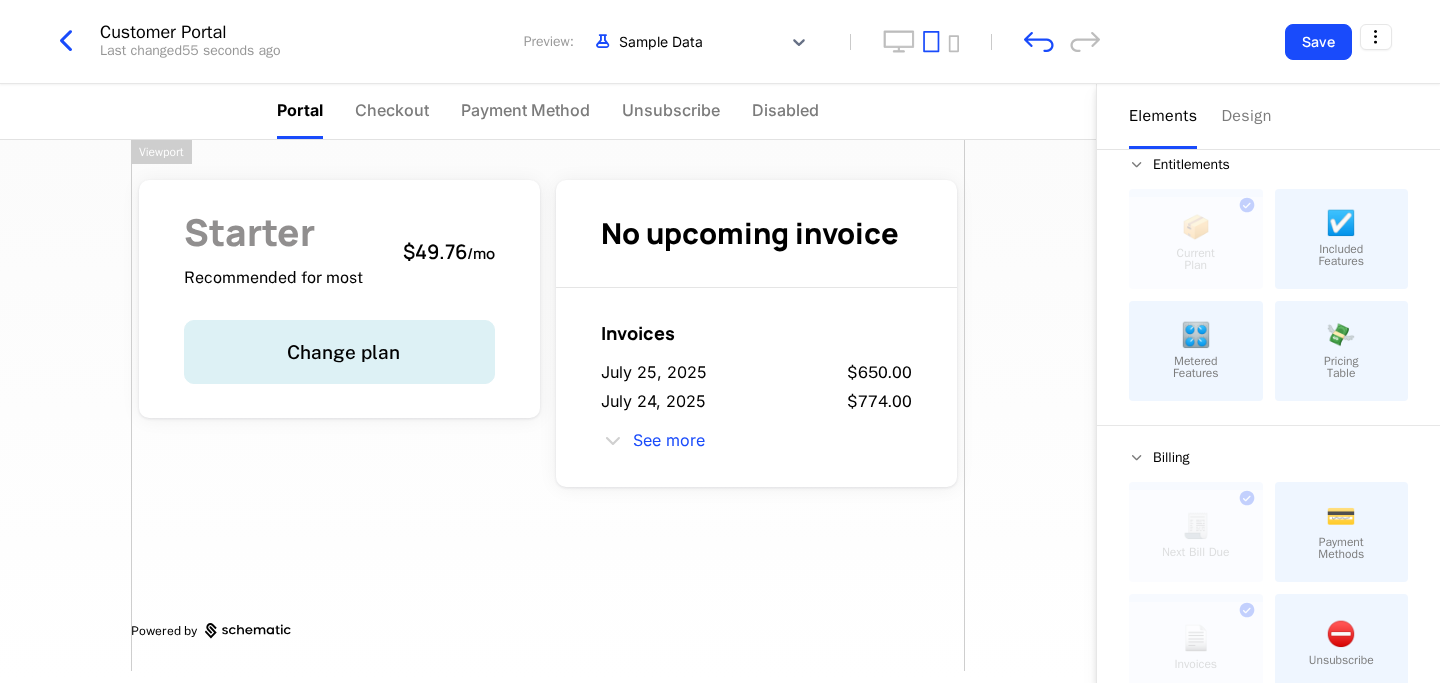 click on "Starter Recommended for most $[PRICE] / mo Change plan No upcoming invoice Invoices [DATE] $[PRICE] [DATE] $[PRICE] See more Powered by" at bounding box center (548, 405) 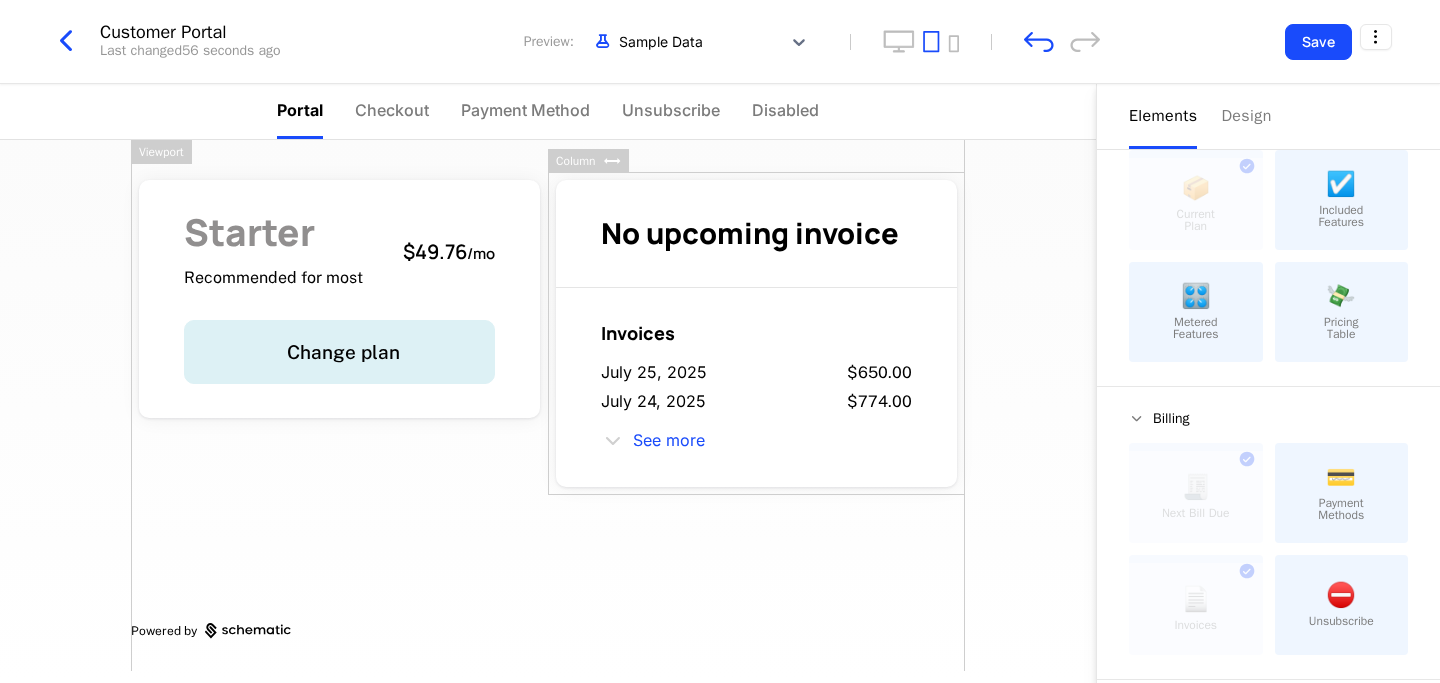 scroll, scrollTop: 69, scrollLeft: 0, axis: vertical 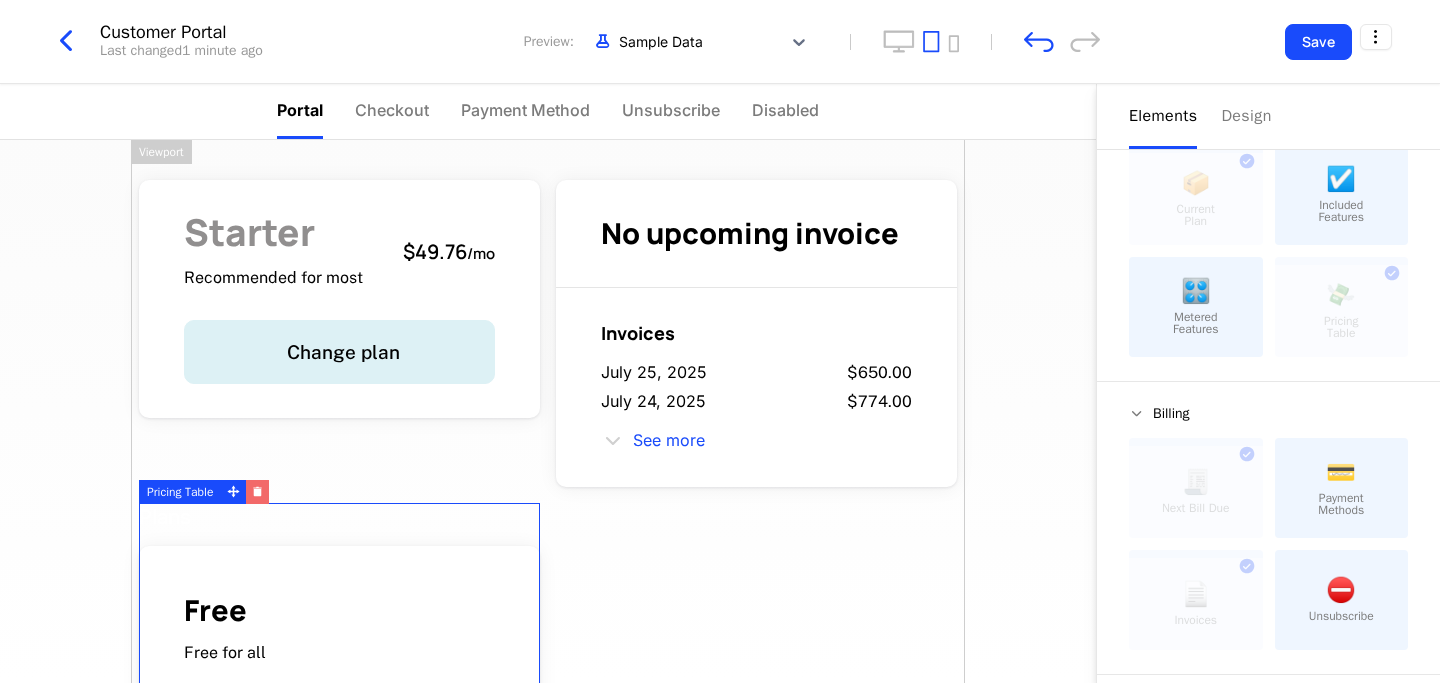 click 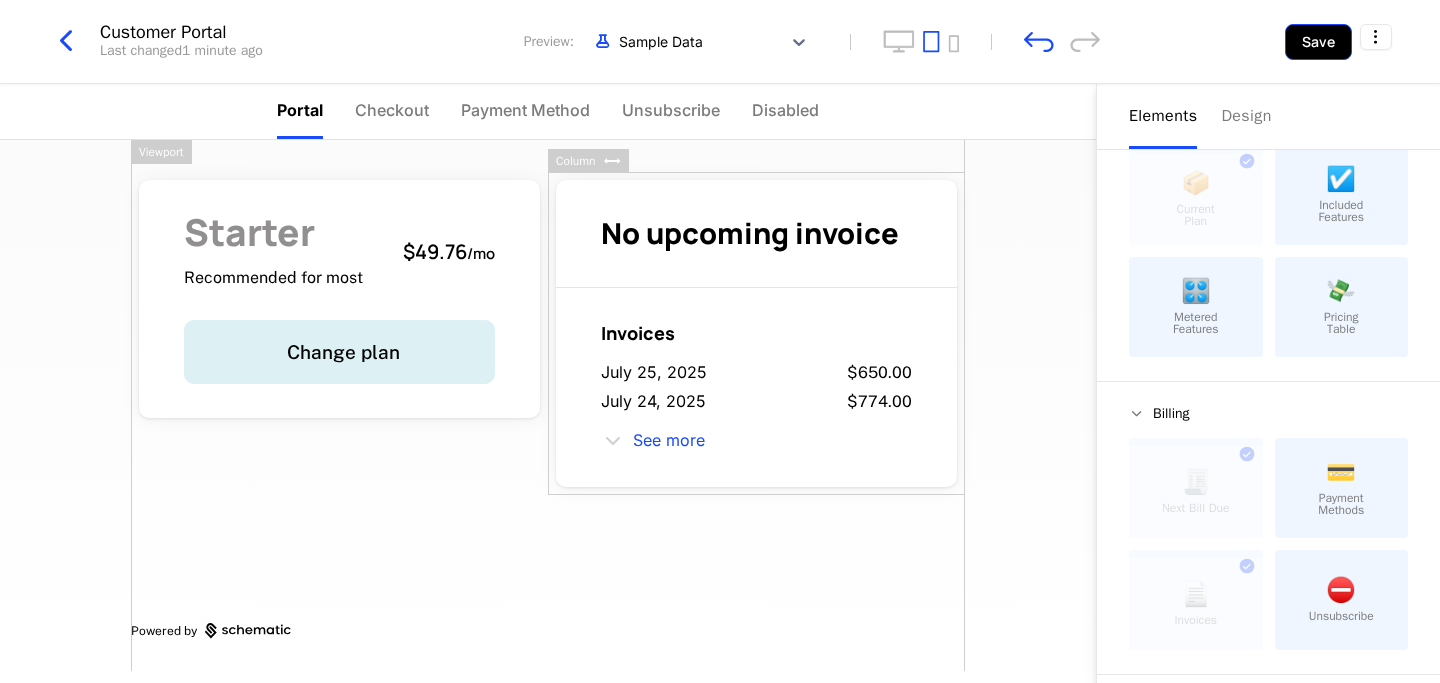 click on "Save" at bounding box center [1318, 42] 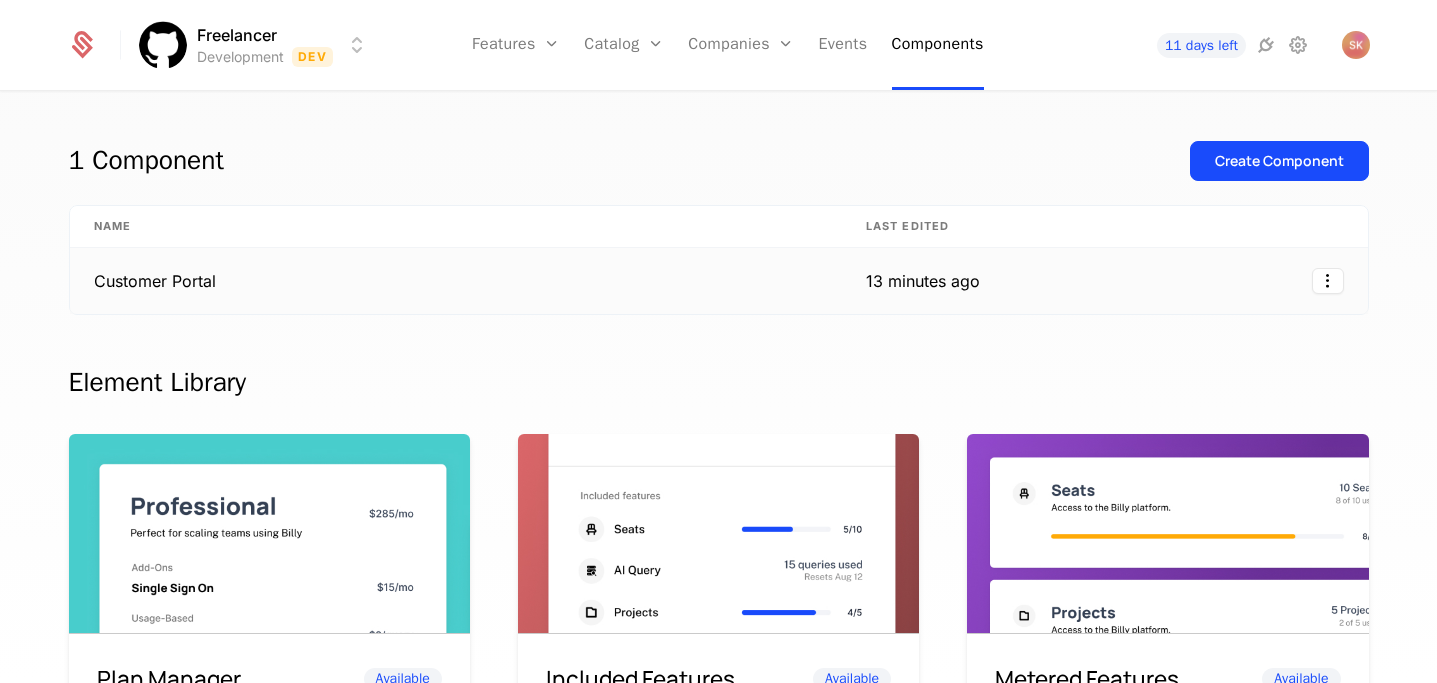 click on "Customer Portal" at bounding box center (456, 281) 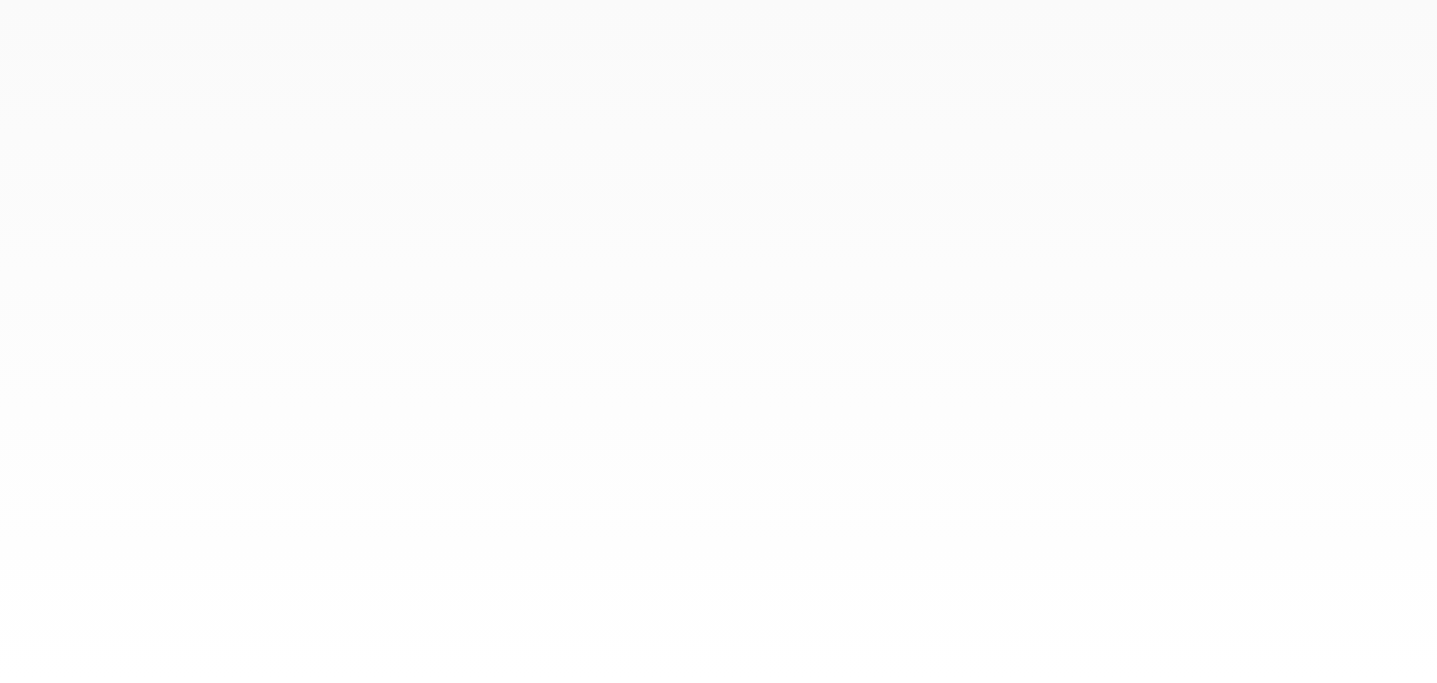 scroll, scrollTop: 0, scrollLeft: 0, axis: both 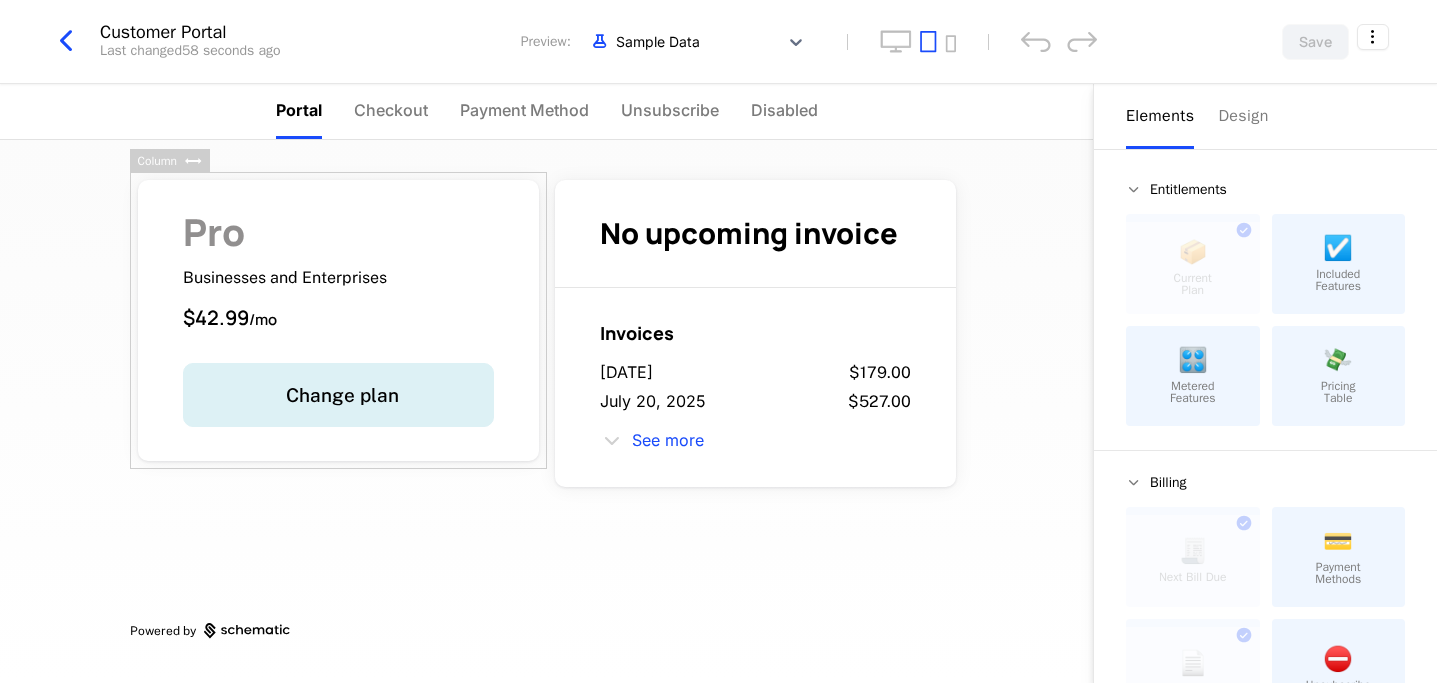 click on "Pro Businesses and Enterprises $42.99 / mo Change plan" at bounding box center [338, 320] 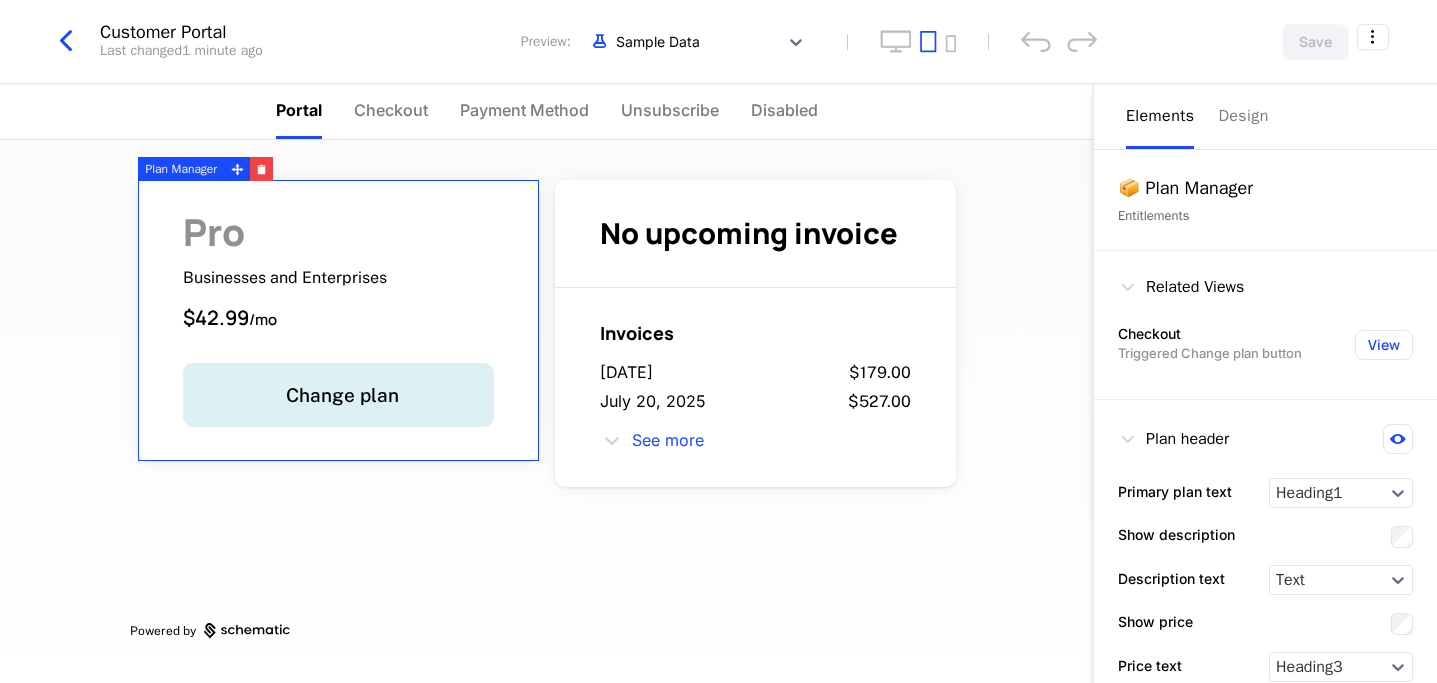 click on "Pro Businesses and Enterprises $42.99 / mo" at bounding box center [338, 273] 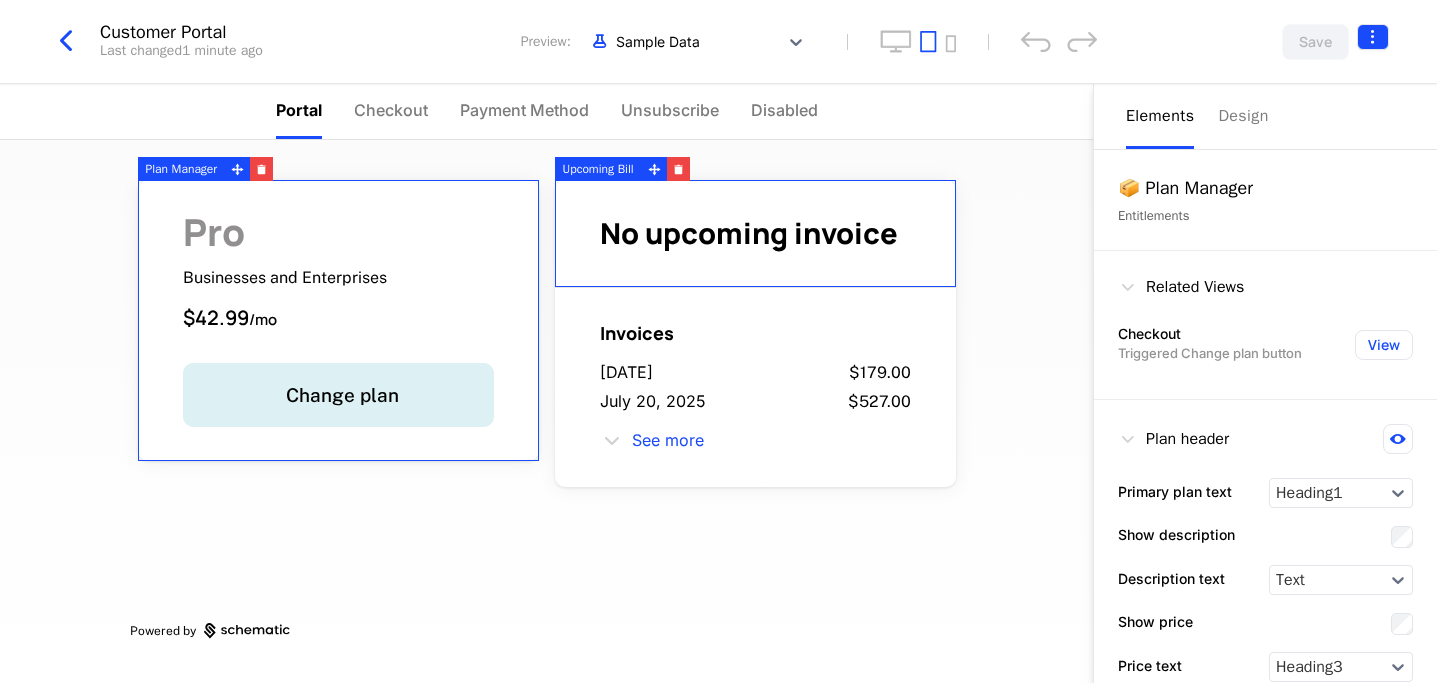 click on "Freelancer Development Dev Features Features Flags Catalog Plans Add Ons Configuration Companies Companies Users Events Components 11 days left Customer Portal Last changed  1 minute ago Preview: Sample Data Save Portal Checkout Payment Method Unsubscribe Disabled Pro Businesses and Enterprises $42.99 / mo Change plan No upcoming invoice Invoices July 21, 2025 $179.00 July 20, 2025 $527.00 See more Powered by   Elements Design 📦 Plan Manager Entitlements Related Views Checkout Triggered Change plan button View Plan header Primary plan text Heading1 Show description Description text Text Show price Price text Heading3 Add On header Show Add On plans Secondary plan name text Heading4 Change Plan button Button size Large Button style Primary Plan Manager Upcoming Bill
Best Viewed on Desktop You're currently viewing this on a  mobile device . For the best experience,   we recommend using a desktop or larger screens , as the application isn't fully optimized for smaller resolutions just yet." at bounding box center [718, 341] 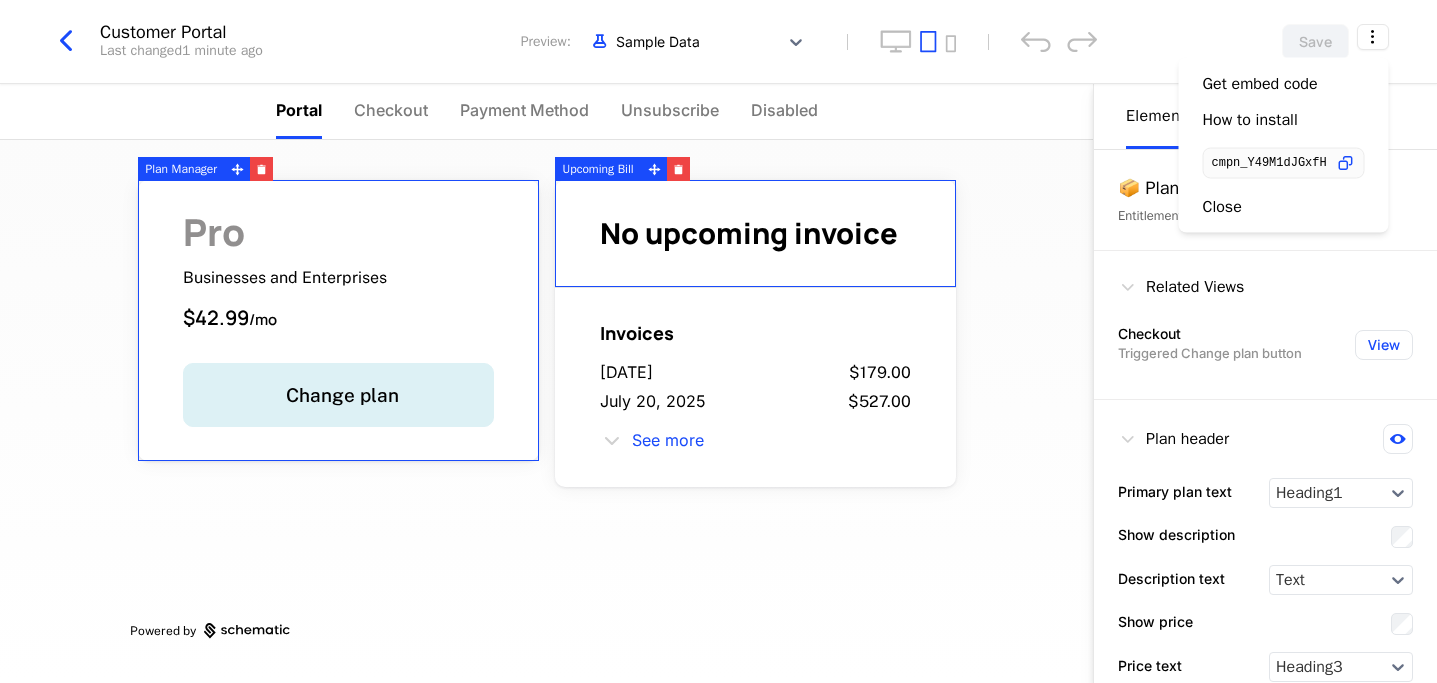 click on "Invoices July 21, 2025 $179.00 July 20, 2025 $527.00 See more" at bounding box center (755, 387) 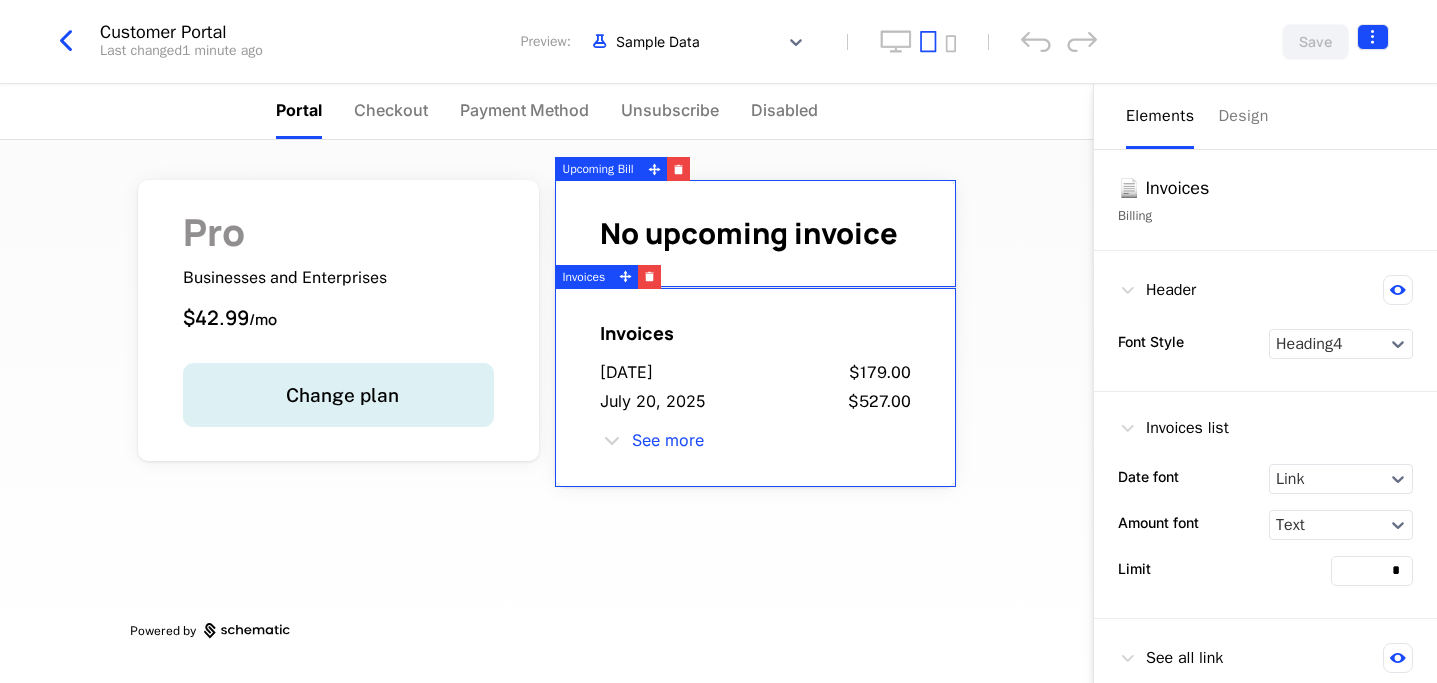 click on "Freelancer Development Dev Features Features Flags Catalog Plans Add Ons Configuration Companies Companies Users Events Components 11 days left Customer Portal Last changed  1 minute ago Preview: Sample Data Save Portal Checkout Payment Method Unsubscribe Disabled Pro Businesses and Enterprises $42.99 / mo Change plan No upcoming invoice Invoices July 21, 2025 $179.00 July 20, 2025 $527.00 See more Powered by   Elements Design 📄 Invoices Billing Header Font Style Heading4 Invoices list Date font Link Amount font Text Limit * See all link Font Style Link Invoices Upcoming Bill
Best Viewed on Desktop You're currently viewing this on a  mobile device . For the best experience,   we recommend using a desktop or larger screens , as the application isn't fully optimized for smaller resolutions just yet. Got it" at bounding box center (718, 341) 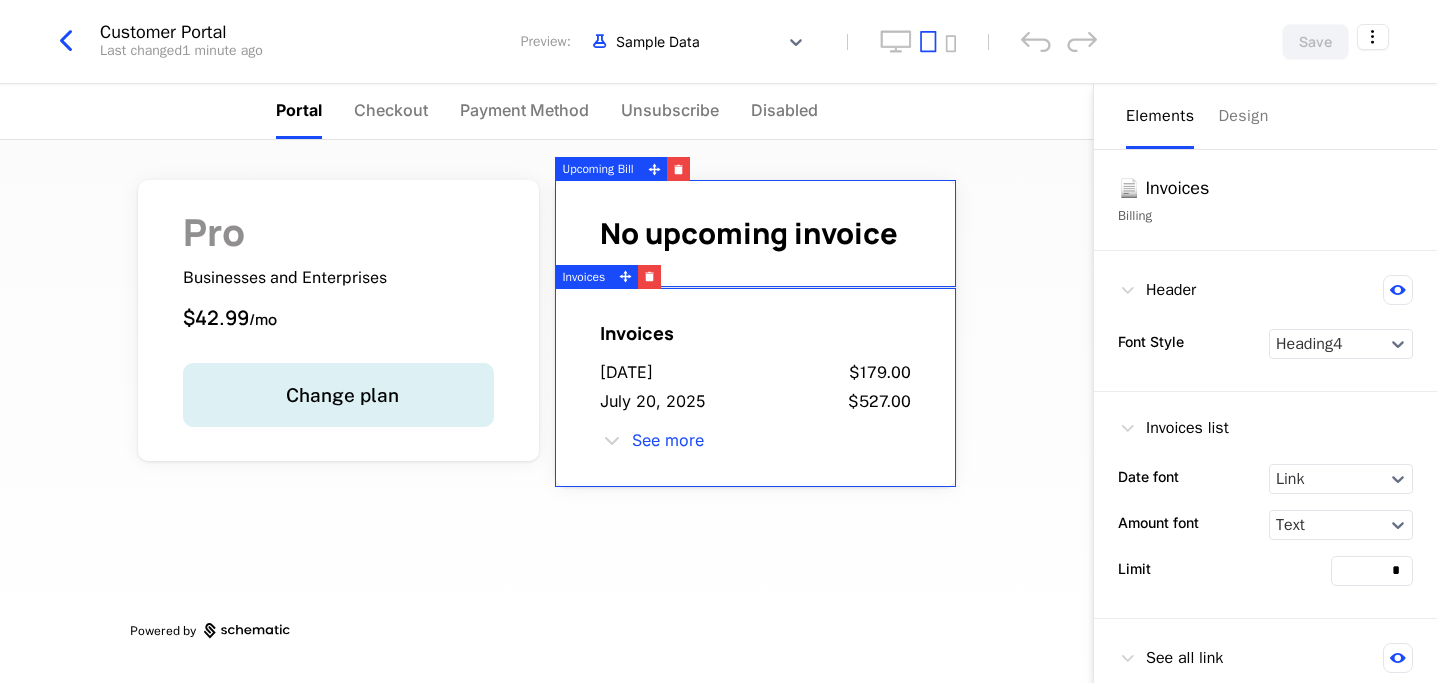 click on "Freelancer Development Dev Features Features Flags Catalog Plans Add Ons Configuration Companies Companies Users Events Components 11 days left Customer Portal Last changed  1 minute ago Preview: Sample Data Save Portal Checkout Payment Method Unsubscribe Disabled Pro Businesses and Enterprises $42.99 / mo Change plan No upcoming invoice Invoices July 21, 2025 $179.00 July 20, 2025 $527.00 See more Powered by   Elements Design 📄 Invoices Billing Header Font Style Heading4 Invoices list Date font Link Amount font Text Limit * See all link Font Style Link Invoices Upcoming Bill
Best Viewed on Desktop You're currently viewing this on a  mobile device . For the best experience,   we recommend using a desktop or larger screens , as the application isn't fully optimized for smaller resolutions just yet. Got it" at bounding box center [718, 341] 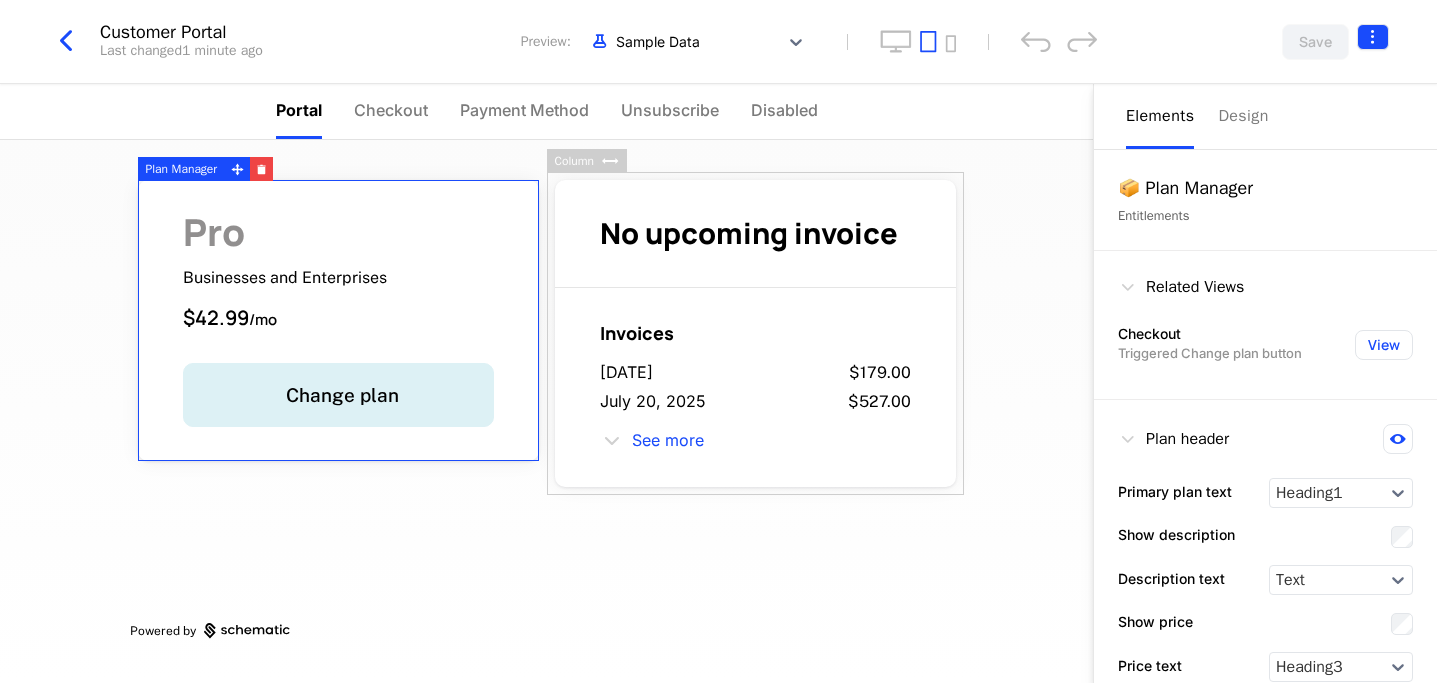 click on "Freelancer Development Dev Features Features Flags Catalog Plans Add Ons Configuration Companies Companies Users Events Components 11 days left Customer Portal Last changed  1 minute ago Preview: Sample Data Save Portal Checkout Payment Method Unsubscribe Disabled Pro Businesses and Enterprises $42.99 / mo Change plan No upcoming invoice Invoices July 21, 2025 $179.00 July 20, 2025 $527.00 See more Powered by   Elements Design 📦 Plan Manager Entitlements Related Views Checkout Triggered Change plan button View Plan header Primary plan text Heading1 Show description Description text Text Show price Price text Heading3 Add On header Show Add On plans Secondary plan name text Heading4 Change Plan button Button size Large Button style Primary Plan Manager Column
Best Viewed on Desktop You're currently viewing this on a  mobile device . For the best experience,   we recommend using a desktop or larger screens , as the application isn't fully optimized for smaller resolutions just yet. Got it" at bounding box center [718, 341] 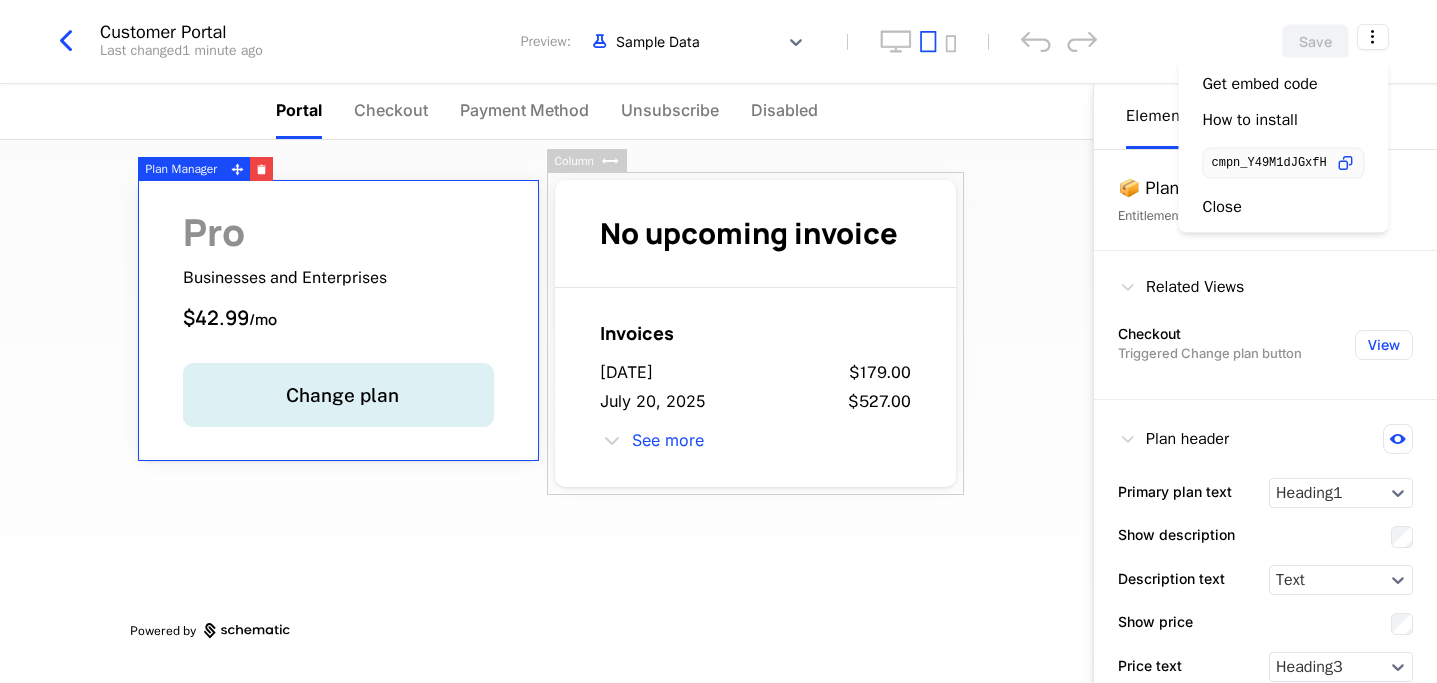 click on "Freelancer Development Dev Features Features Flags Catalog Plans Add Ons Configuration Companies Companies Users Events Components 11 days left Customer Portal Last changed  1 minute ago Preview: Sample Data Save Portal Checkout Payment Method Unsubscribe Disabled Pro Businesses and Enterprises $42.99 / mo Change plan No upcoming invoice Invoices July 21, 2025 $179.00 July 20, 2025 $527.00 See more Powered by   Elements Design 📦 Plan Manager Entitlements Related Views Checkout Triggered Change plan button View Plan header Primary plan text Heading1 Show description Description text Text Show price Price text Heading3 Add On header Show Add On plans Secondary plan name text Heading4 Change Plan button Button size Large Button style Primary Plan Manager Column
Best Viewed on Desktop You're currently viewing this on a  mobile device . For the best experience,   we recommend using a desktop or larger screens , as the application isn't fully optimized for smaller resolutions just yet. Got it" at bounding box center [718, 341] 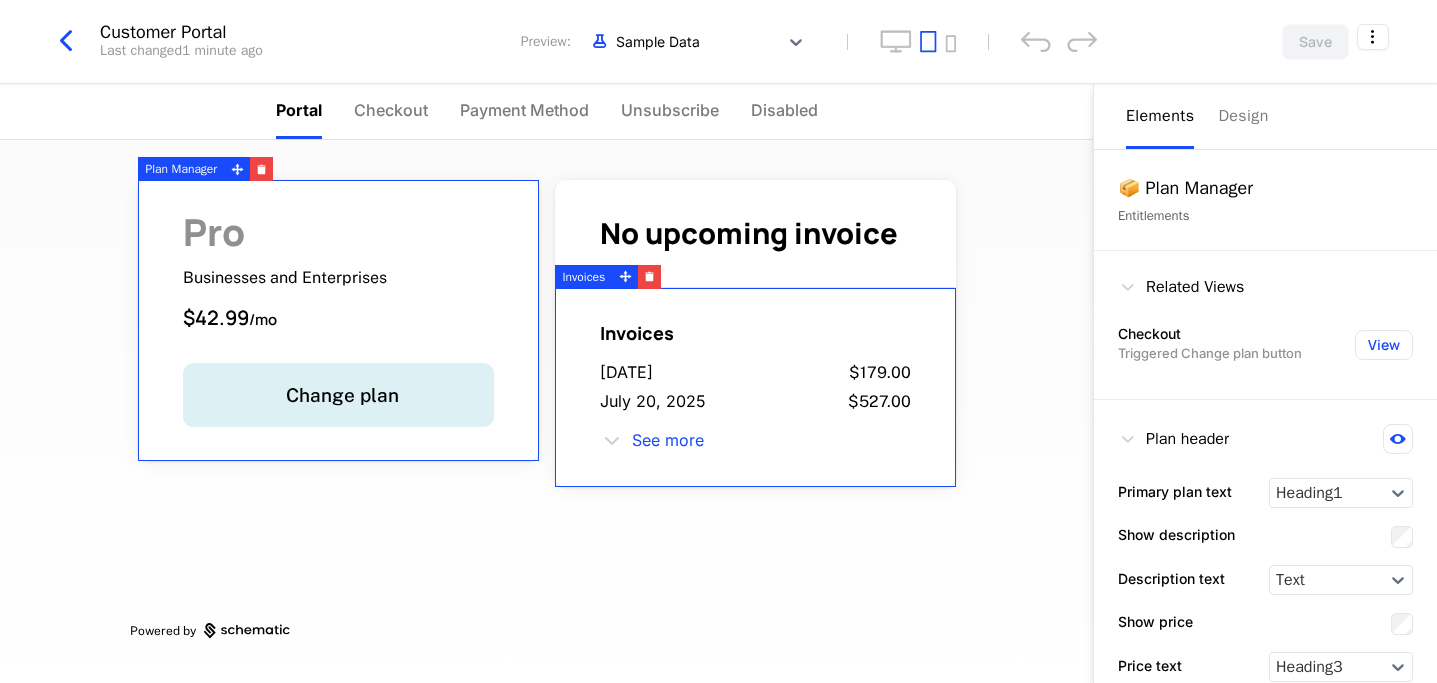 drag, startPoint x: 805, startPoint y: 346, endPoint x: 891, endPoint y: 279, distance: 109.01835 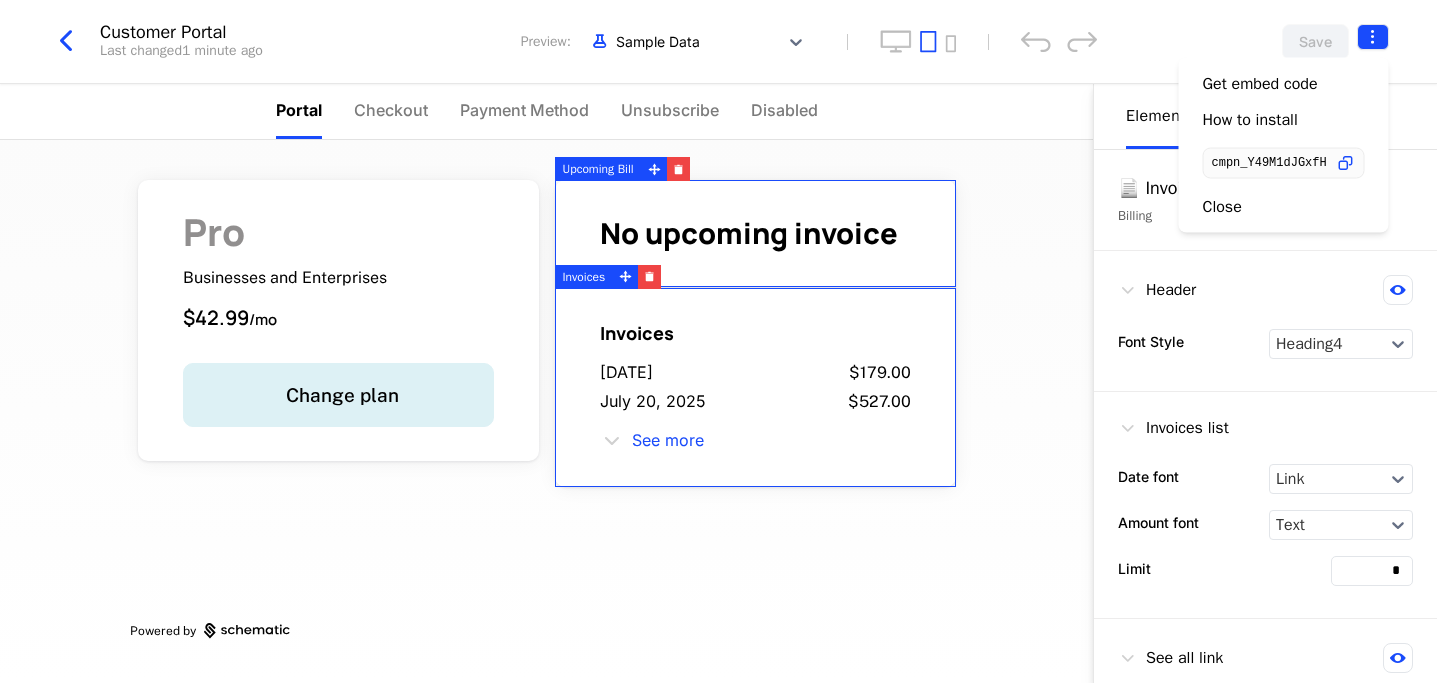 click on "Freelancer Development Dev Features Features Flags Catalog Plans Add Ons Configuration Companies Companies Users Events Components 11 days left Customer Portal Last changed  1 minute ago Preview: Sample Data Save Portal Checkout Payment Method Unsubscribe Disabled Pro Businesses and Enterprises $42.99 / mo Change plan No upcoming invoice Invoices July 21, 2025 $179.00 July 20, 2025 $527.00 See more Powered by   Elements Design 📄 Invoices Billing Header Font Style Heading4 Invoices list Date font Link Amount font Text Limit * See all link Font Style Link Invoices Upcoming Bill
Best Viewed on Desktop You're currently viewing this on a  mobile device . For the best experience,   we recommend using a desktop or larger screens , as the application isn't fully optimized for smaller resolutions just yet. Got it  Get embed code How to install cmpn_Y49M1dJGxfH Close" at bounding box center [718, 341] 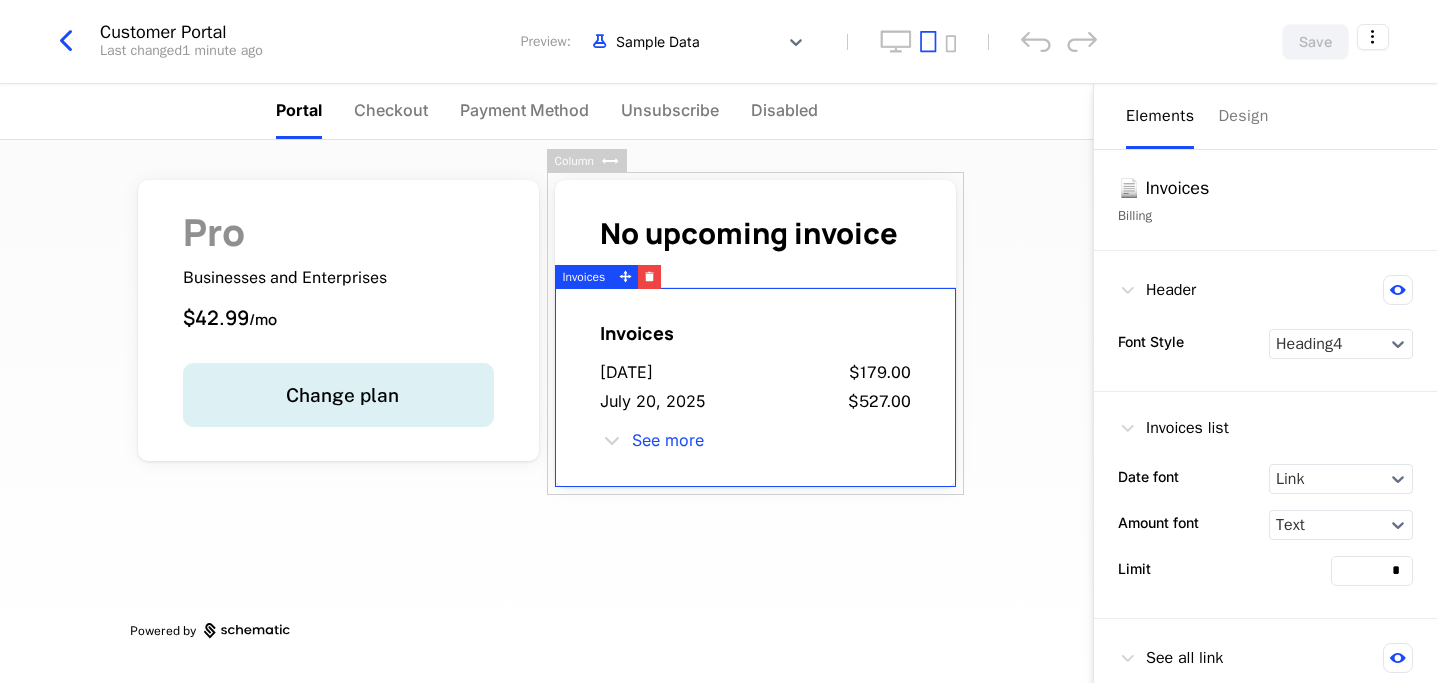 click on "Freelancer Development Dev Features Features Flags Catalog Plans Add Ons Configuration Companies Companies Users Events Components 11 days left Customer Portal Last changed  1 minute ago Preview: Sample Data Save Portal Checkout Payment Method Unsubscribe Disabled Pro Businesses and Enterprises $42.99 / mo Change plan No upcoming invoice Invoices July 21, 2025 $179.00 July 20, 2025 $527.00 See more Powered by   Elements Design 📄 Invoices Billing Header Font Style Heading4 Invoices list Date font Link Amount font Text Limit * See all link Font Style Link Invoices Column
Best Viewed on Desktop You're currently viewing this on a  mobile device . For the best experience,   we recommend using a desktop or larger screens , as the application isn't fully optimized for smaller resolutions just yet. Got it" at bounding box center (718, 341) 